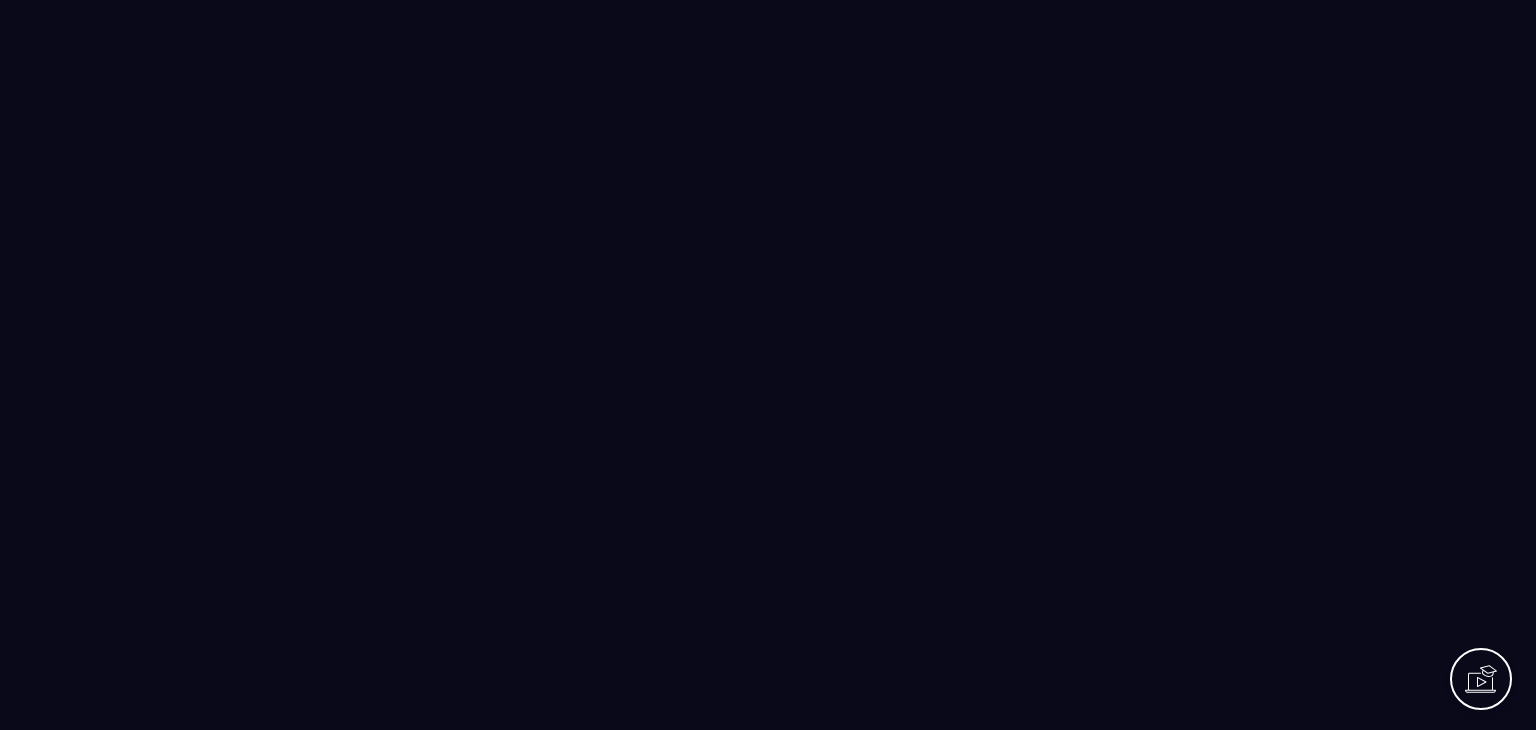 scroll, scrollTop: 0, scrollLeft: 0, axis: both 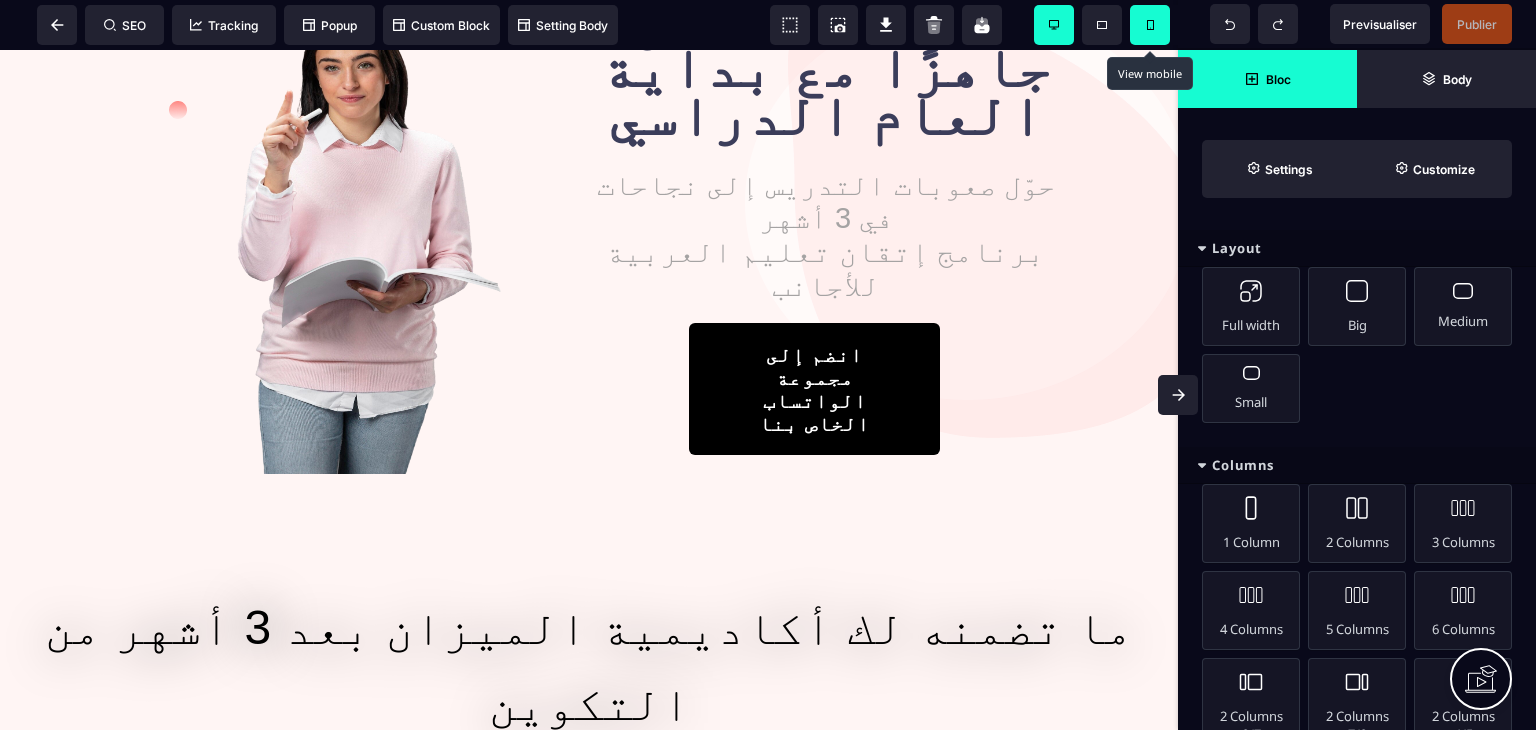 click 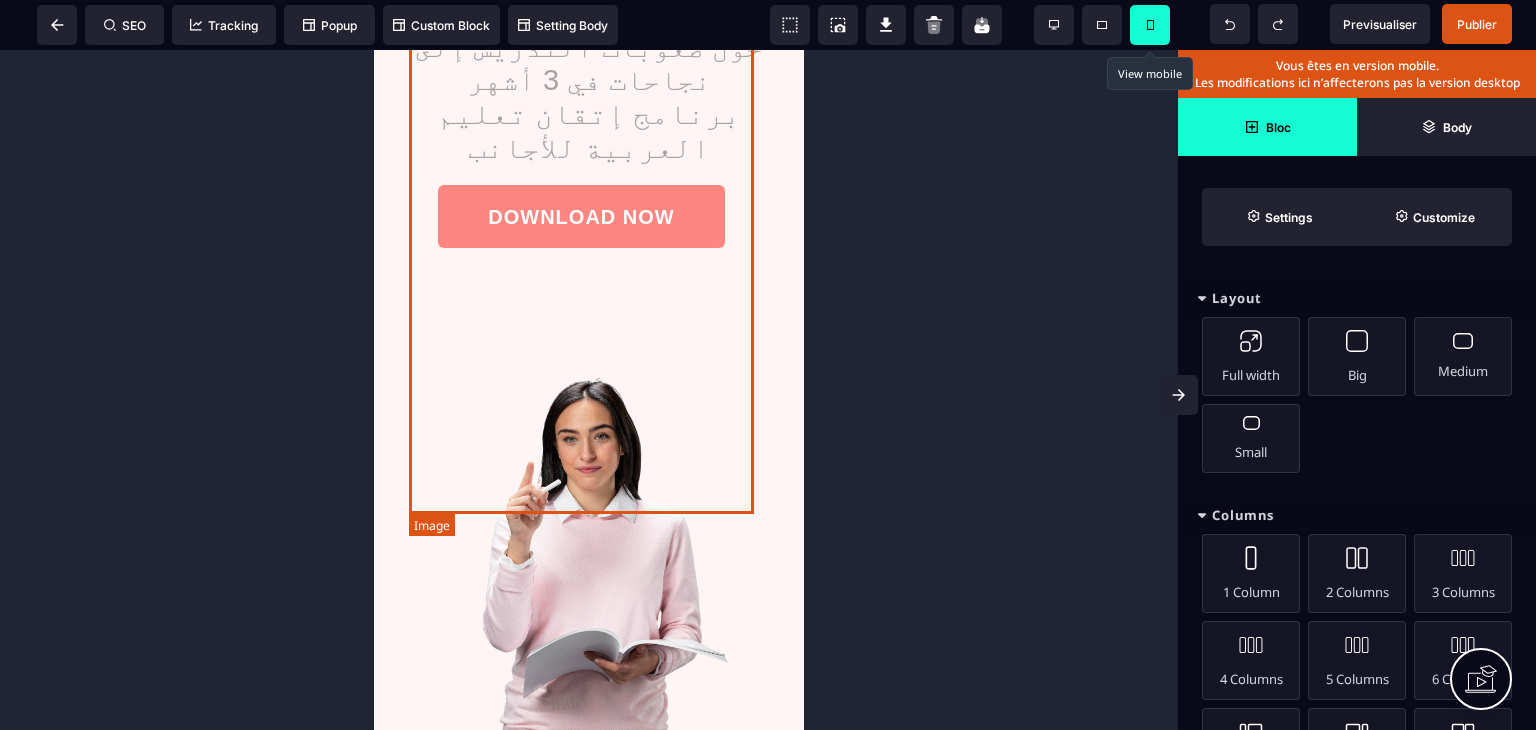 scroll, scrollTop: 0, scrollLeft: 0, axis: both 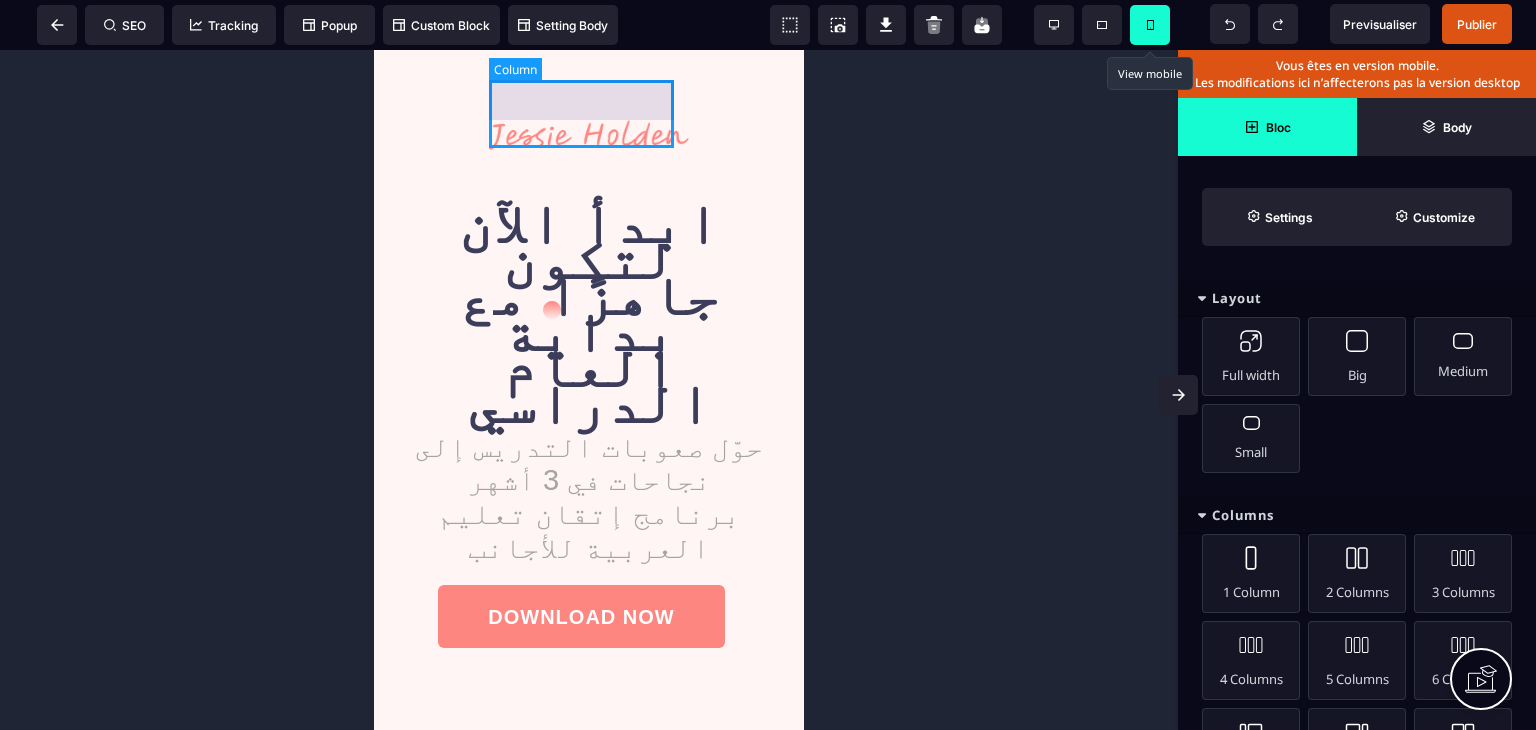 click at bounding box center (589, 115) 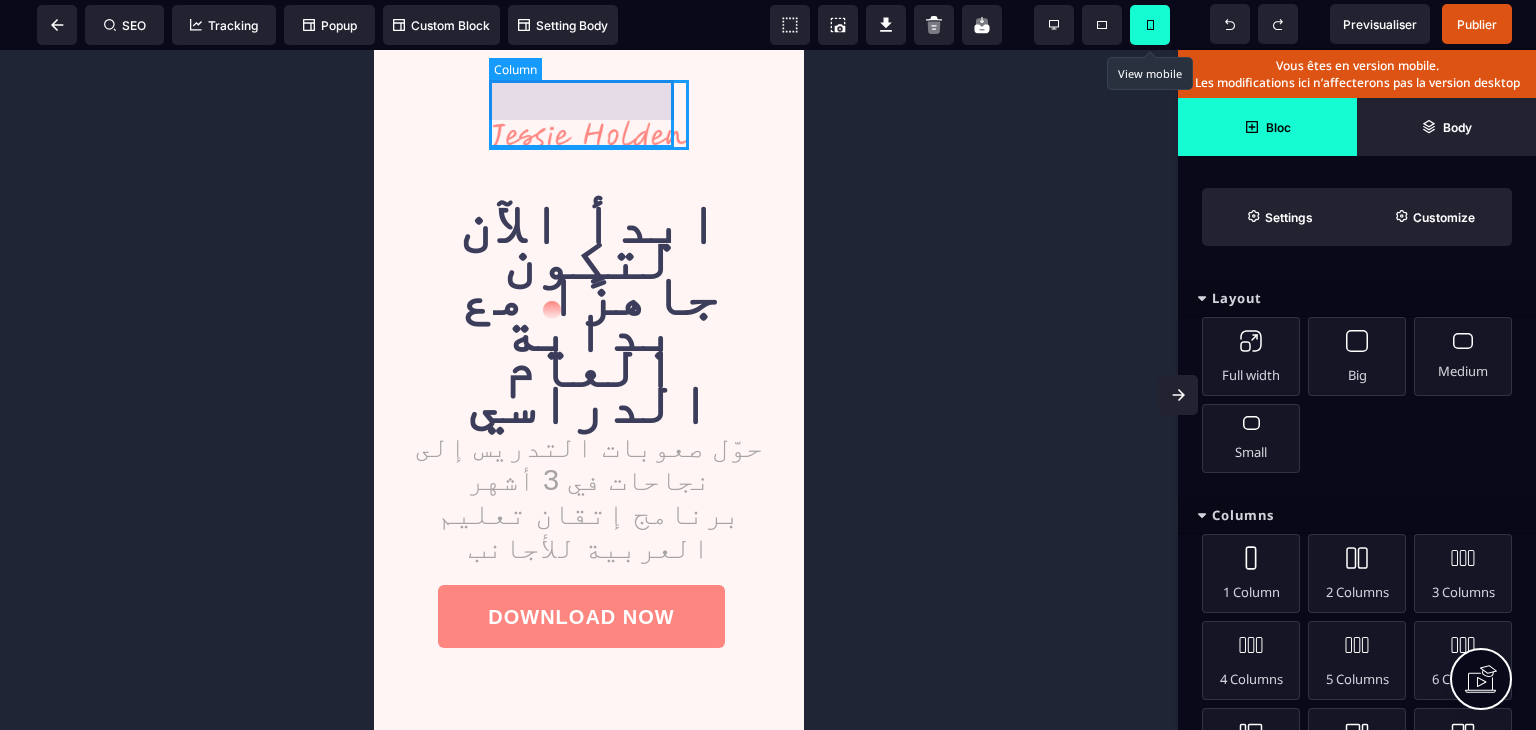 select on "*" 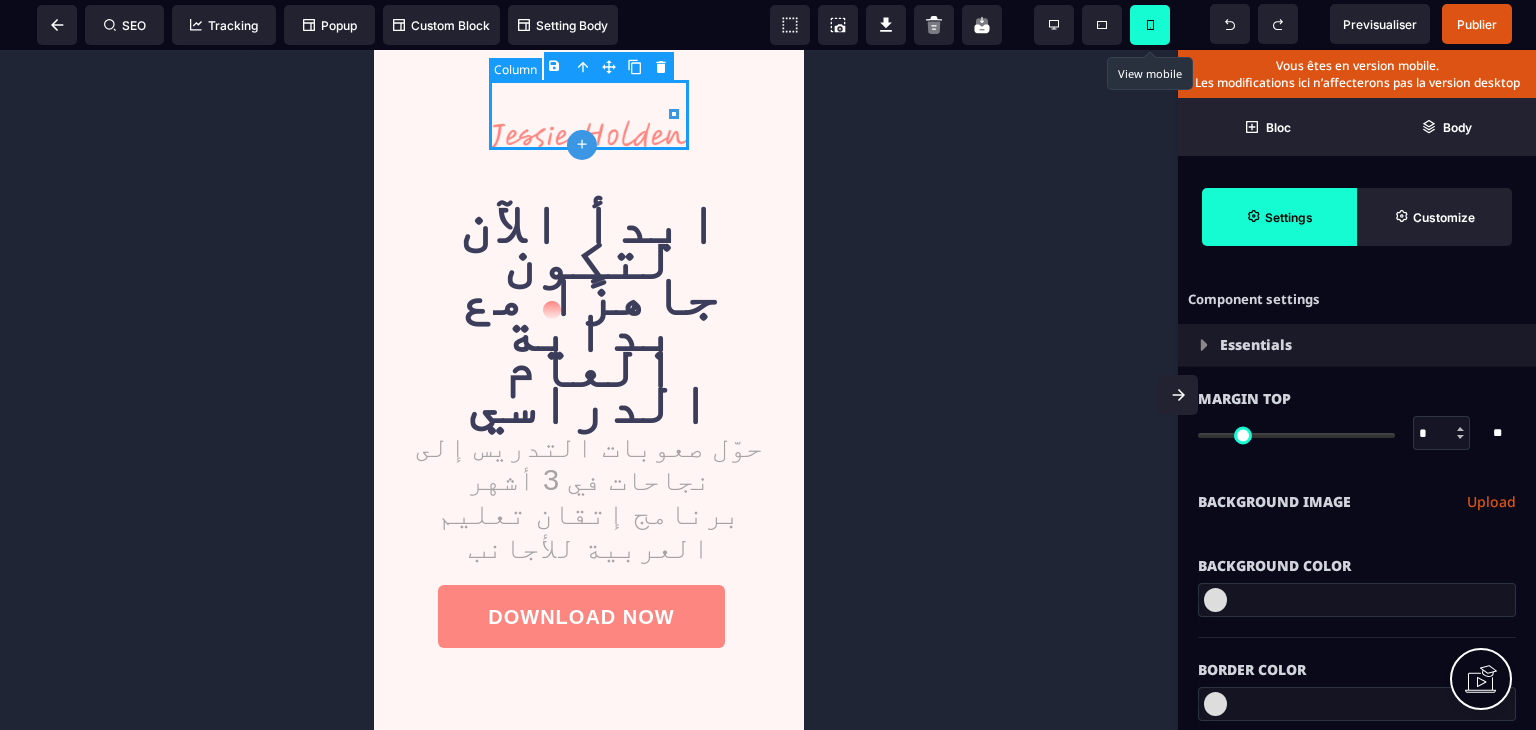 type on "*" 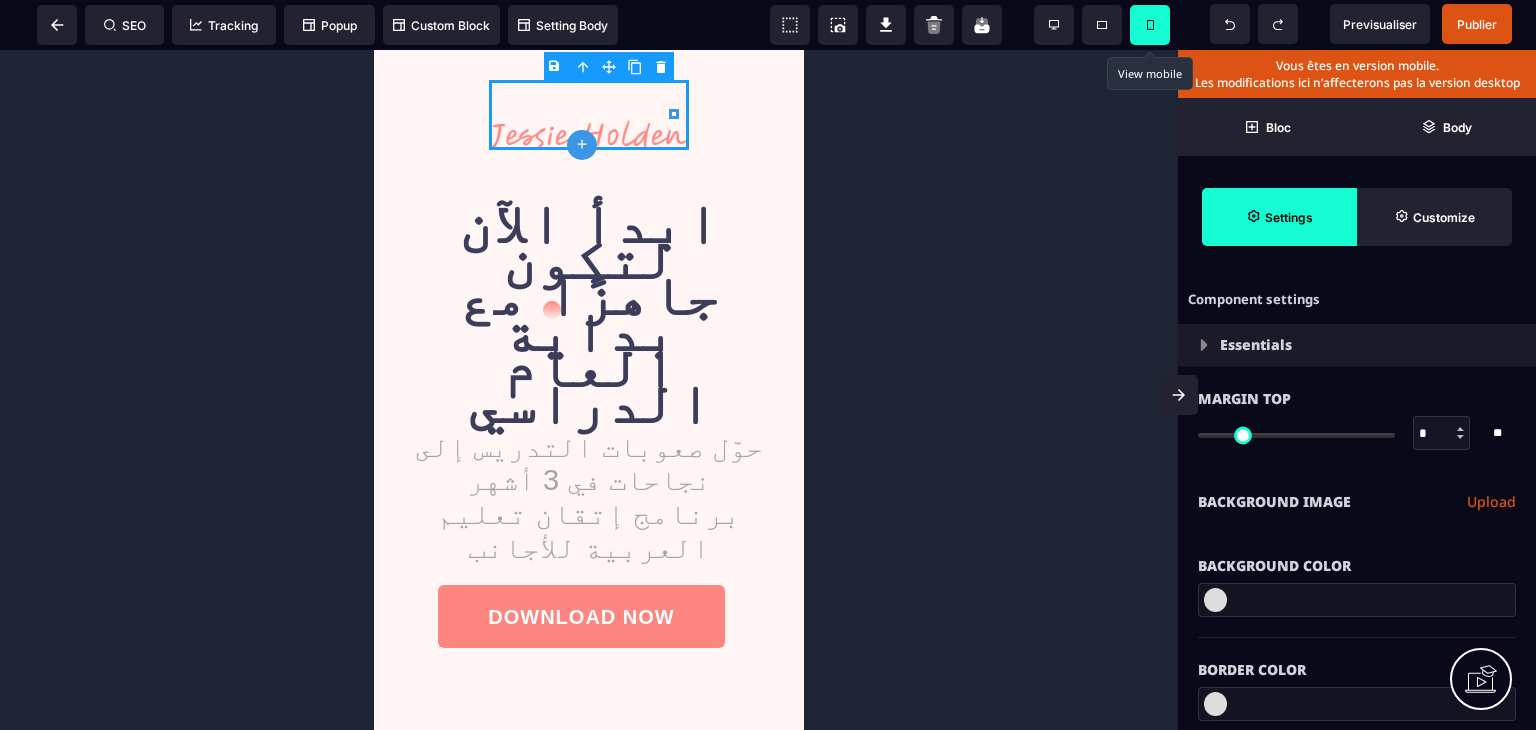 click on "B I U S
A *******
plus
Column
SEO" at bounding box center (768, 365) 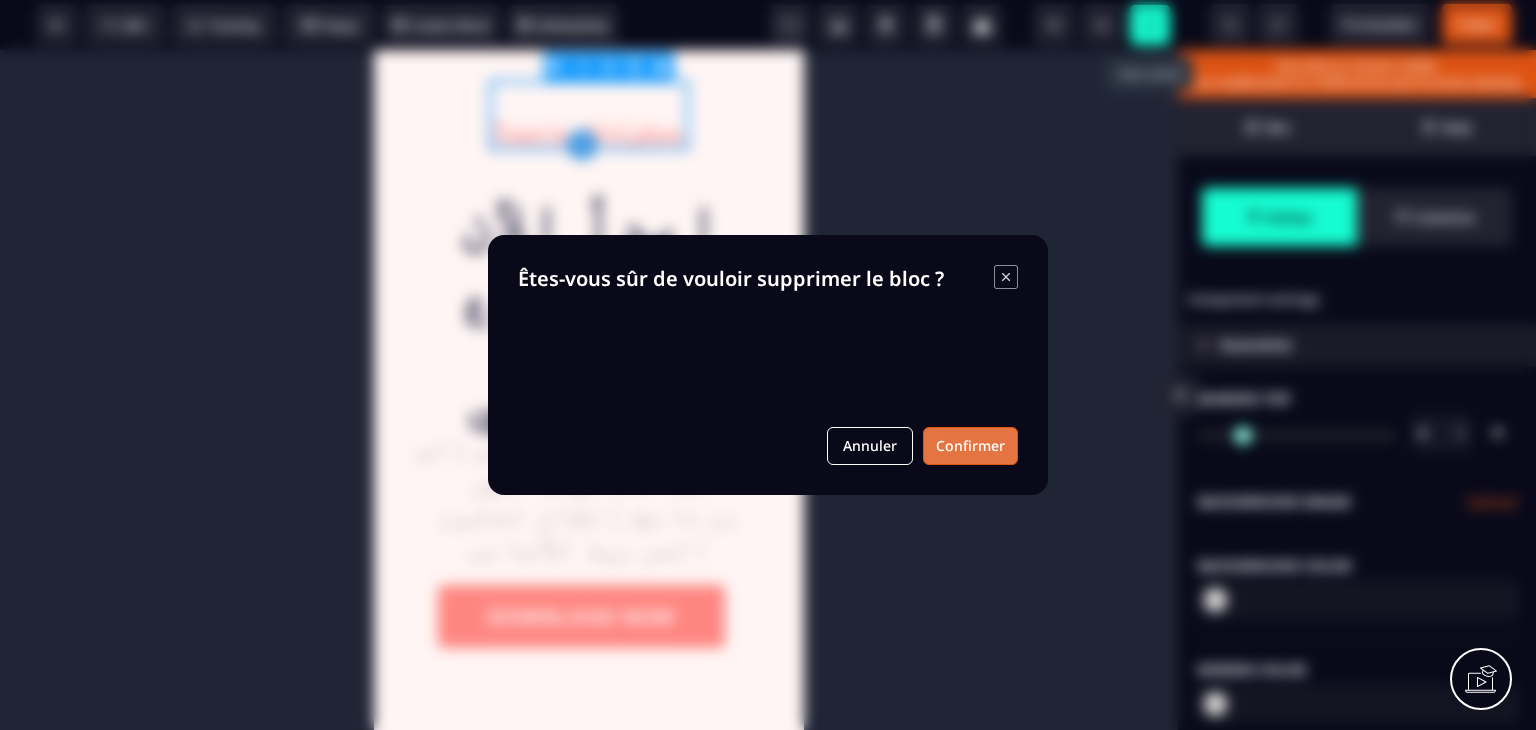 click on "Confirmer" at bounding box center [970, 446] 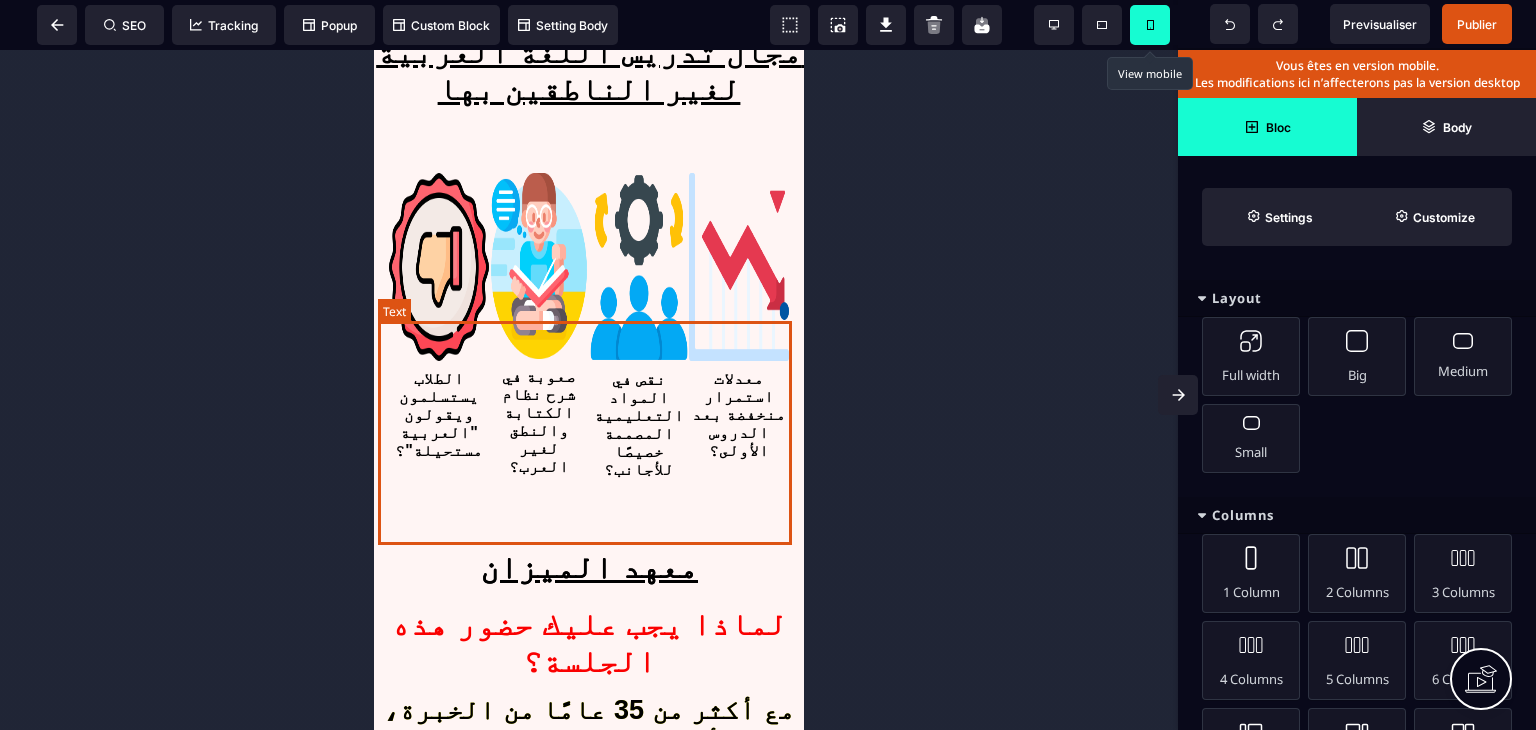 scroll, scrollTop: 3721, scrollLeft: 0, axis: vertical 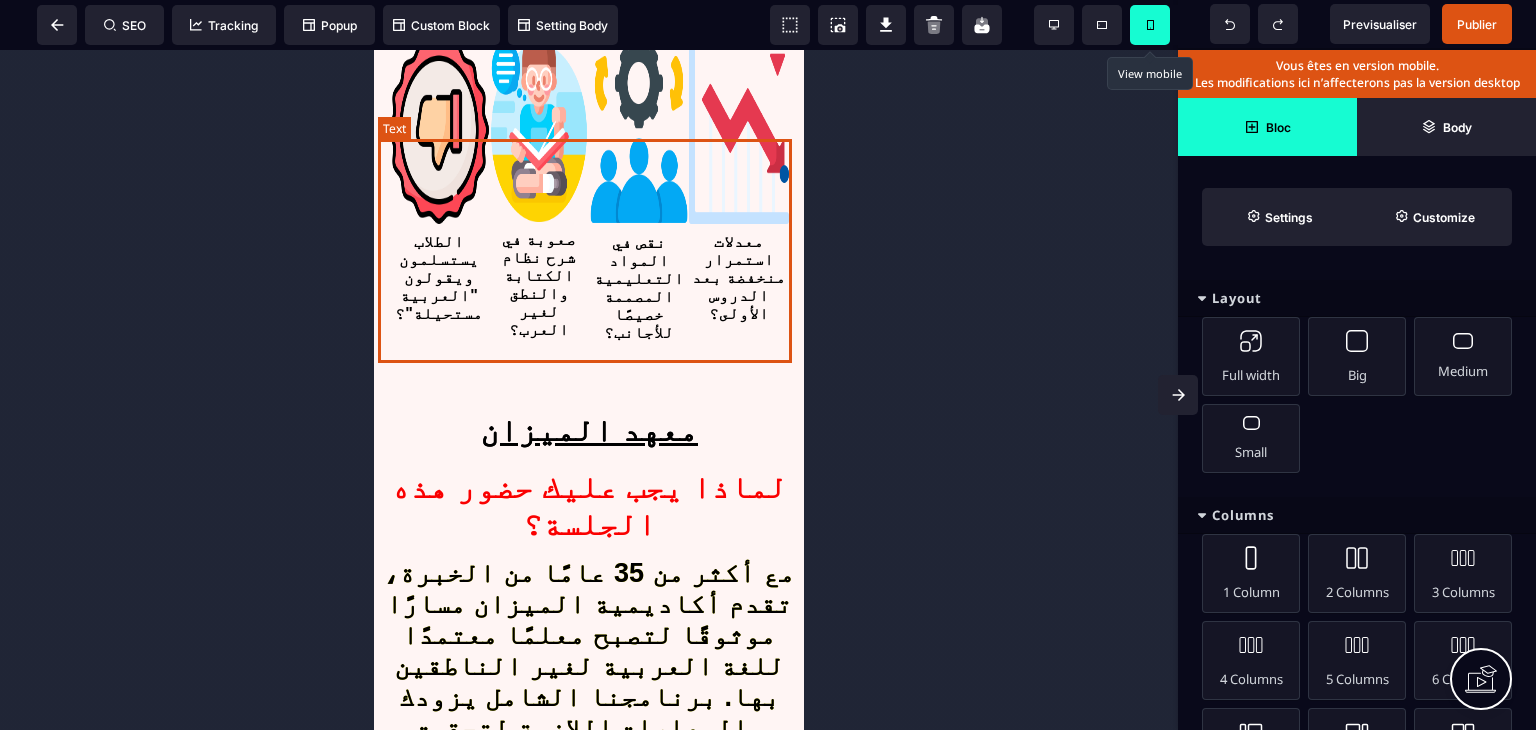 click on "مع أكثر من 35 عامًا من الخبرة، تقدم أكاديمية الميزان مسارًا موثوقًا لتصبح معلمًا معتمدًا للغة العربية لغير الناطقين بها. برنامجنا الشامل يزودك بالمهارات اللازمة لتحقيق النجاح ويمنحك شهادة معترف بها دوليًا. انضم إلى 1,520 خريجًا وتواصل مع شبكة تضم أكثر من 1,000 معلم مؤهل مستعد لدعم رحلتك" at bounding box center (593, 728) 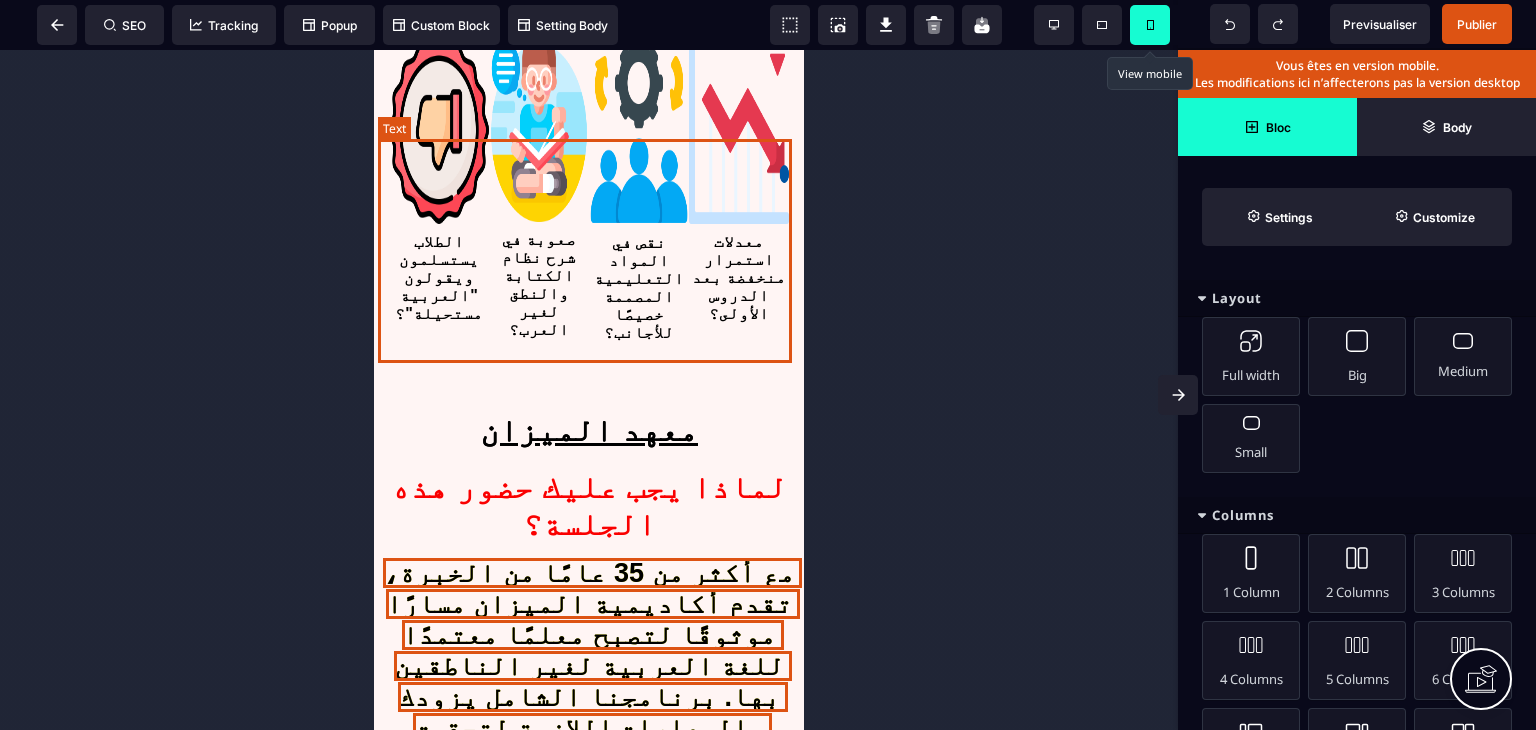 select on "***" 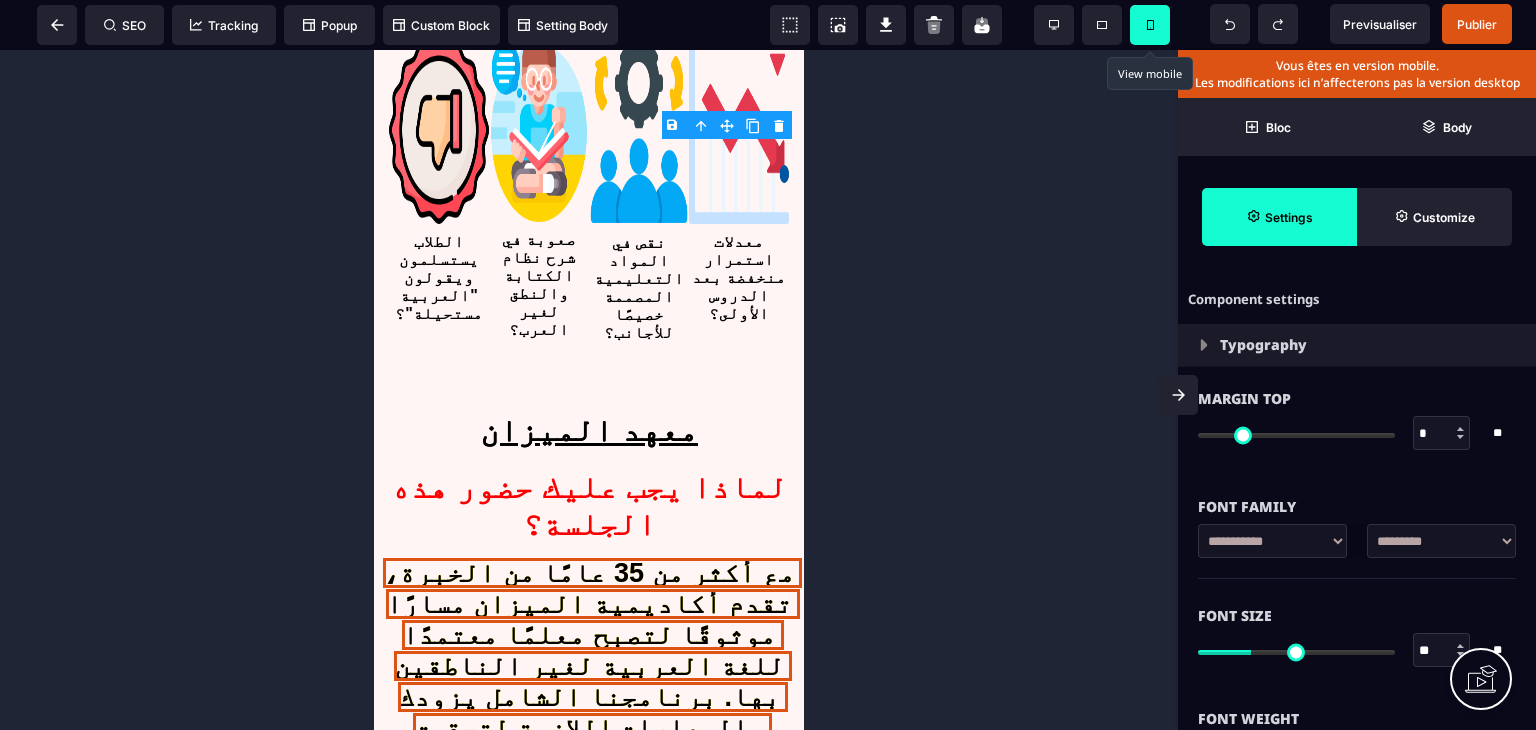 type on "**" 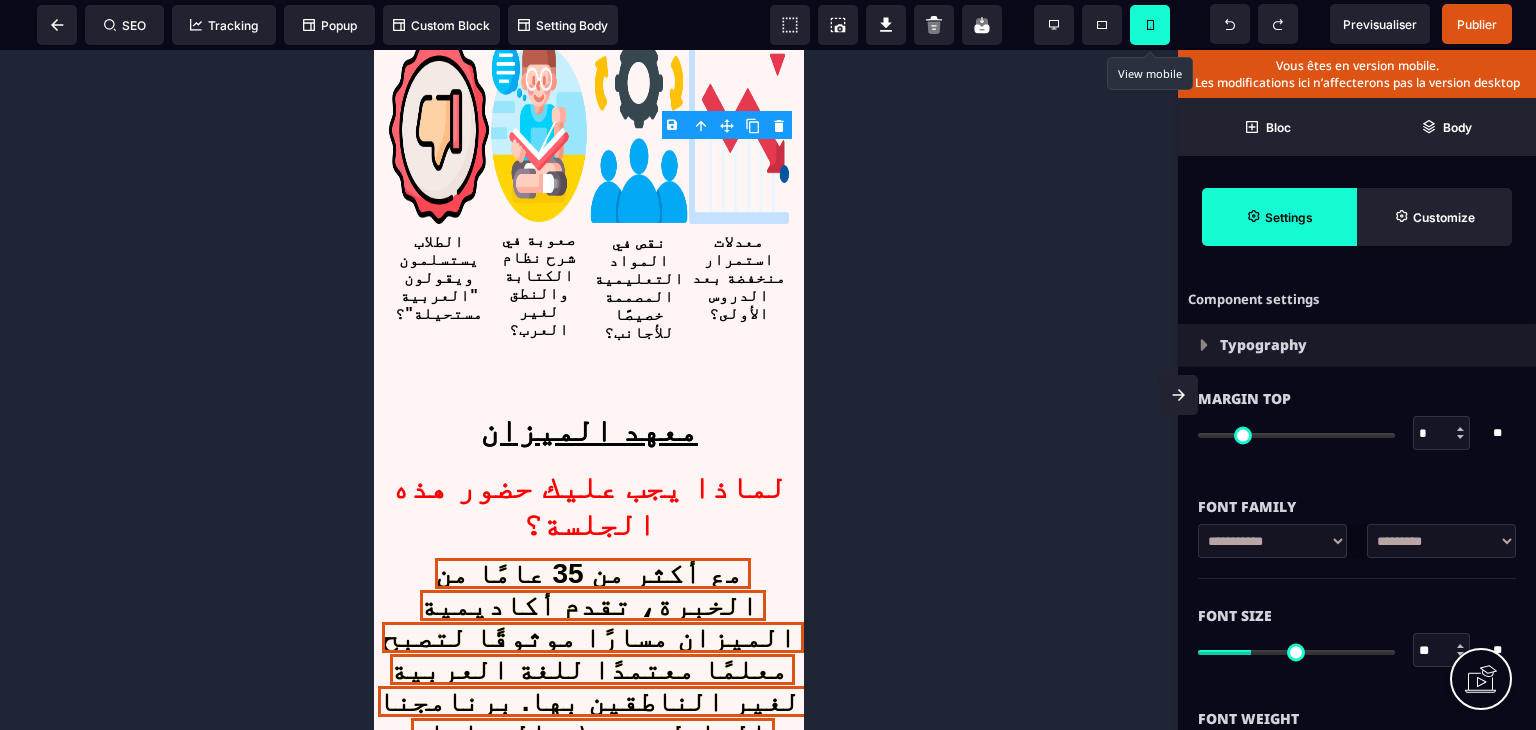 type on "**" 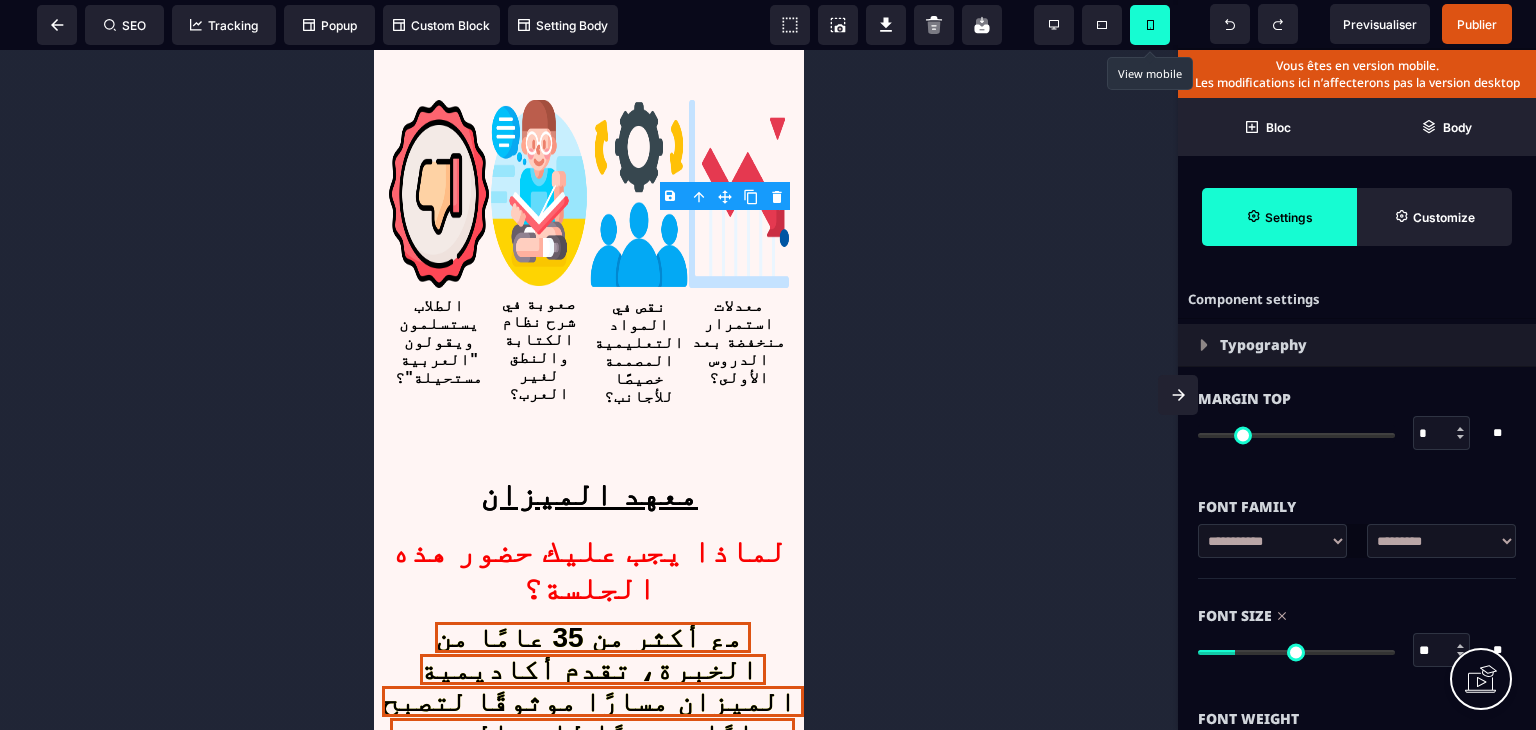 type on "**" 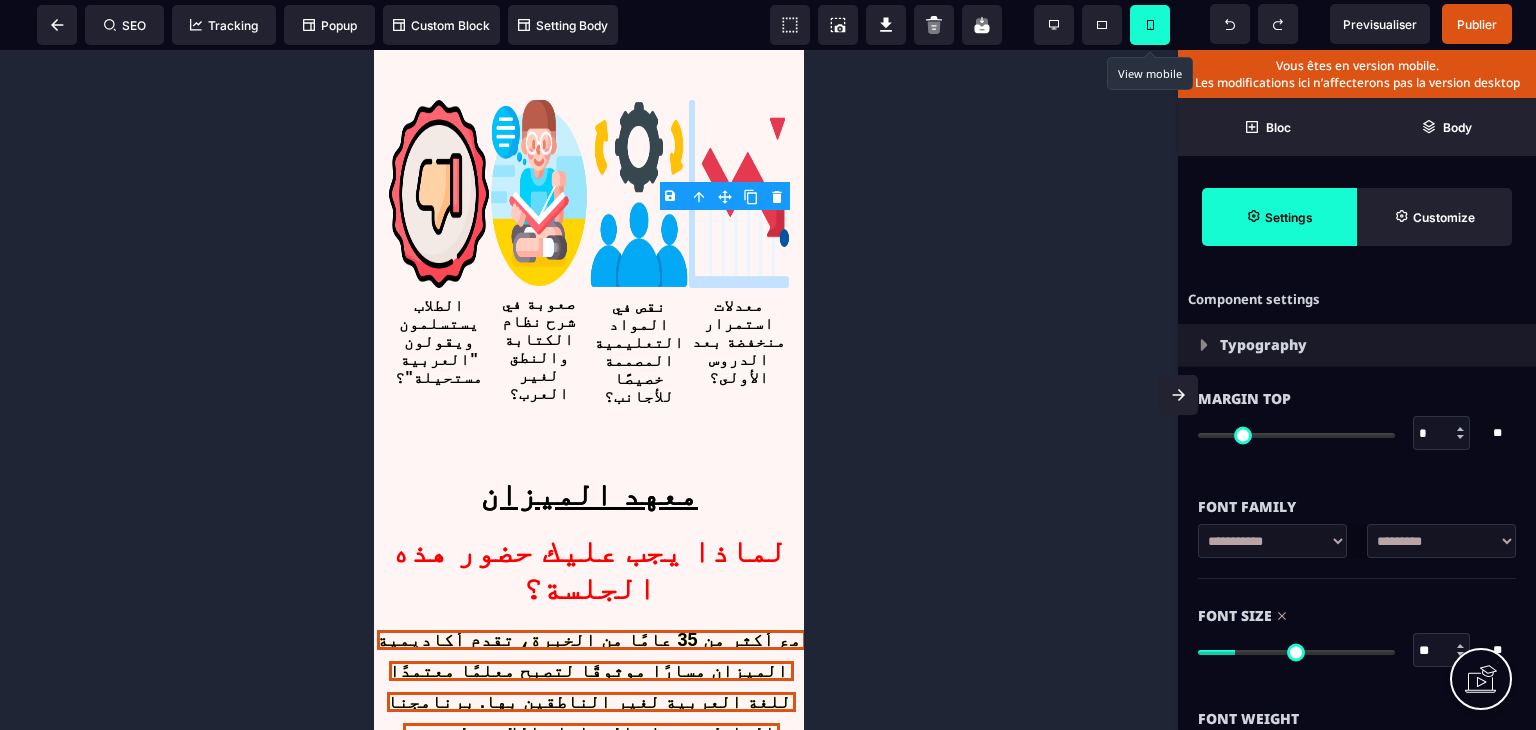 type on "**" 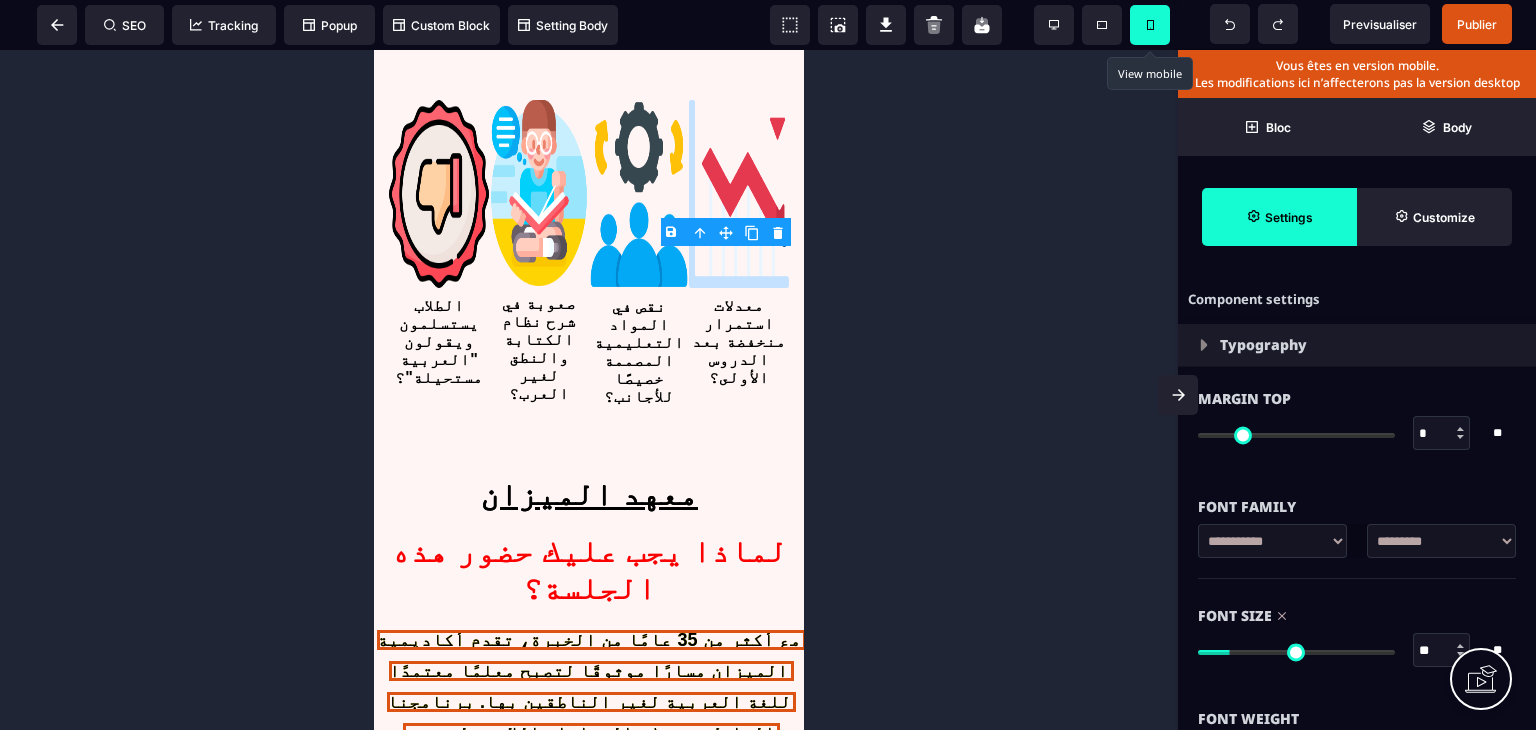 type on "**" 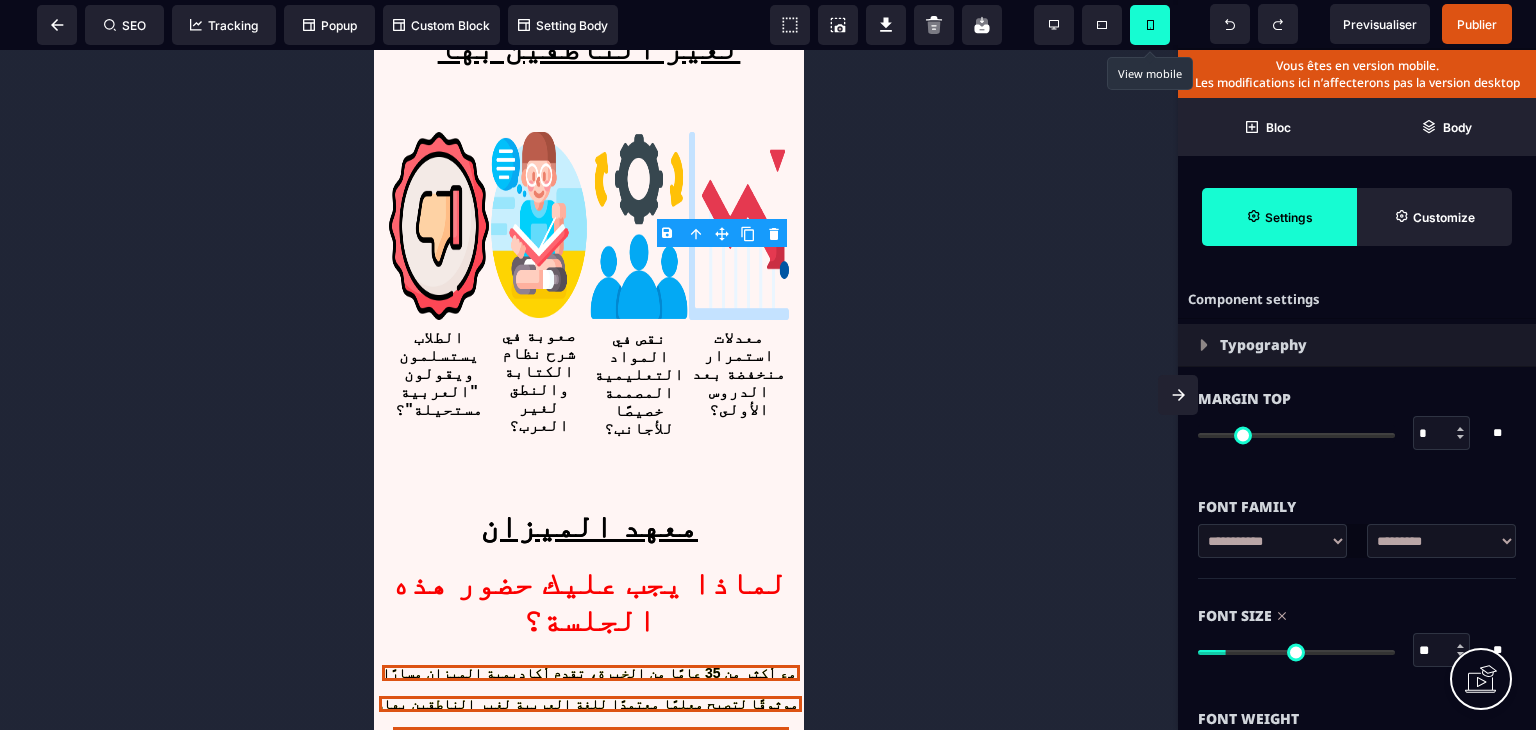 type on "**" 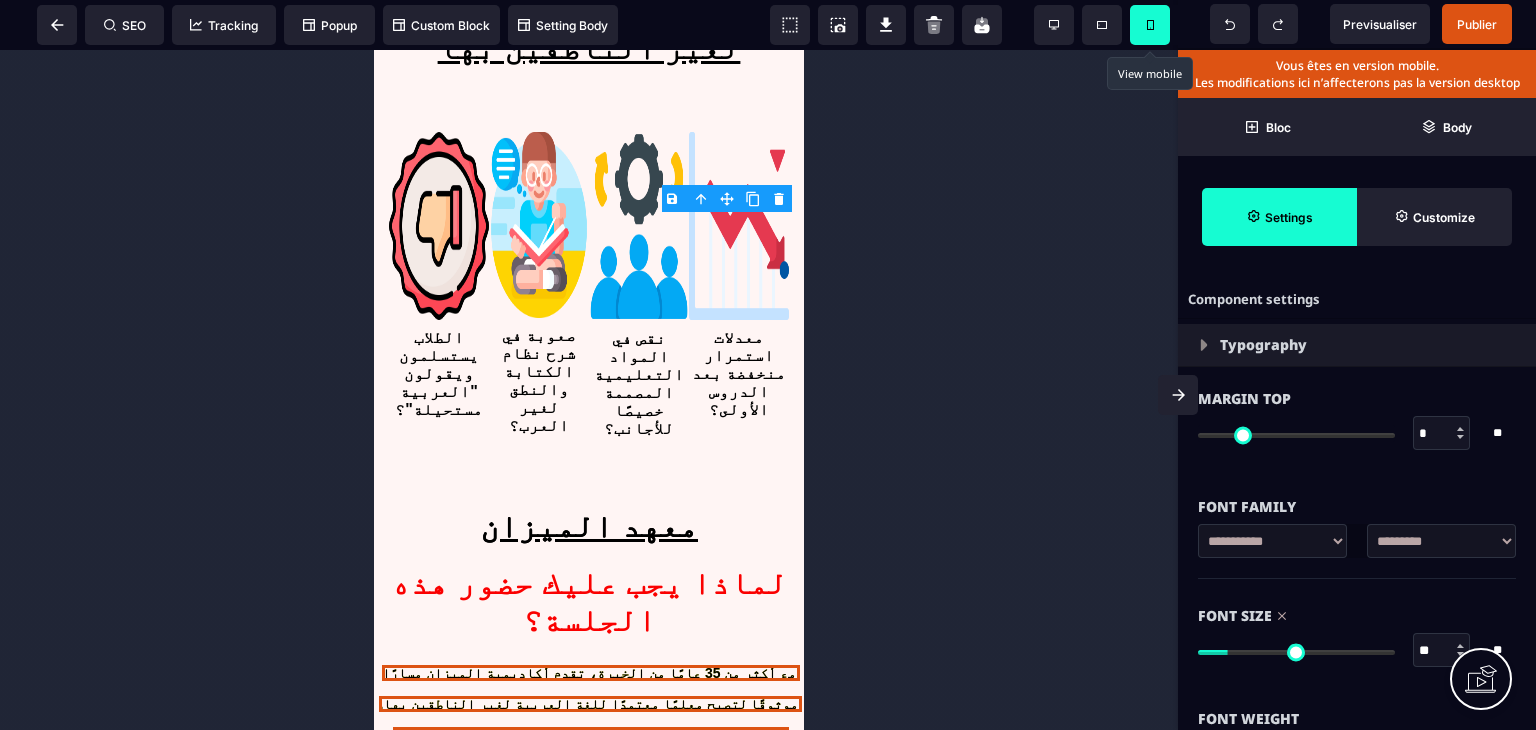 type on "**" 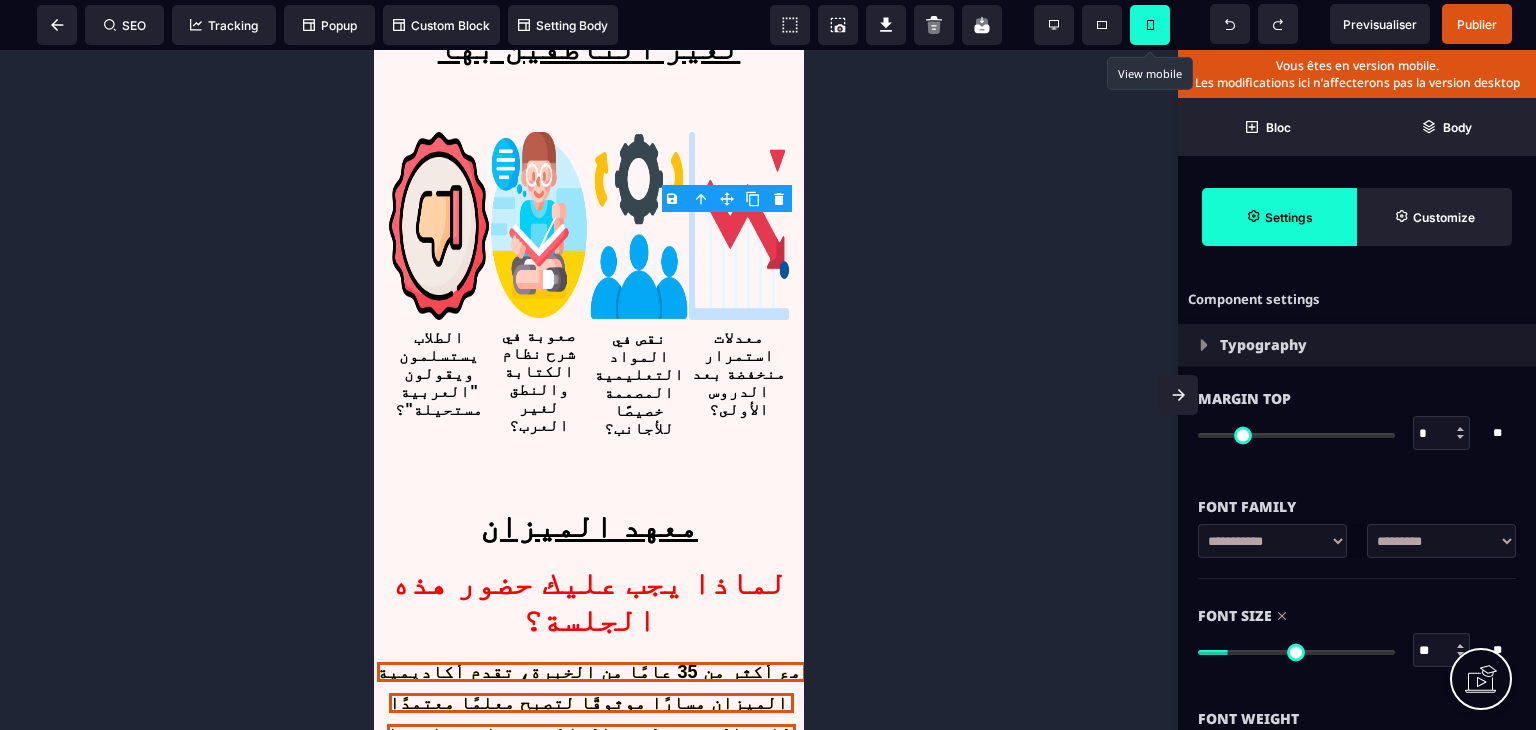 scroll, scrollTop: 3657, scrollLeft: 0, axis: vertical 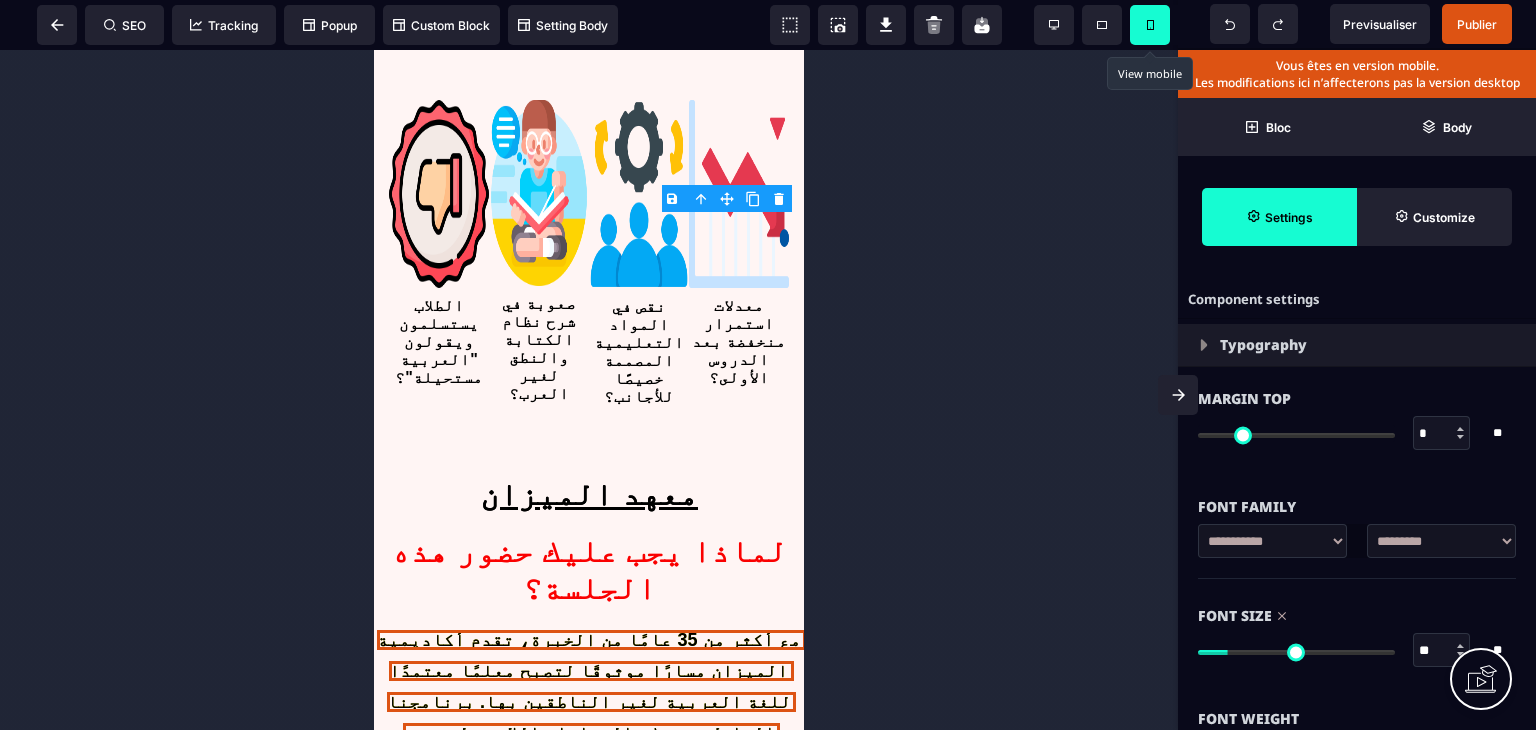 type on "**" 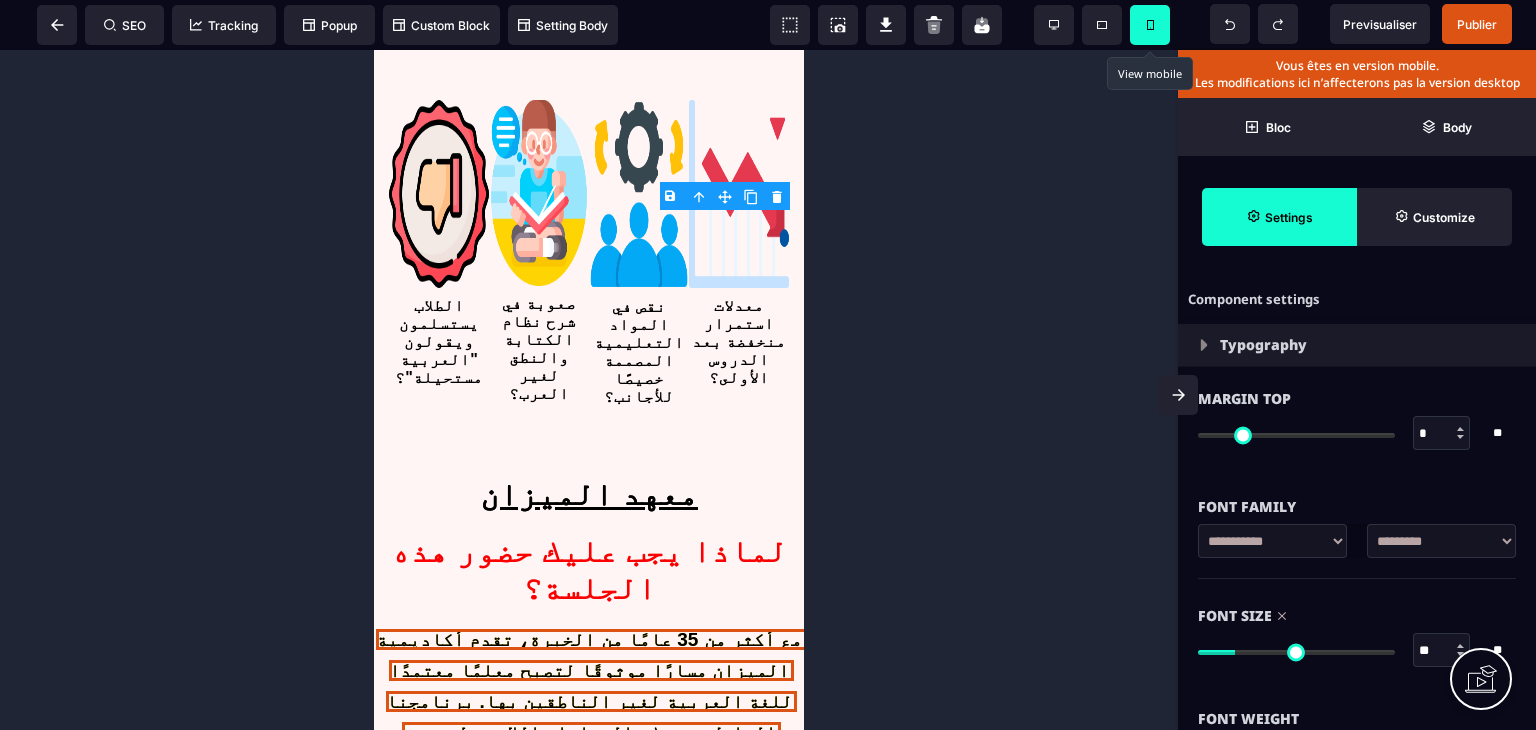 type on "**" 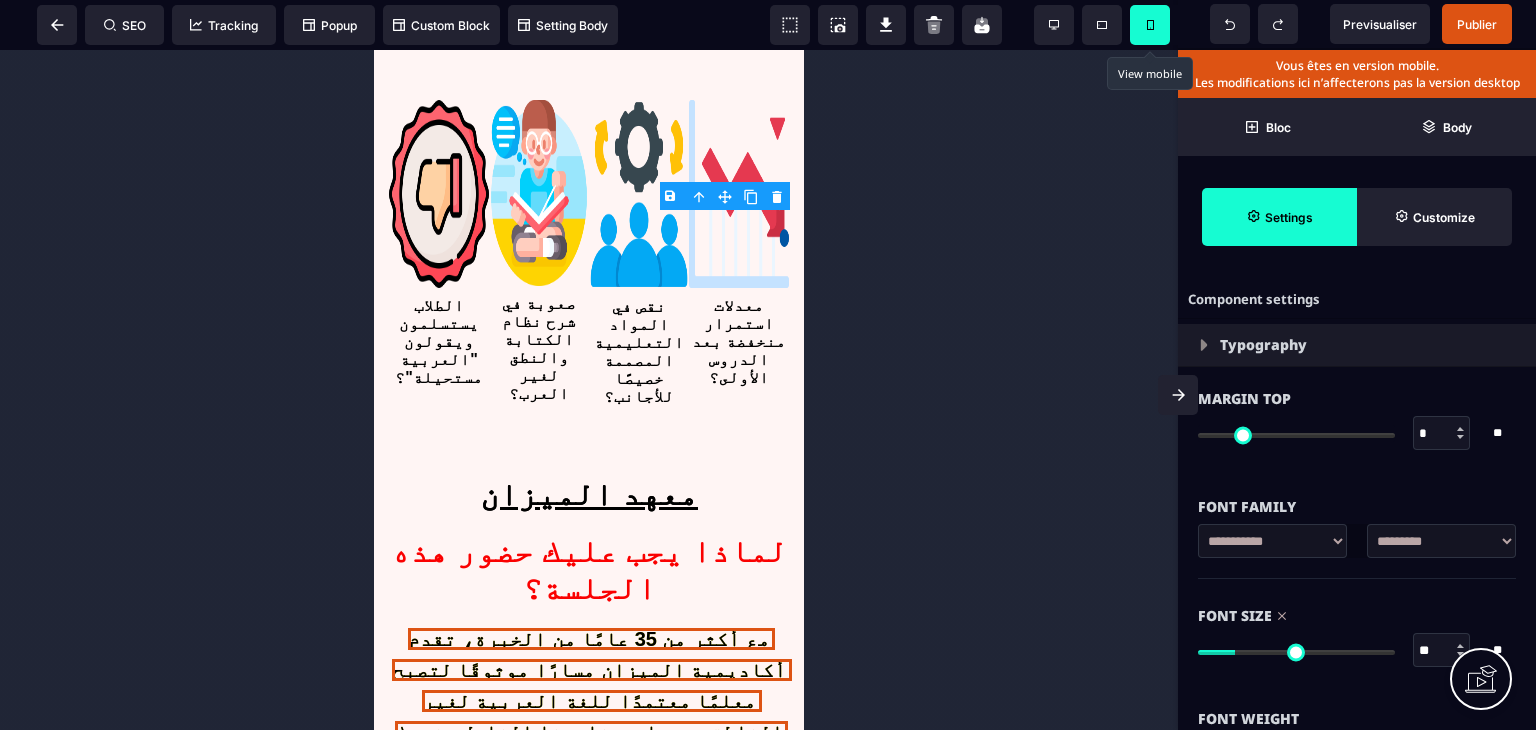 drag, startPoint x: 1257, startPoint y: 654, endPoint x: 1230, endPoint y: 631, distance: 35.468296 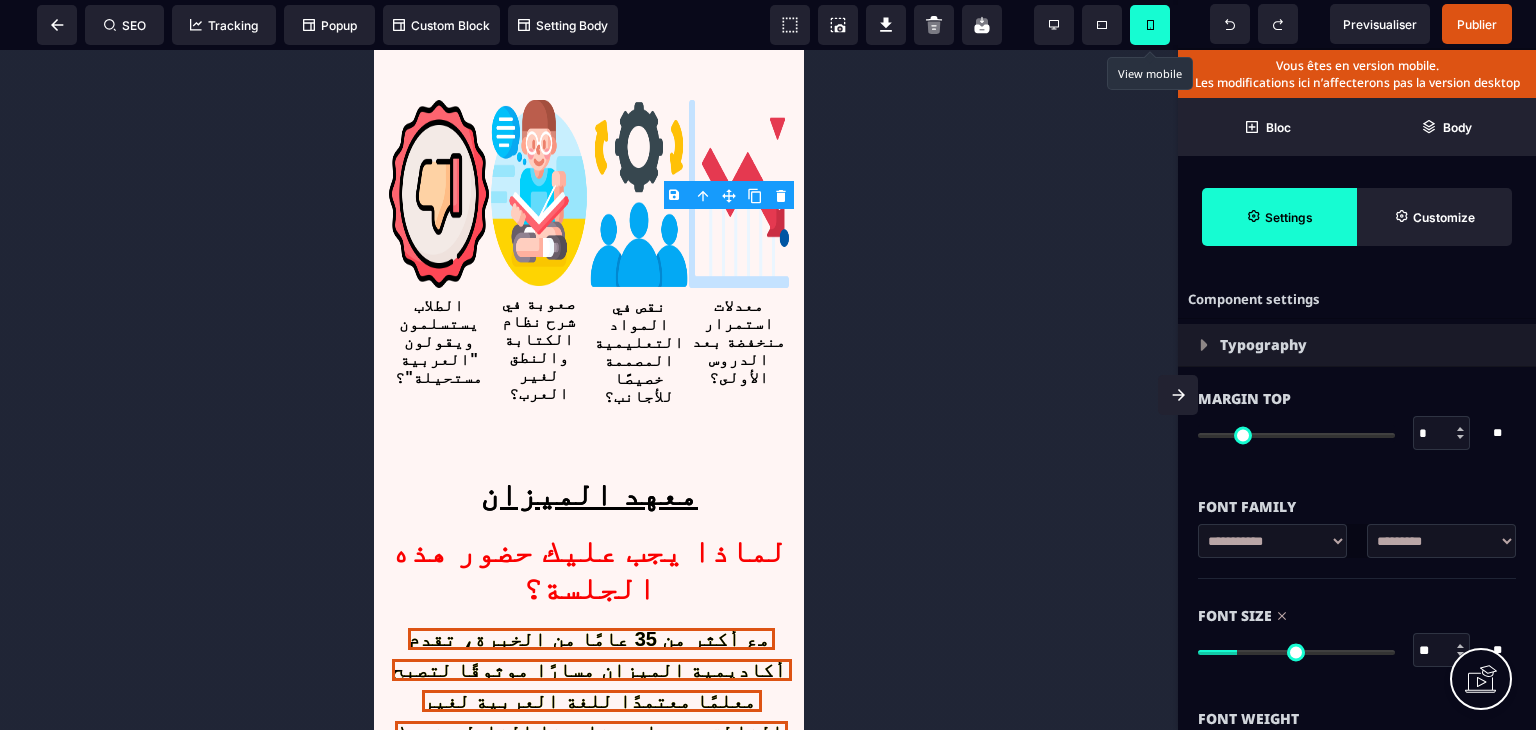click at bounding box center [589, 390] 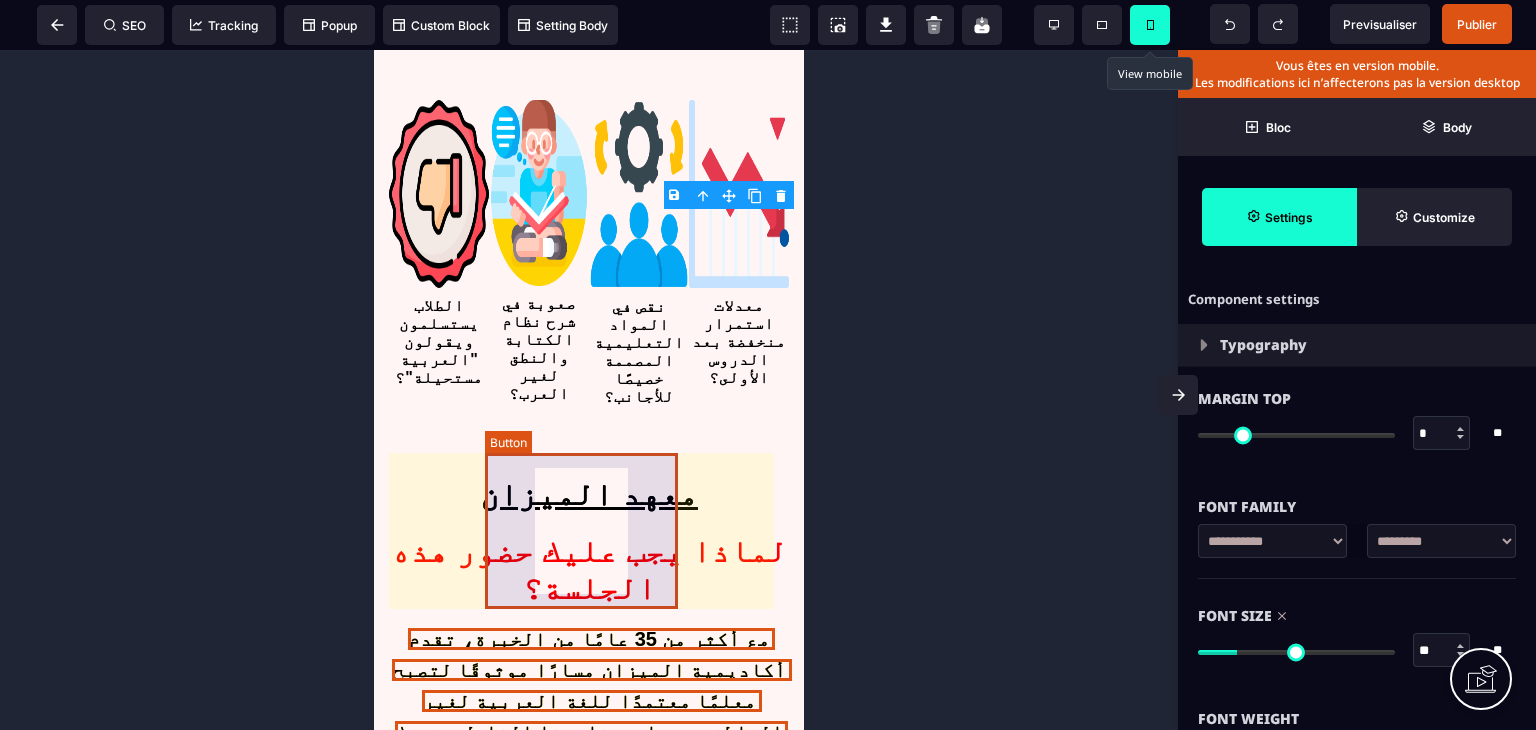 click at bounding box center [589, 890] 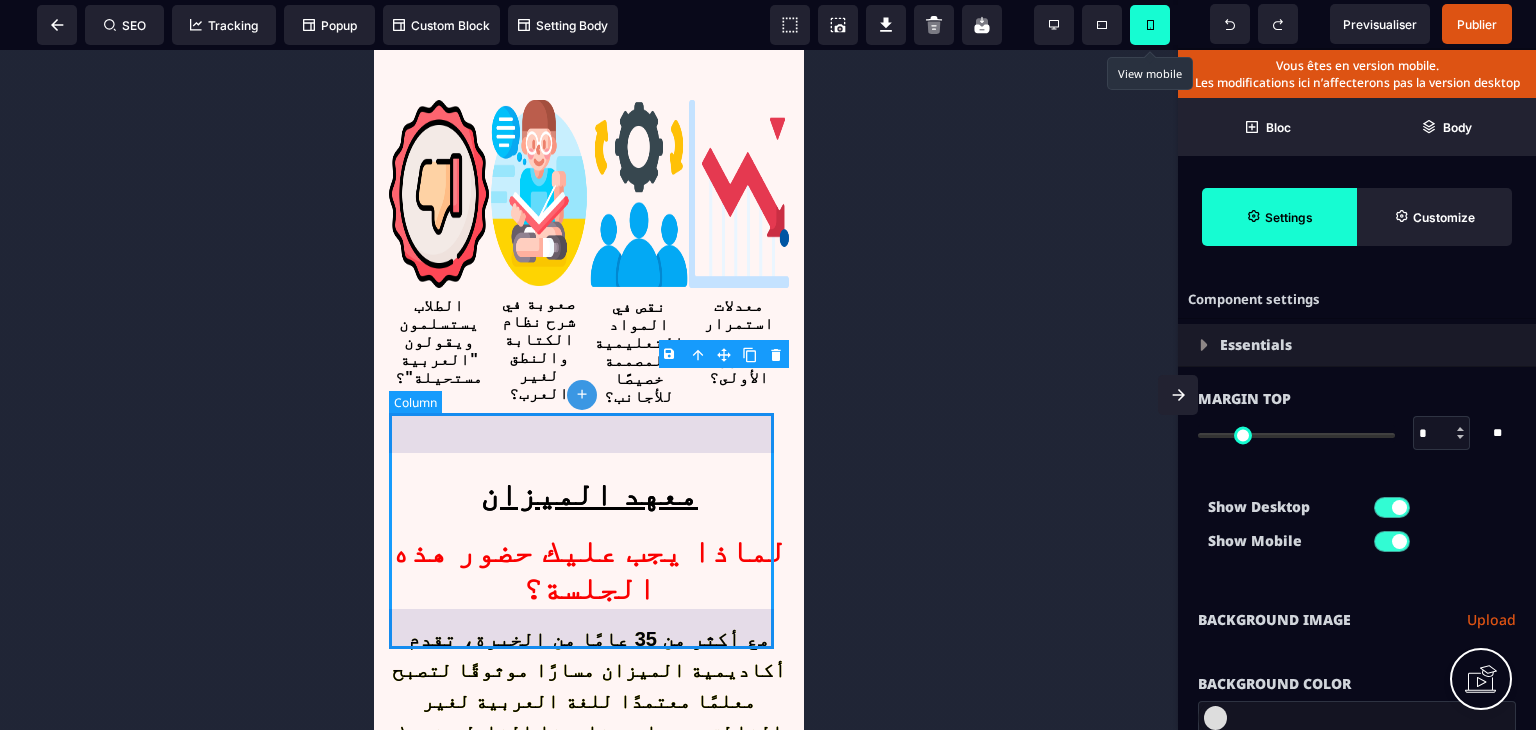 type on "*" 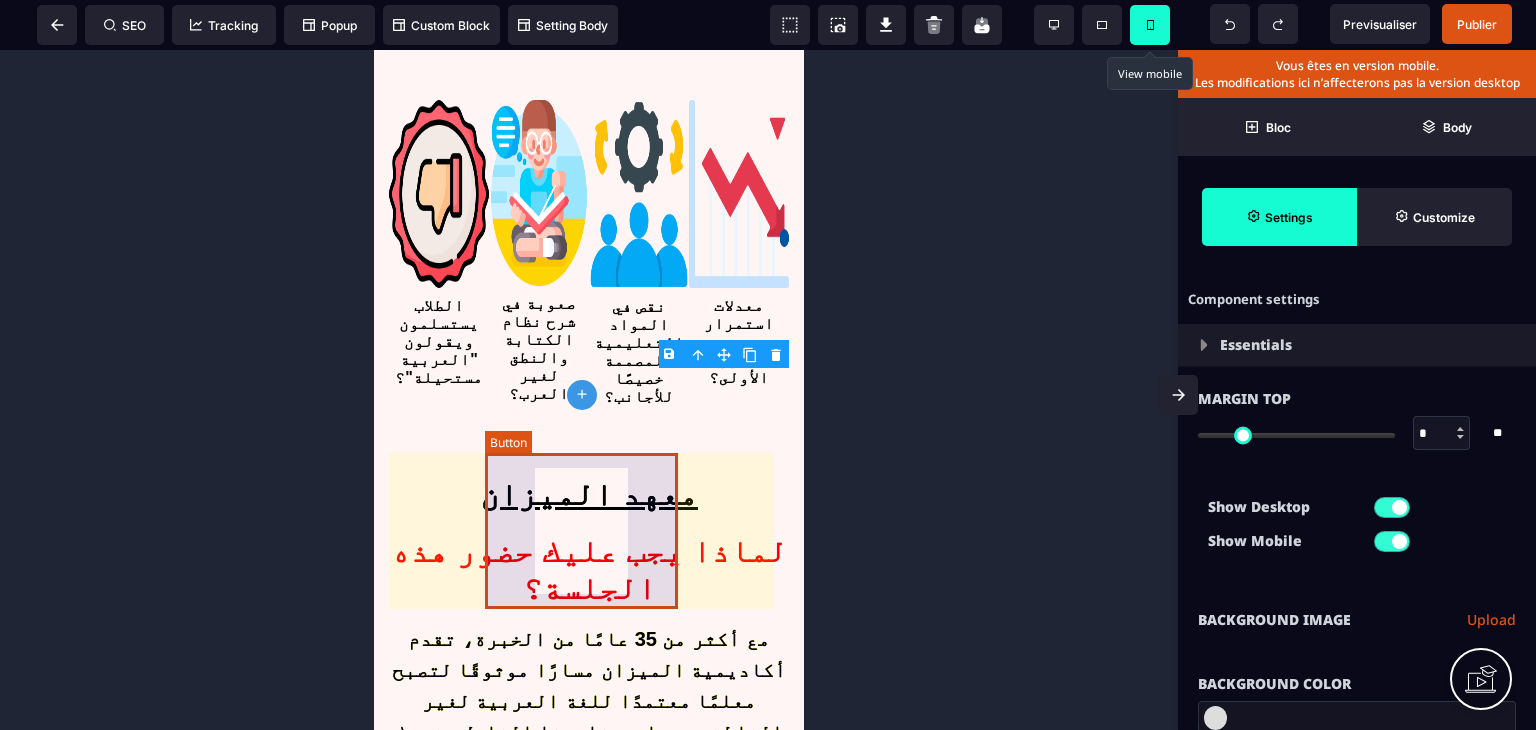click on "انضم إلى مجموعة الواتساب الخاص بنا" at bounding box center (589, 1101) 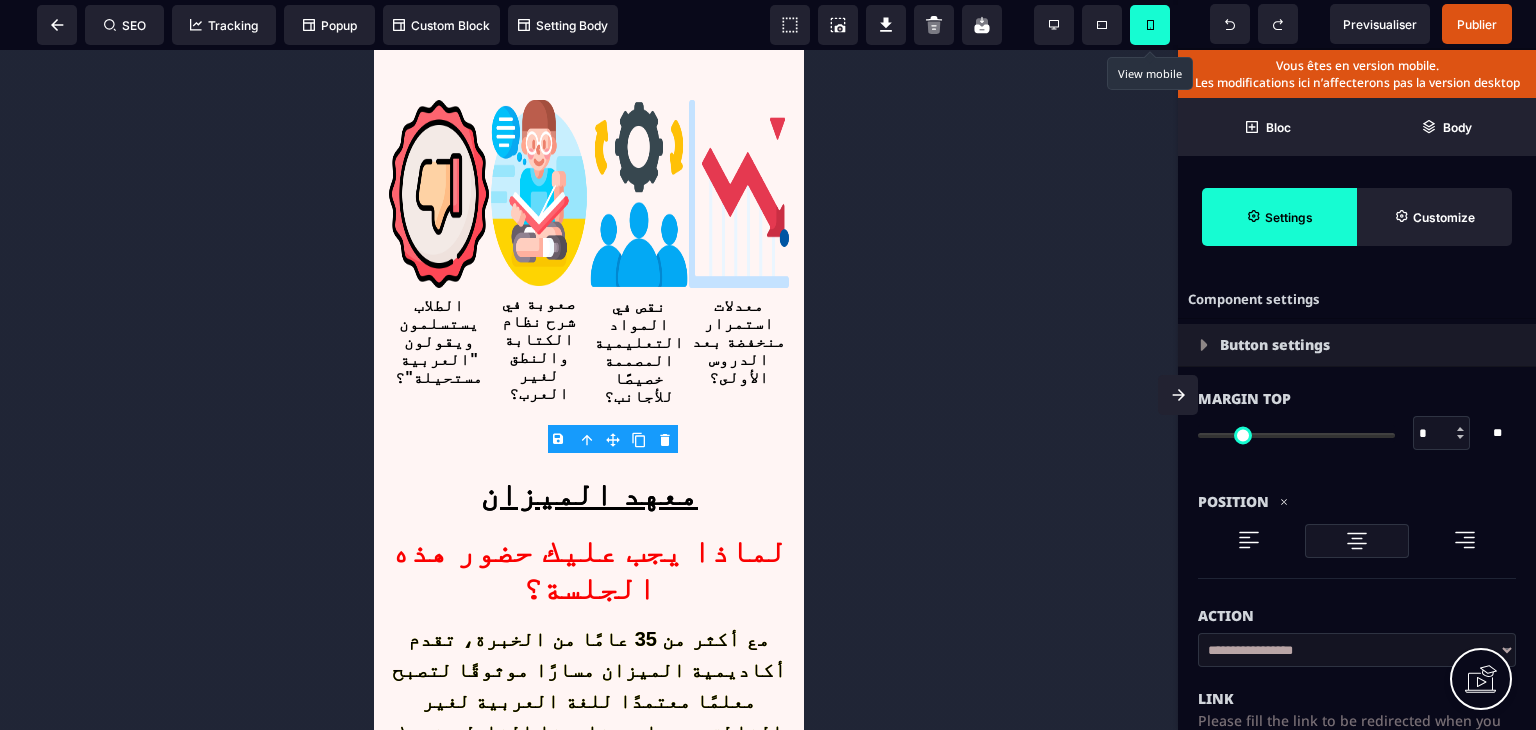 type on "**" 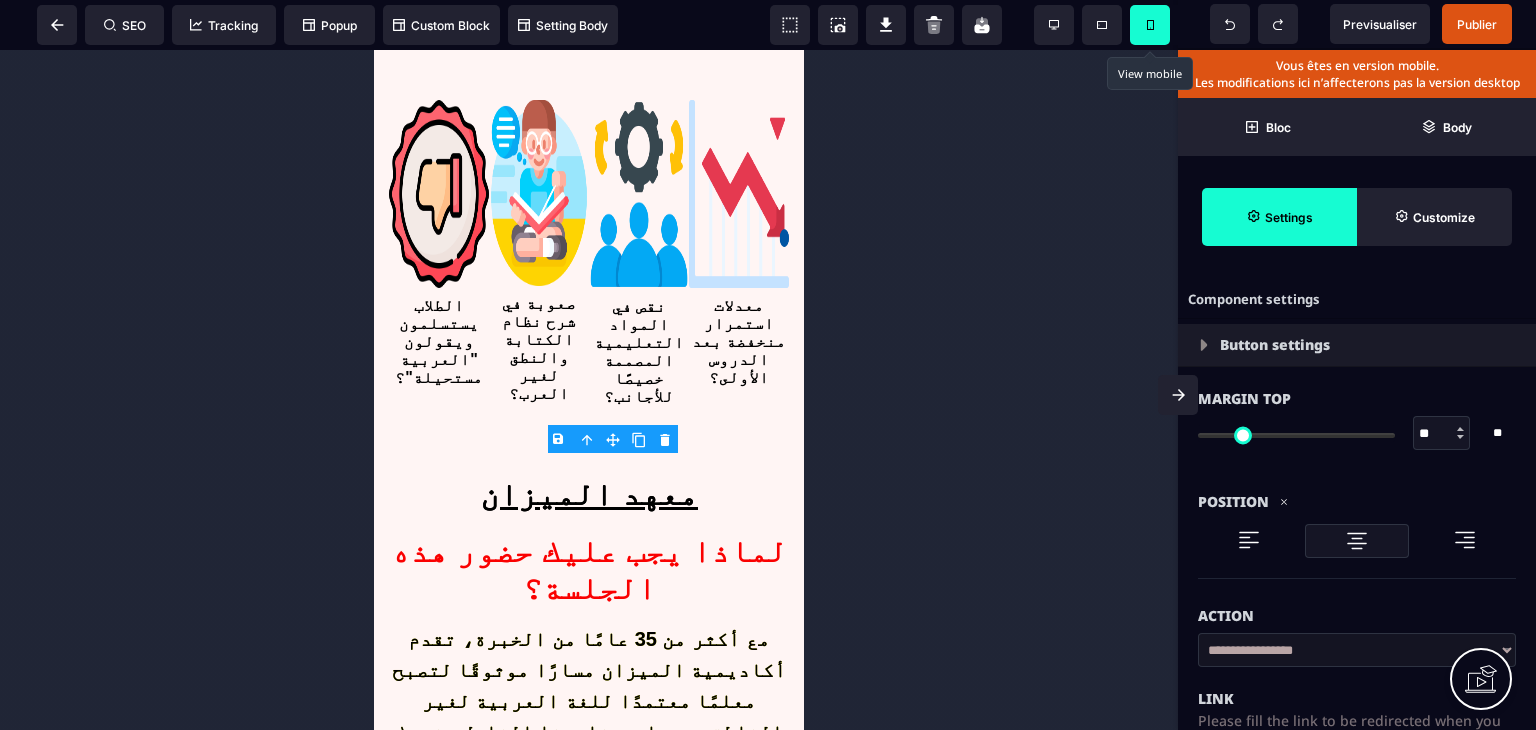 type on "**" 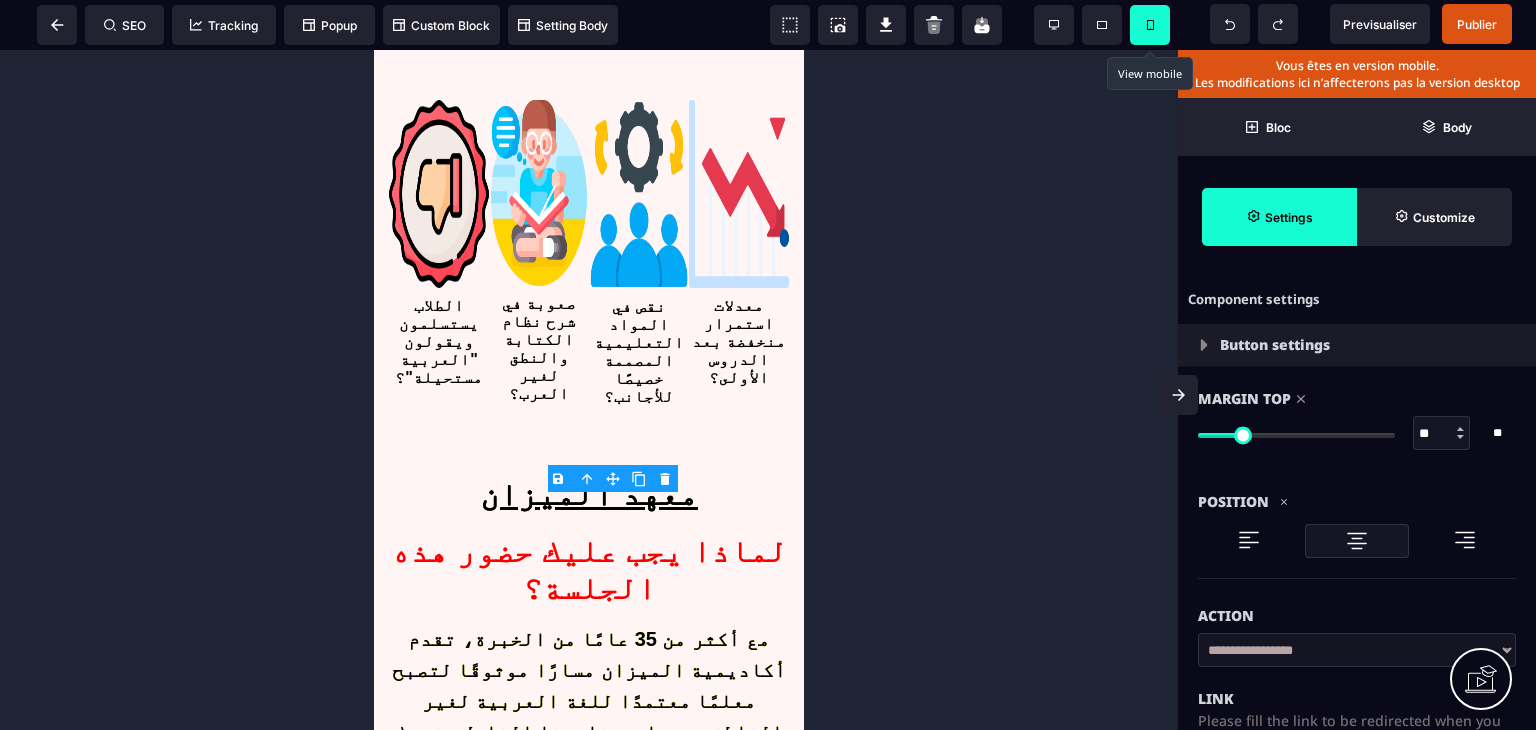 type on "**" 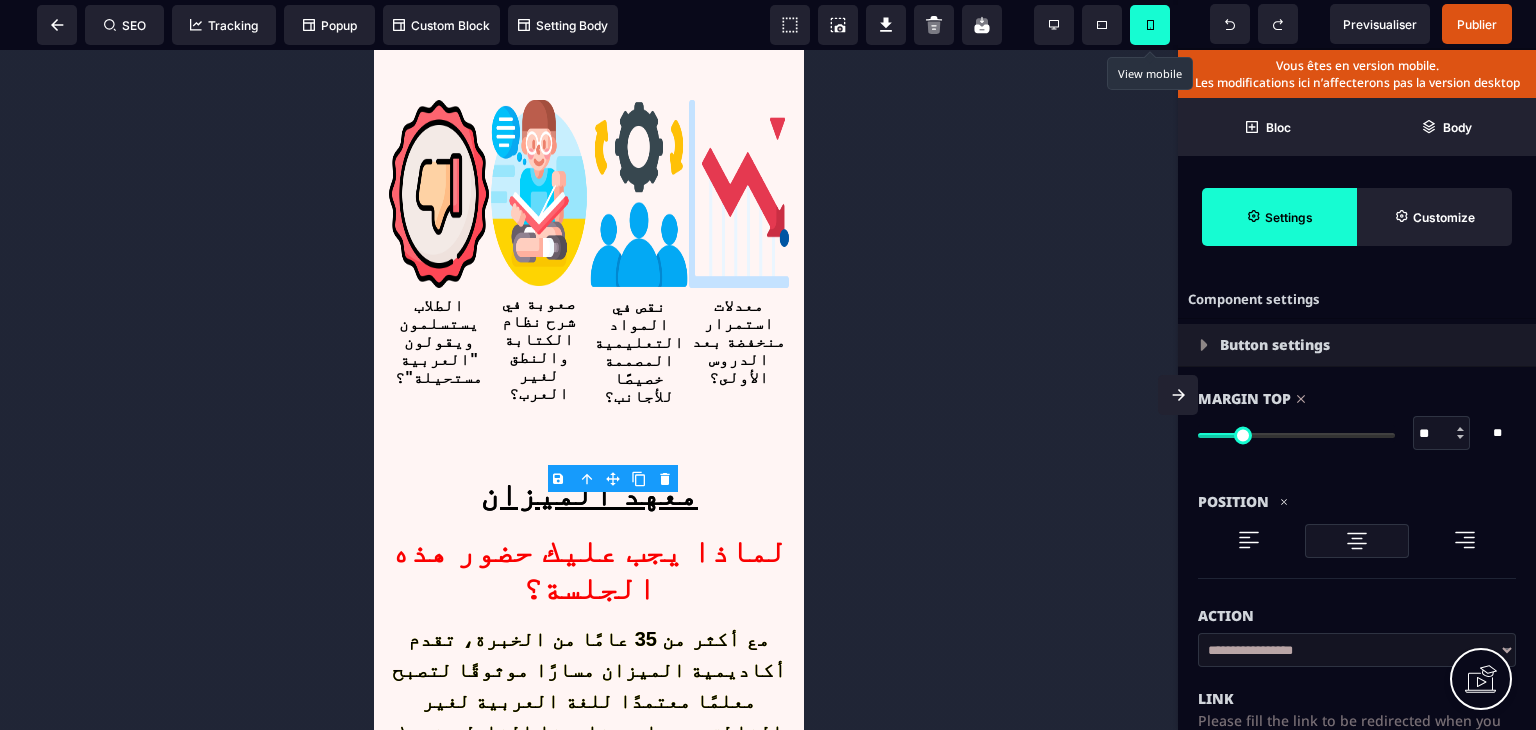 type on "**" 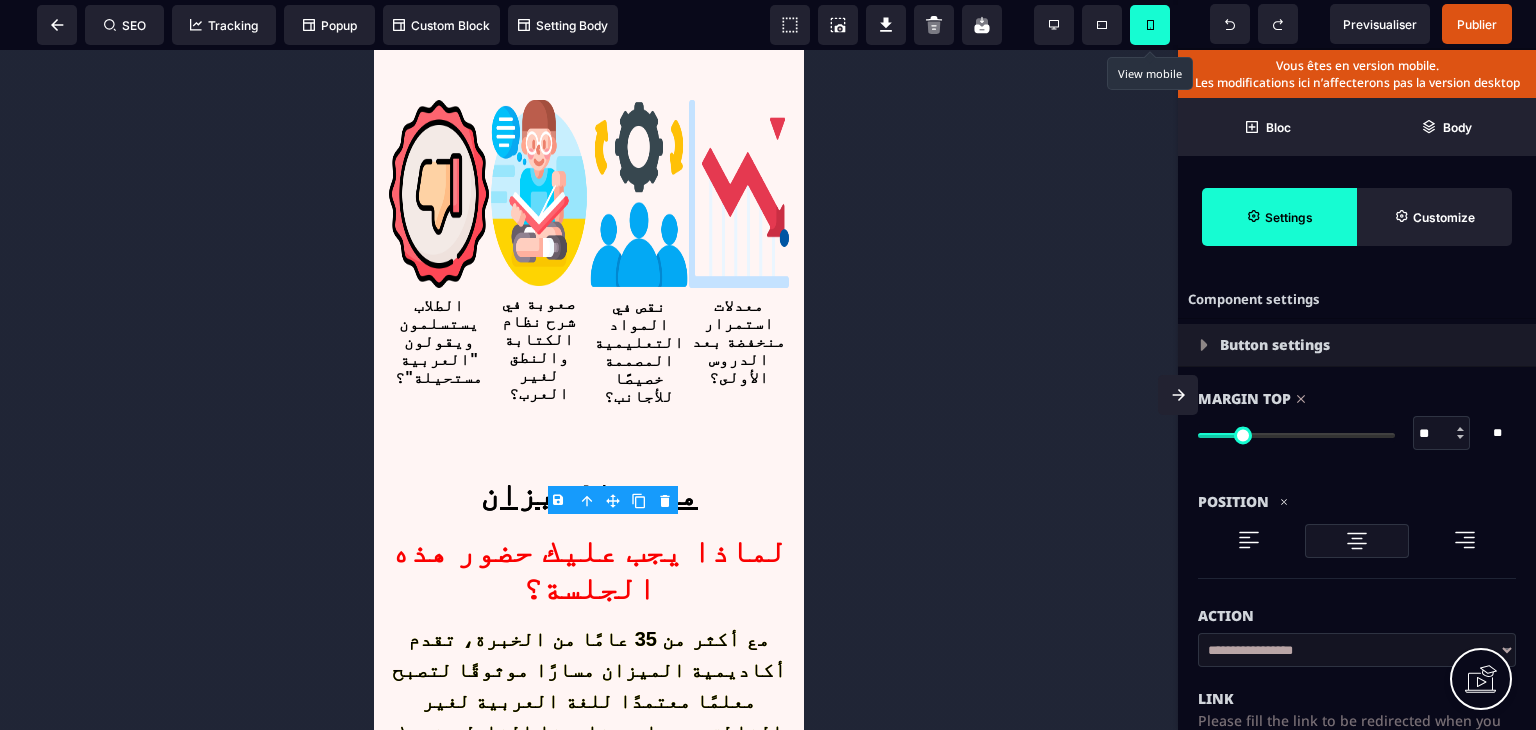 type on "**" 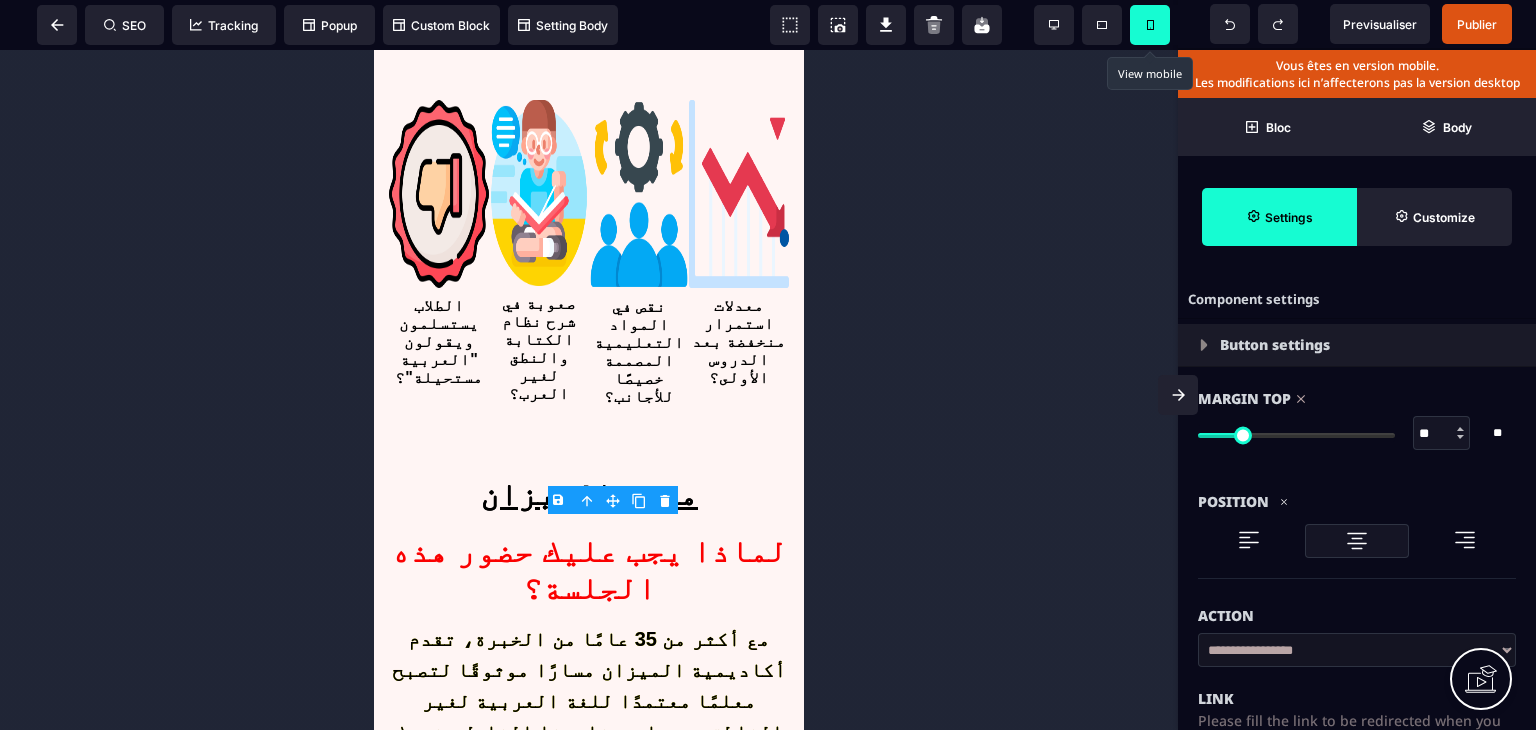 type on "**" 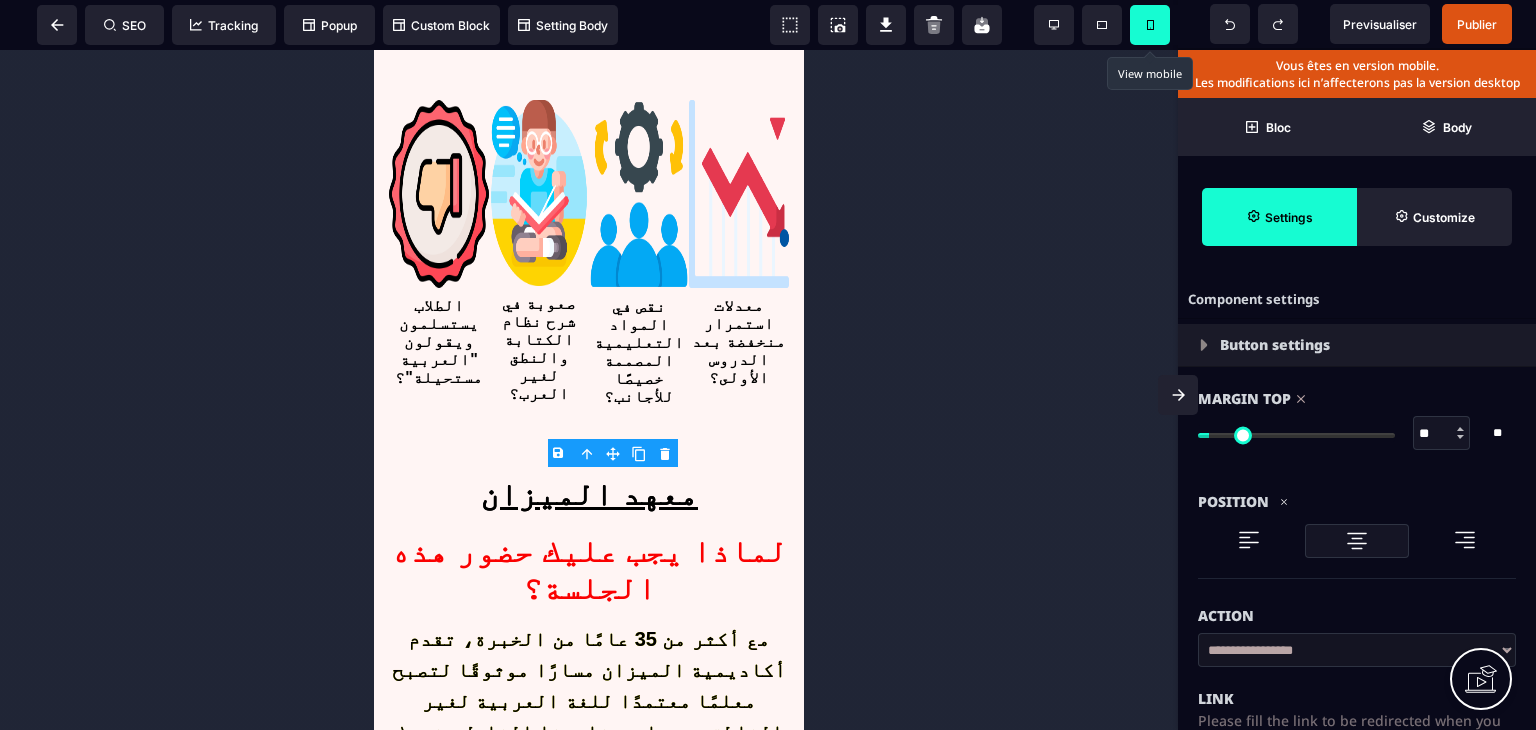 type on "*" 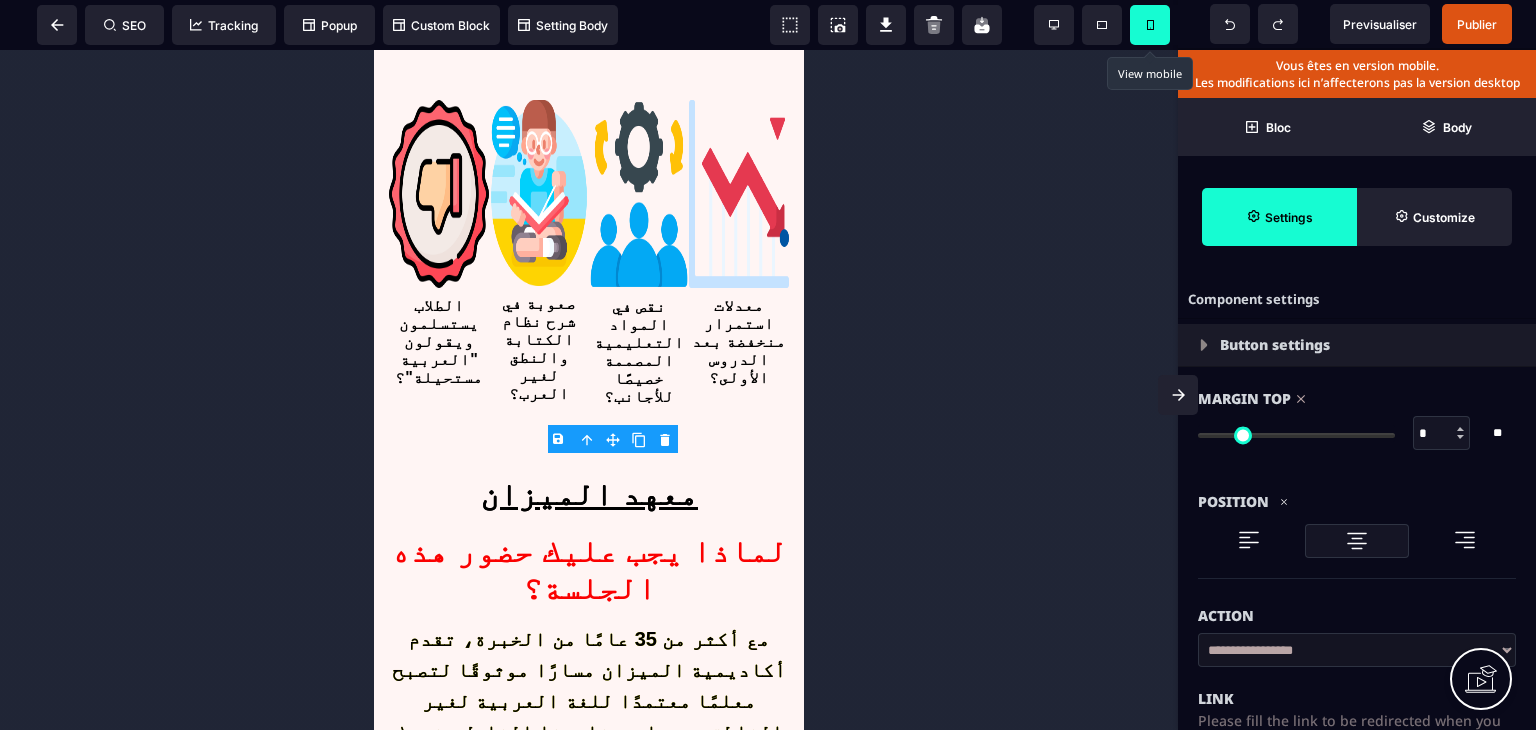 drag, startPoint x: 1219, startPoint y: 433, endPoint x: 579, endPoint y: 437, distance: 640.0125 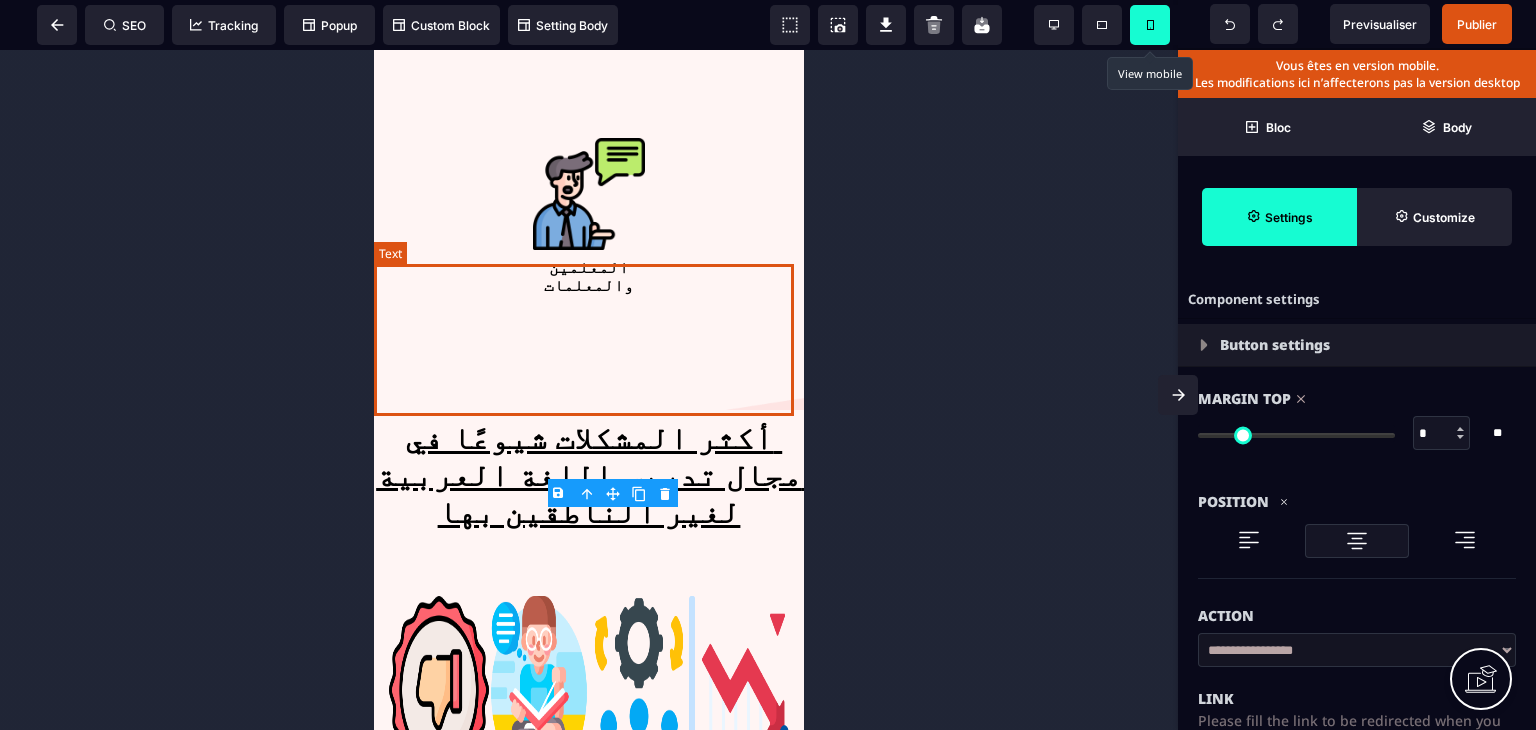 scroll, scrollTop: 3157, scrollLeft: 0, axis: vertical 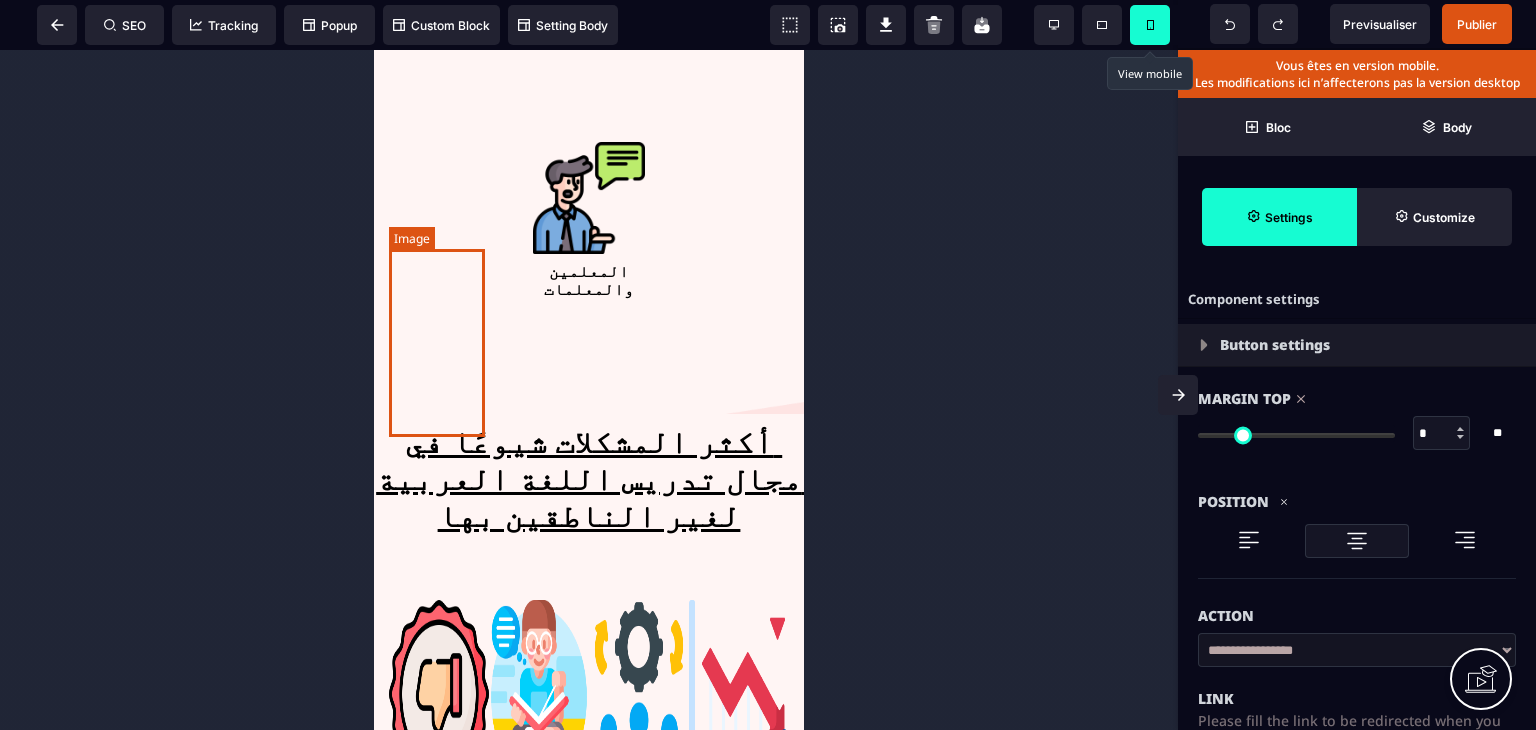 click at bounding box center (439, 694) 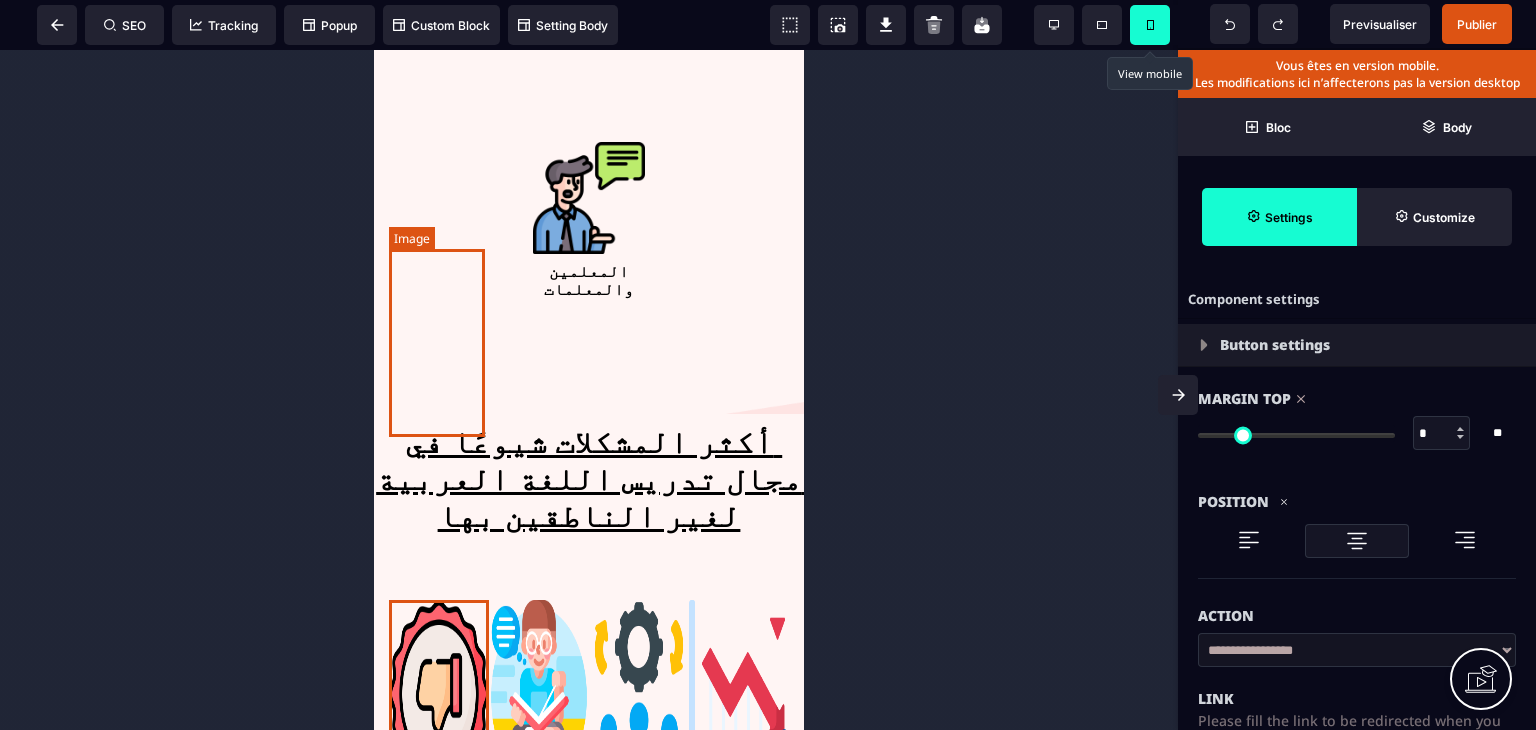 select 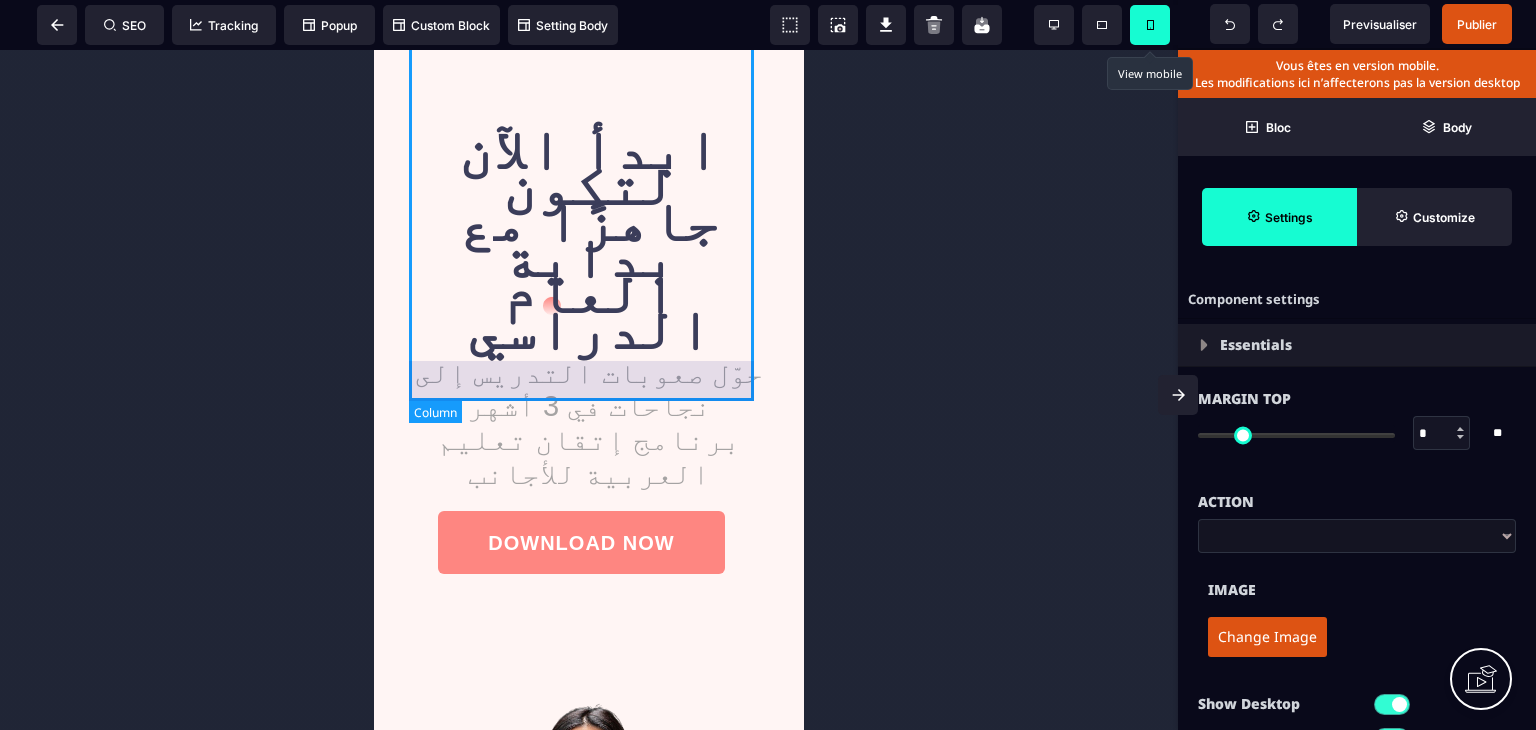 scroll, scrollTop: 0, scrollLeft: 0, axis: both 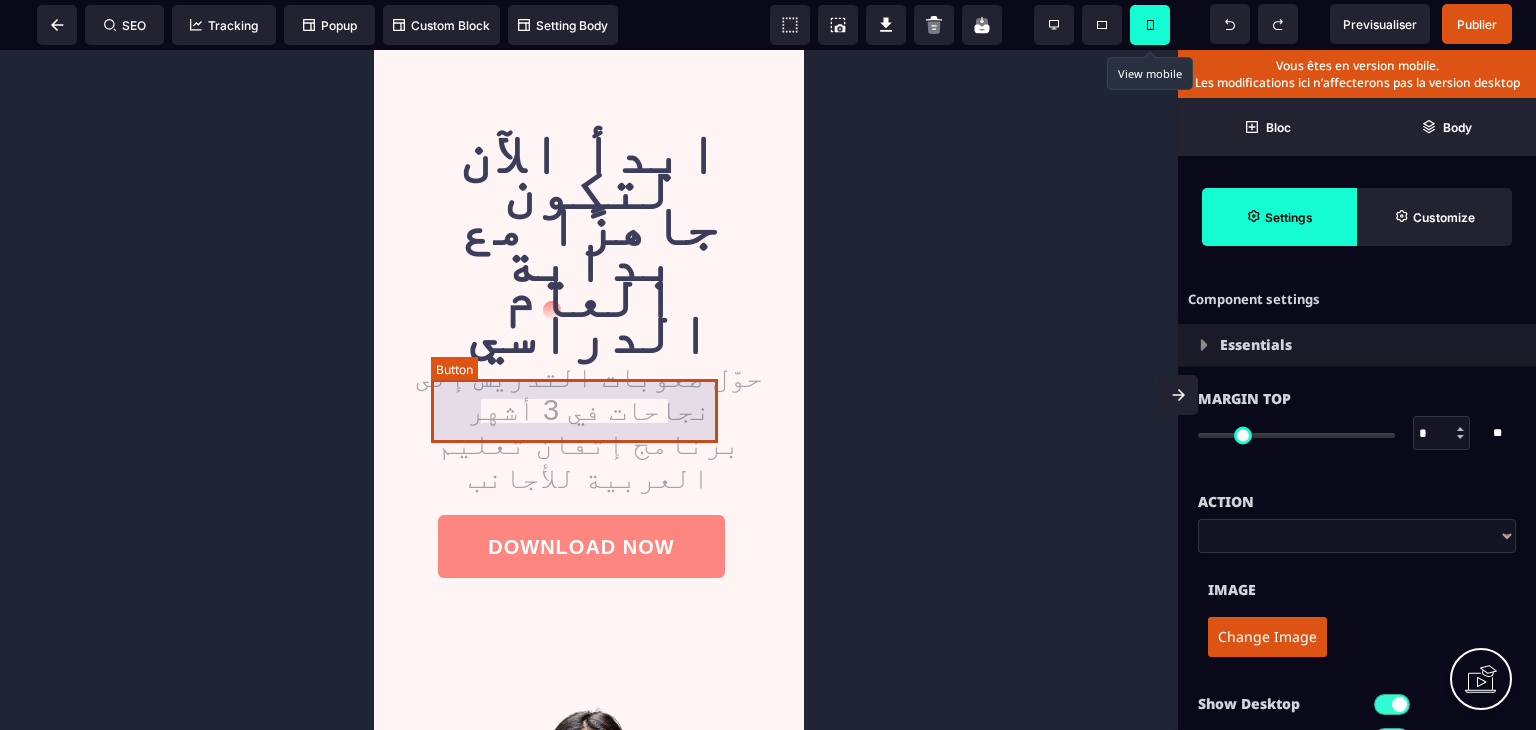 click on "DOWNLOAD NOW" at bounding box center [581, 546] 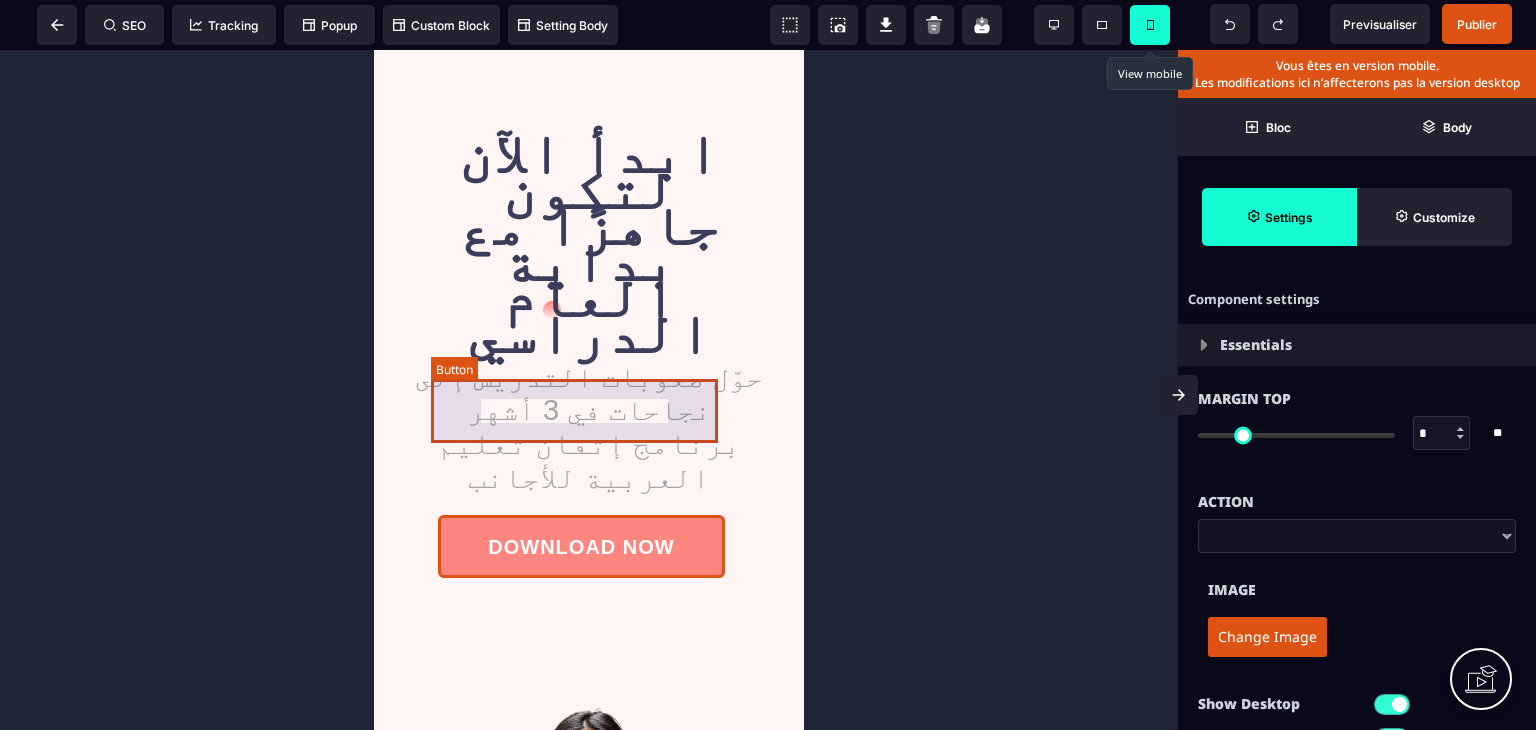 select on "***" 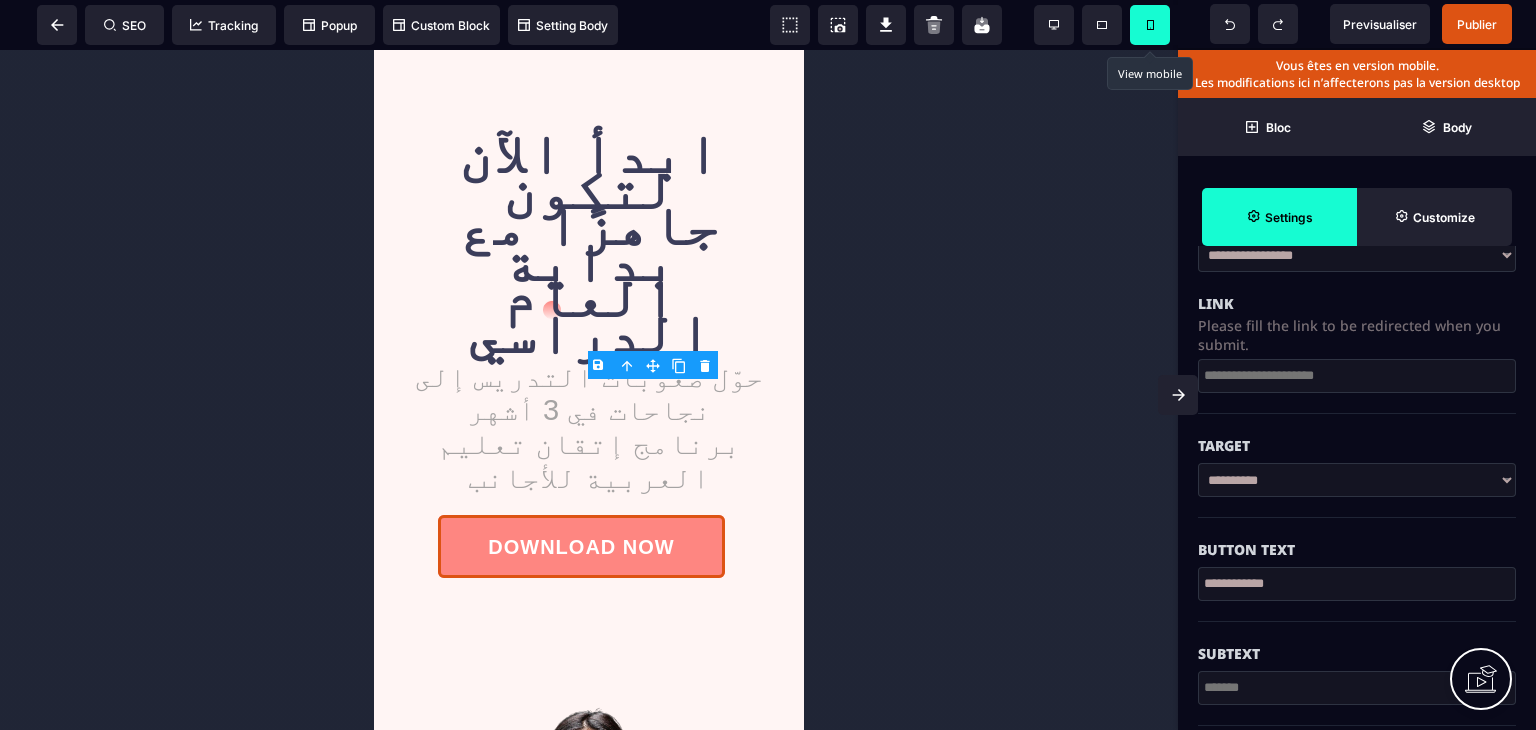 scroll, scrollTop: 700, scrollLeft: 0, axis: vertical 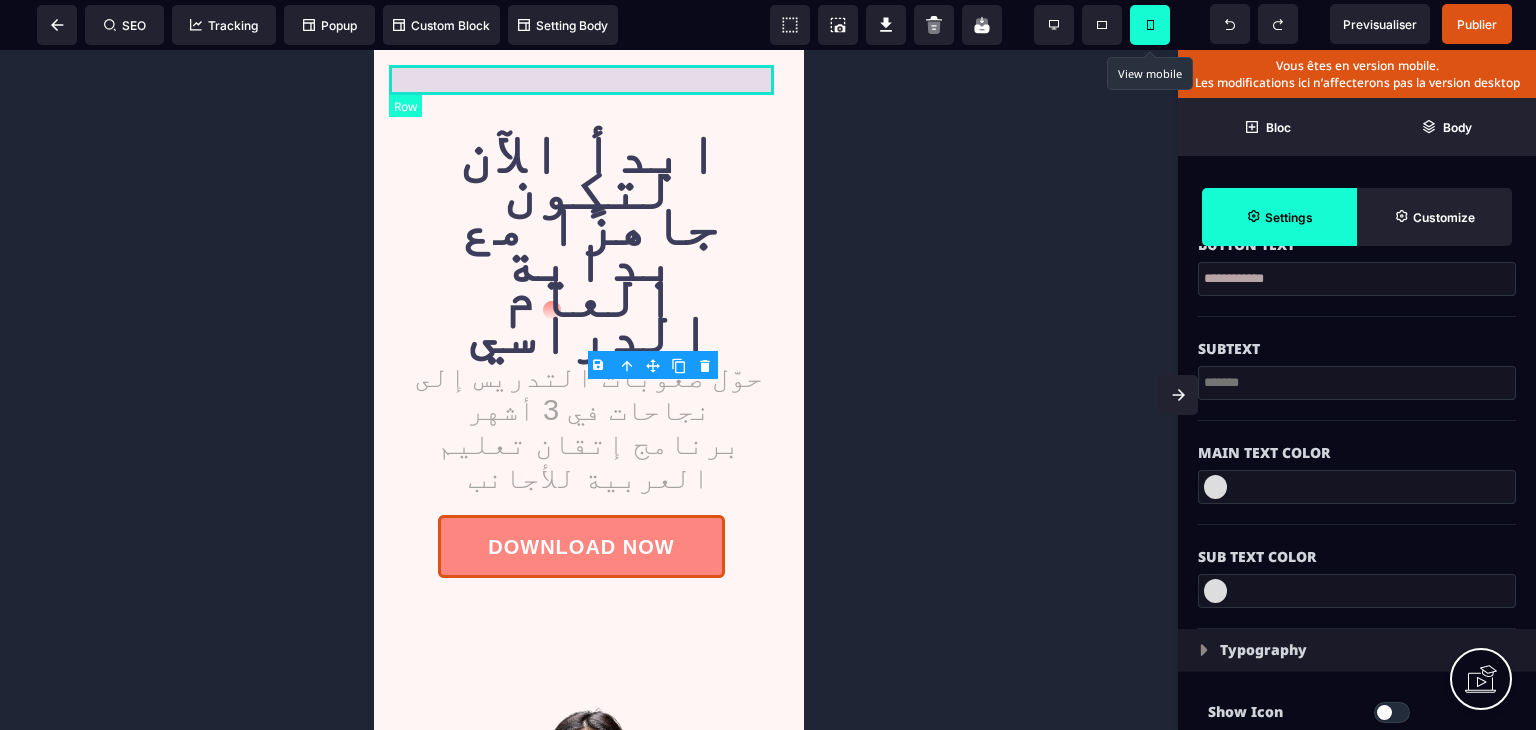 click at bounding box center [589, 80] 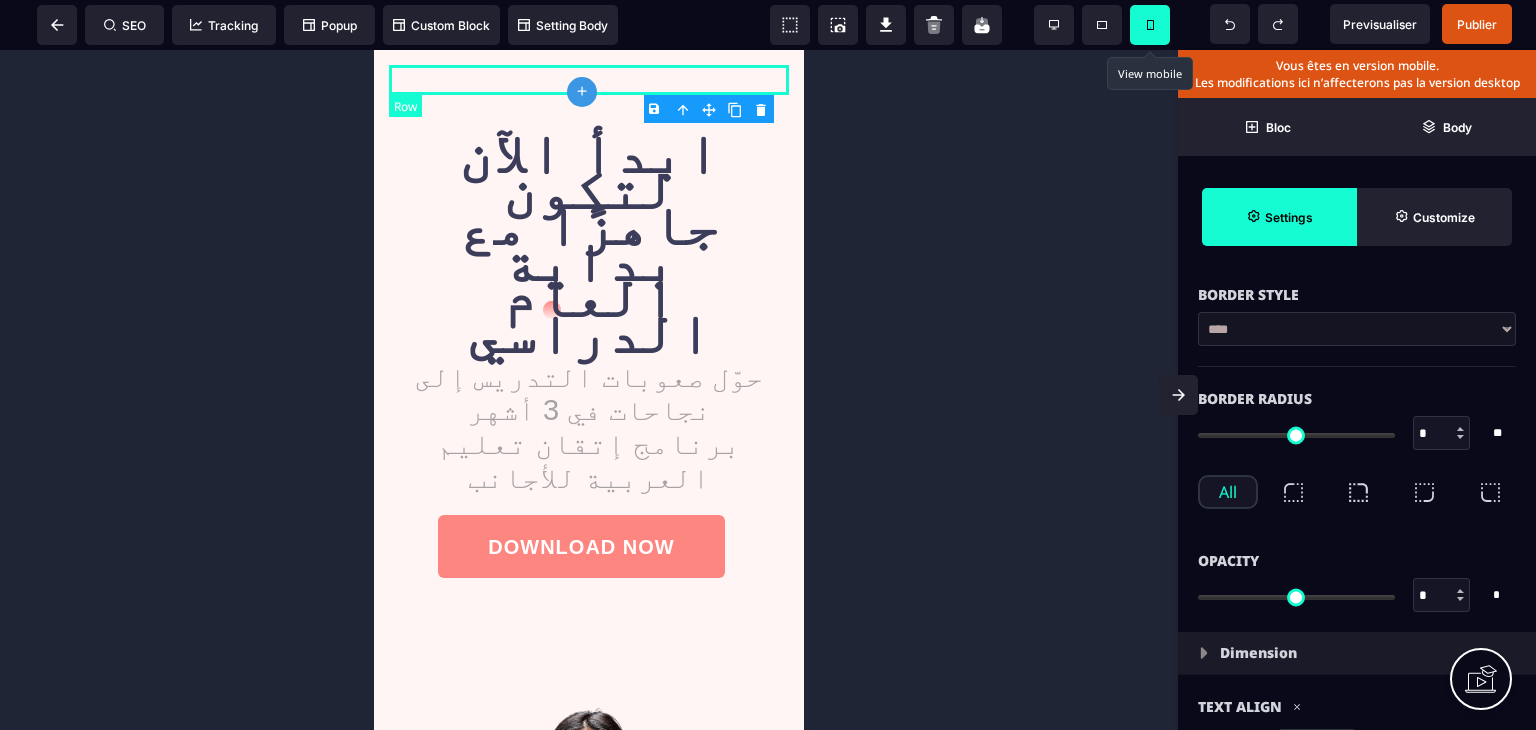 scroll, scrollTop: 0, scrollLeft: 0, axis: both 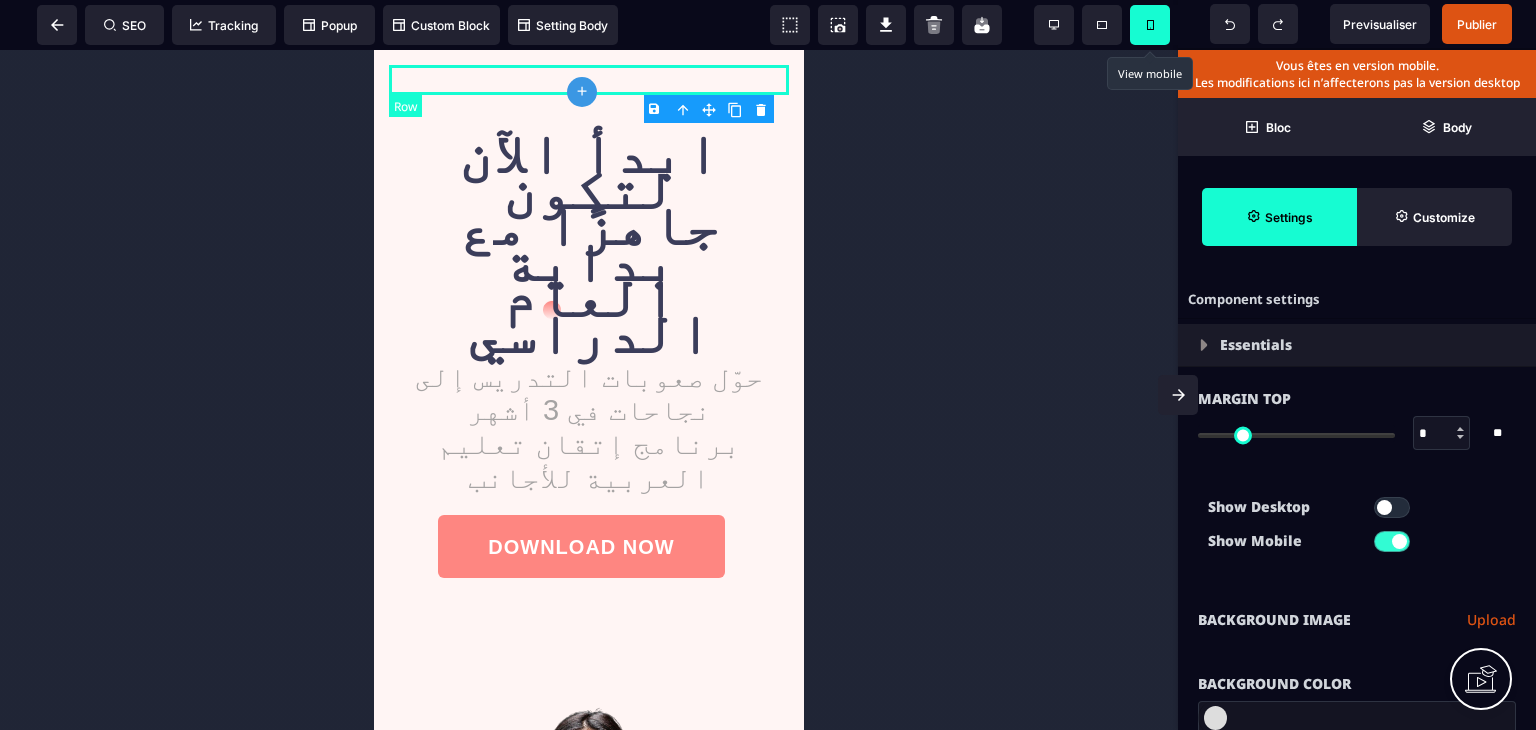 type on "*" 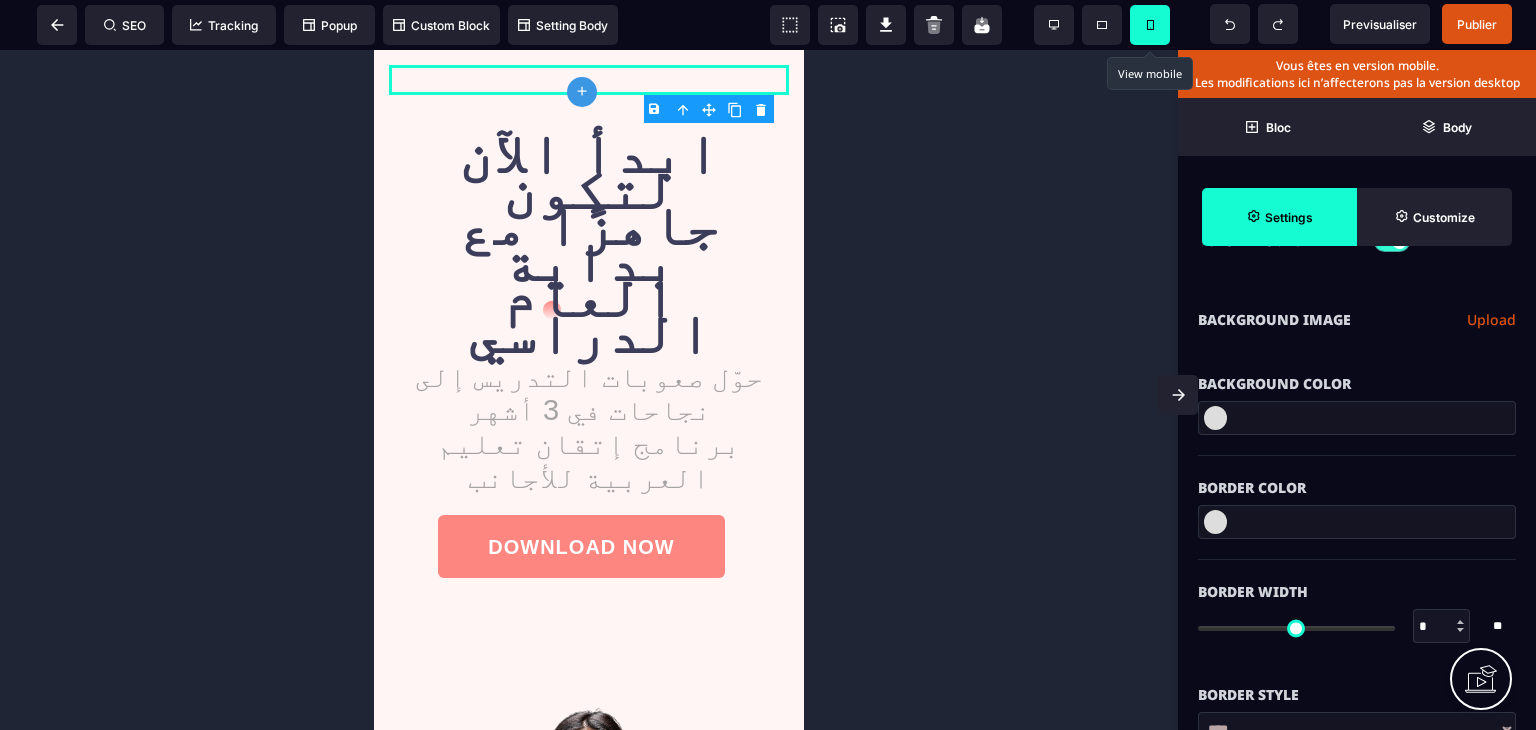 scroll, scrollTop: 0, scrollLeft: 0, axis: both 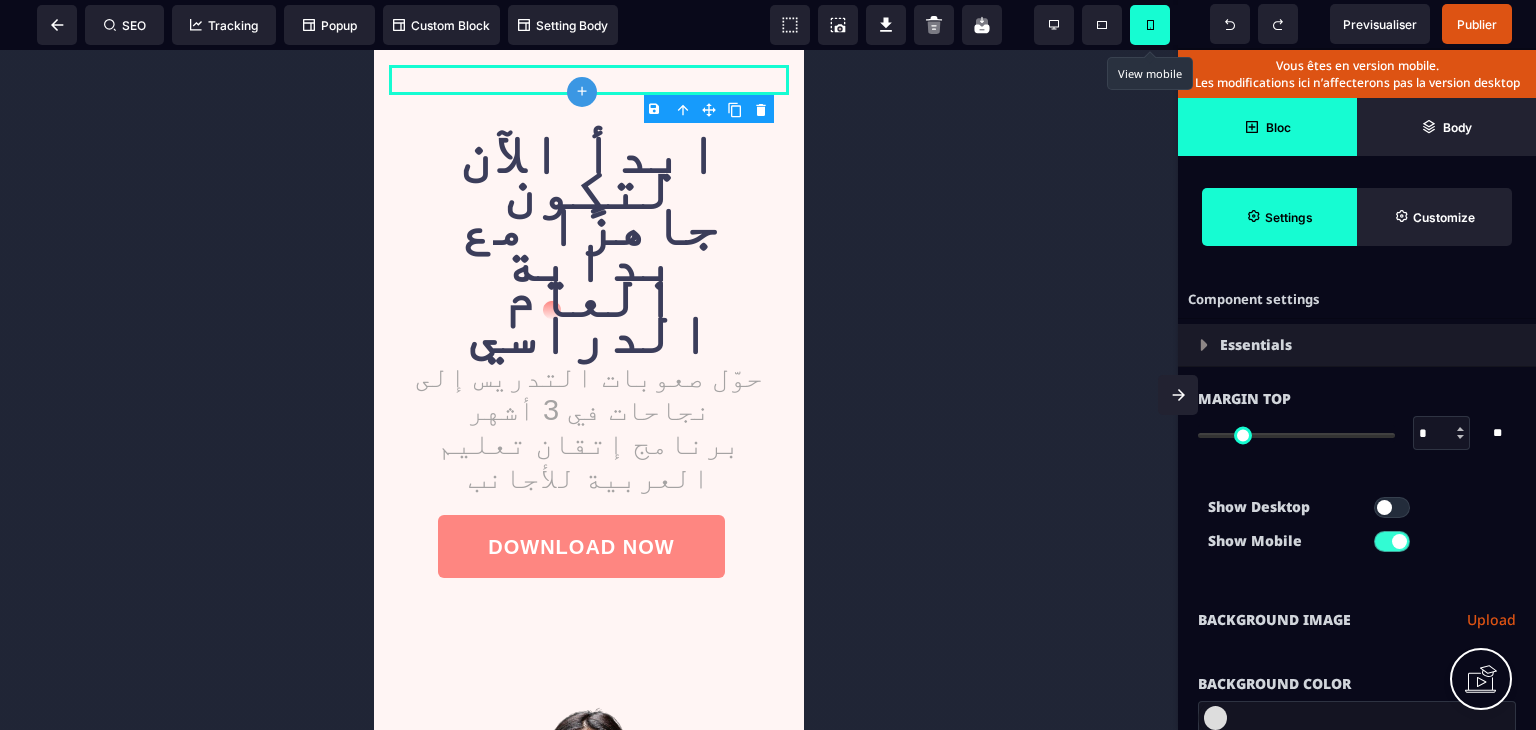 click on "Bloc" at bounding box center [1278, 127] 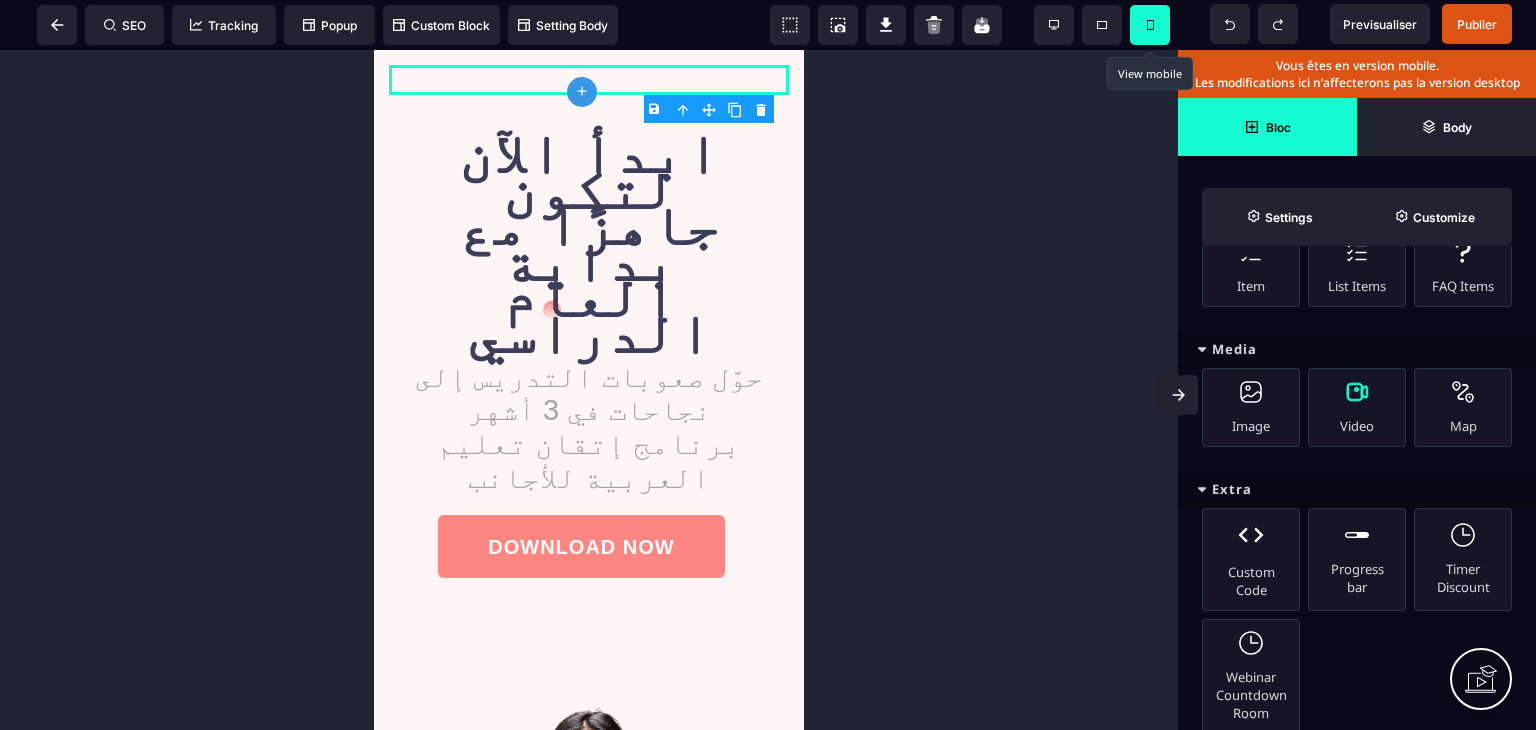 scroll, scrollTop: 700, scrollLeft: 0, axis: vertical 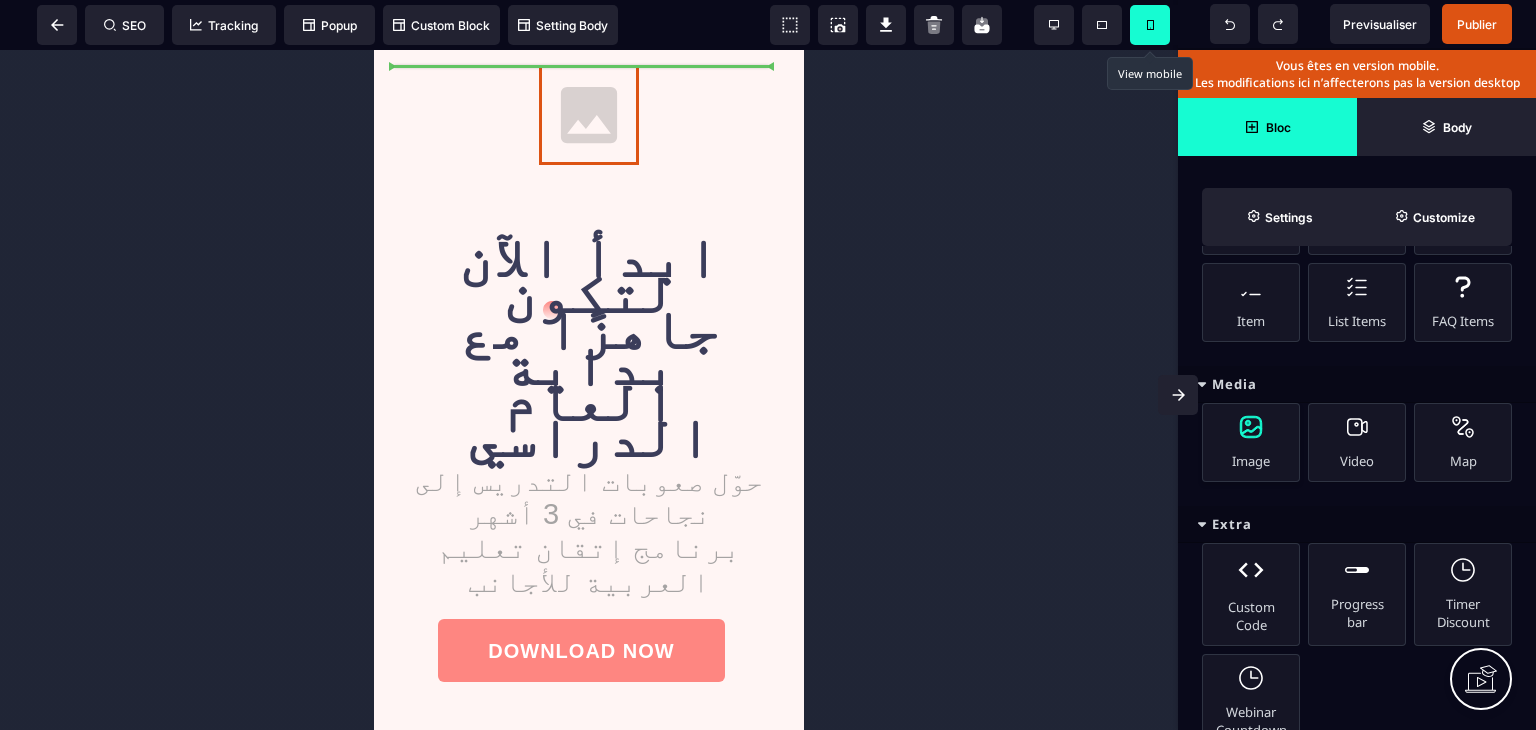 select 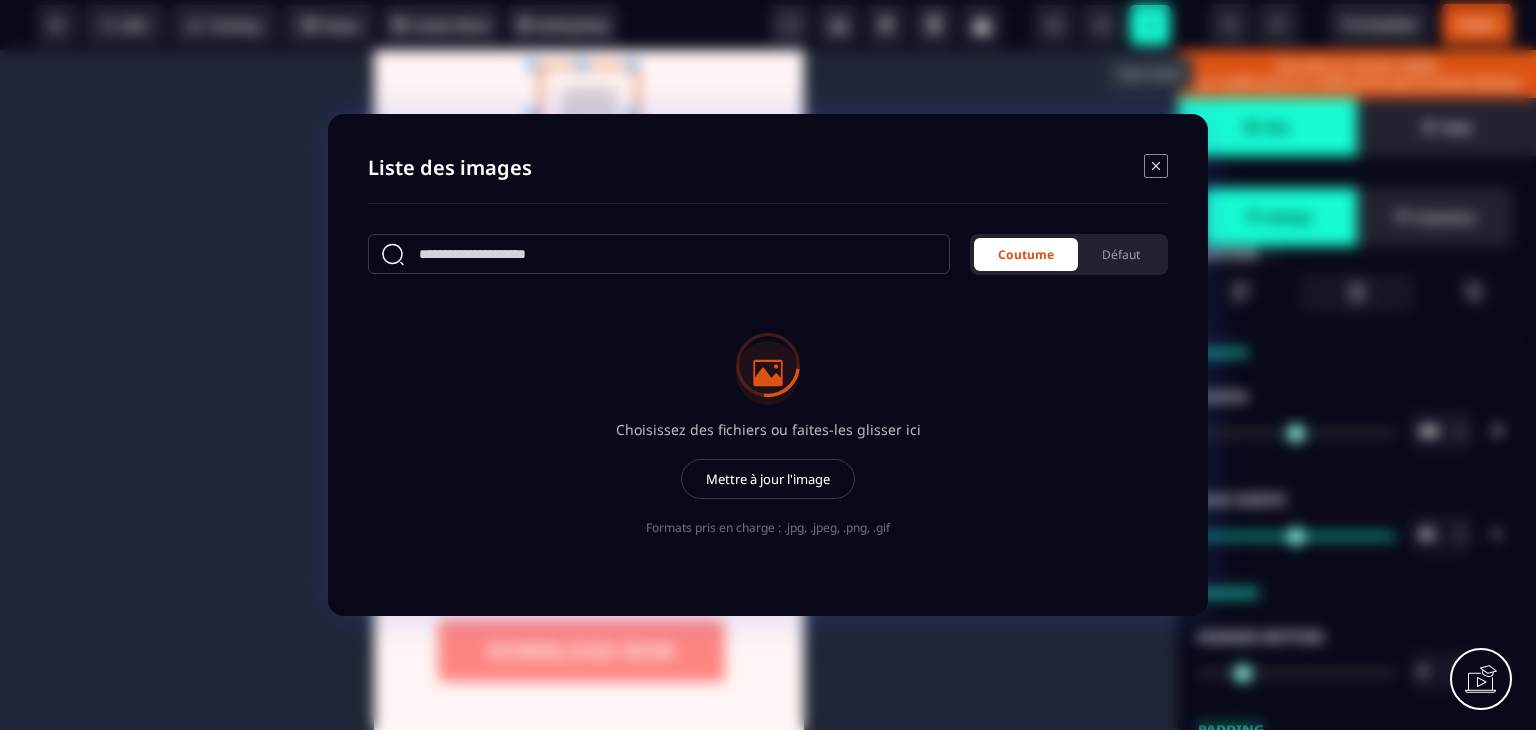 scroll, scrollTop: 0, scrollLeft: 0, axis: both 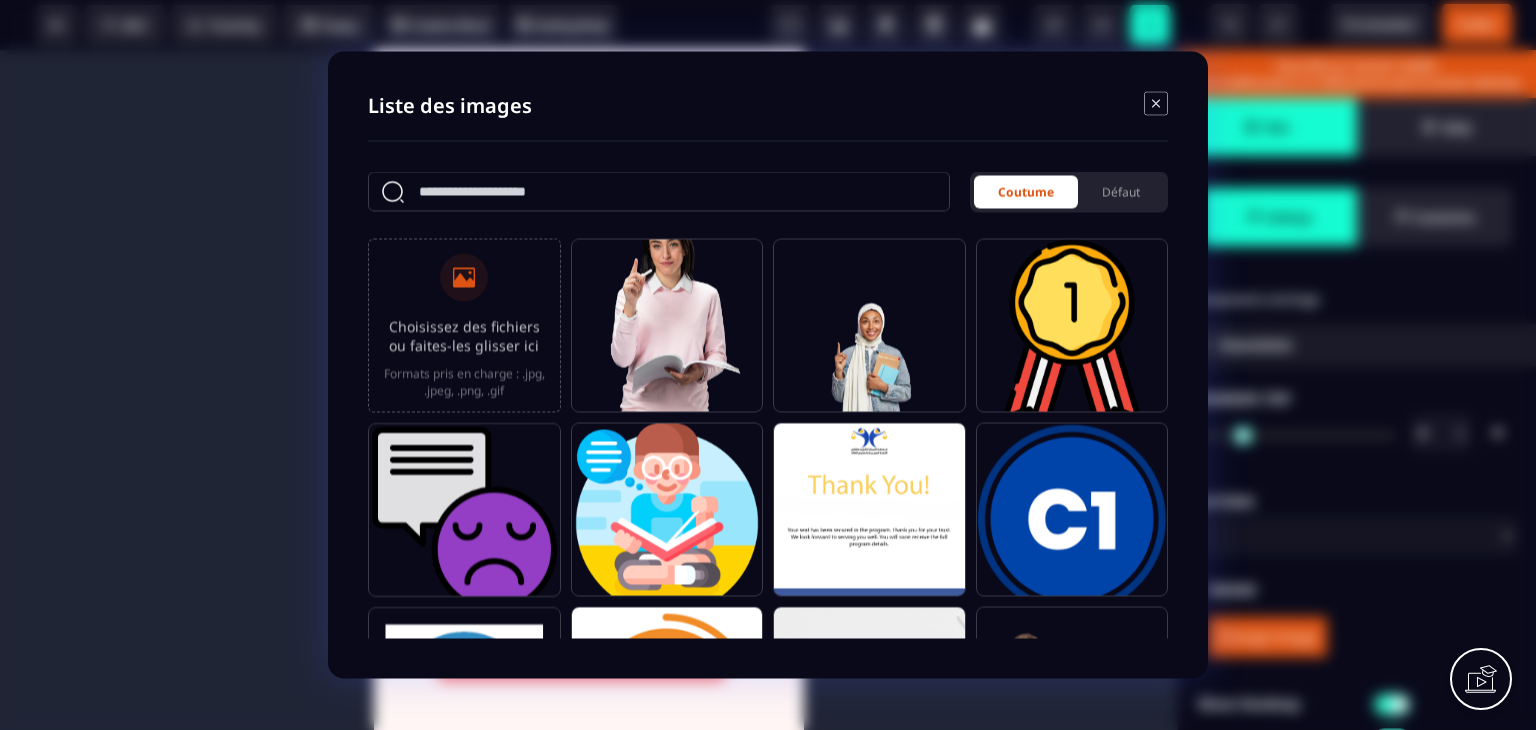 click on "Choisissez des fichiers ou faites-les glisser ici Formats pris en charge : .jpg, .jpeg, .png, .gif" at bounding box center (464, 325) 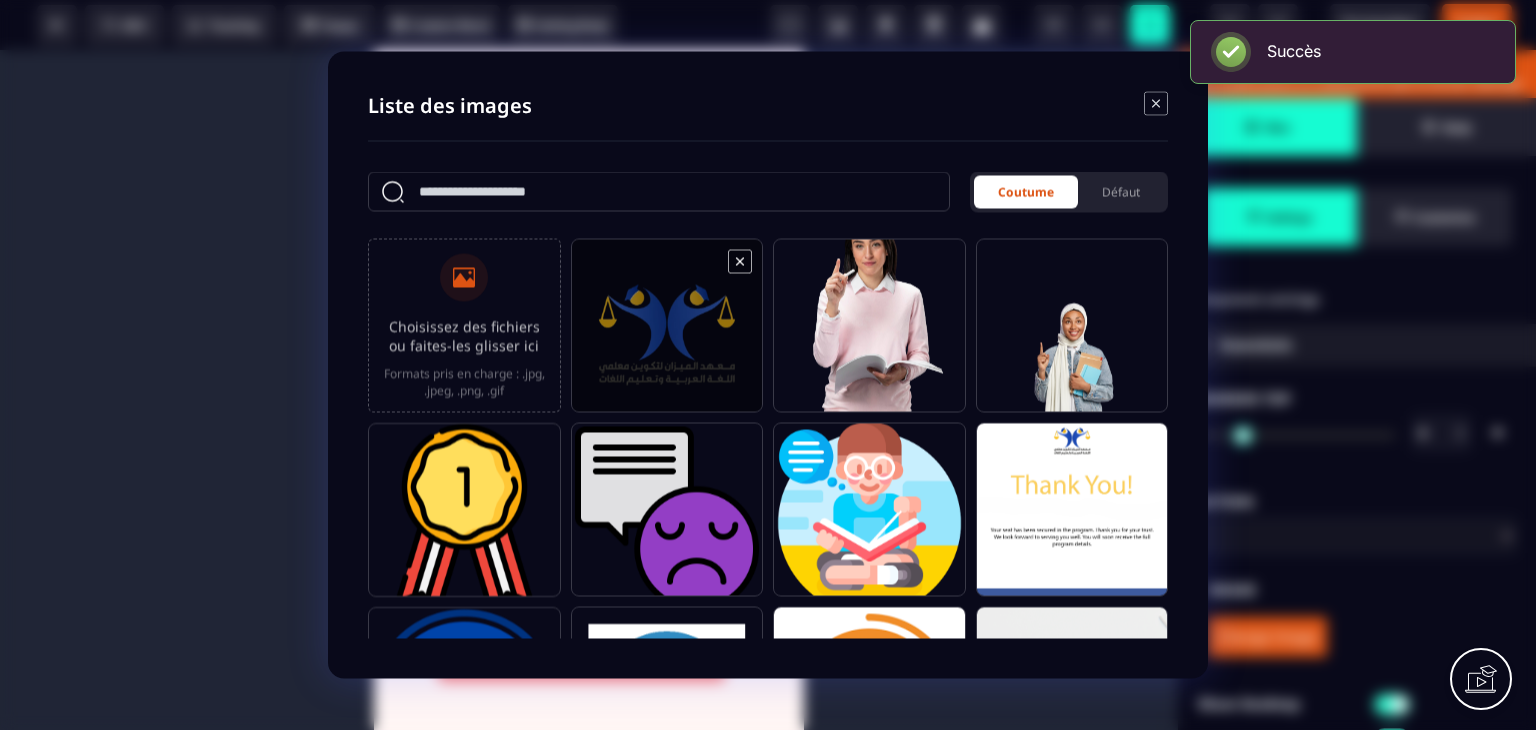 click at bounding box center [667, 335] 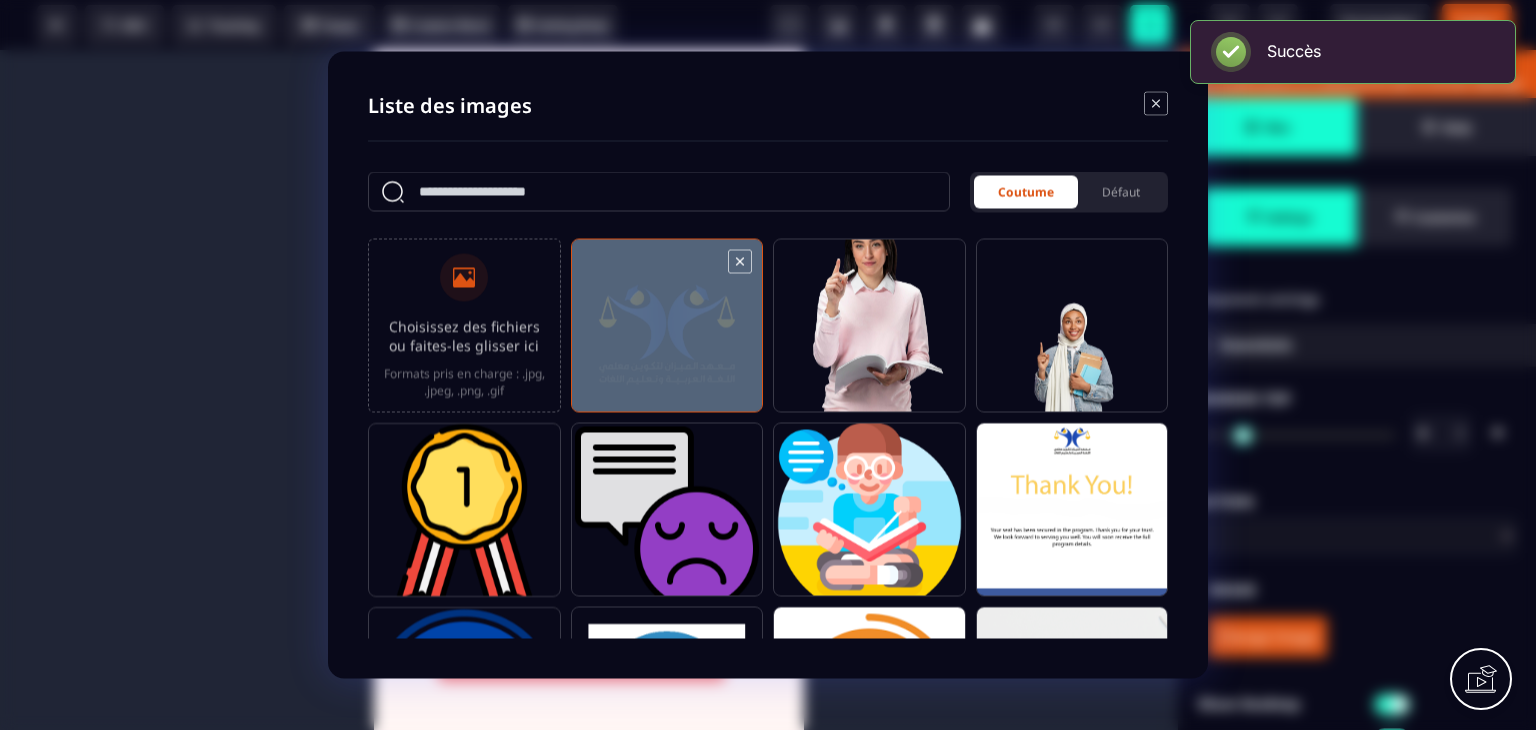 click at bounding box center [667, 335] 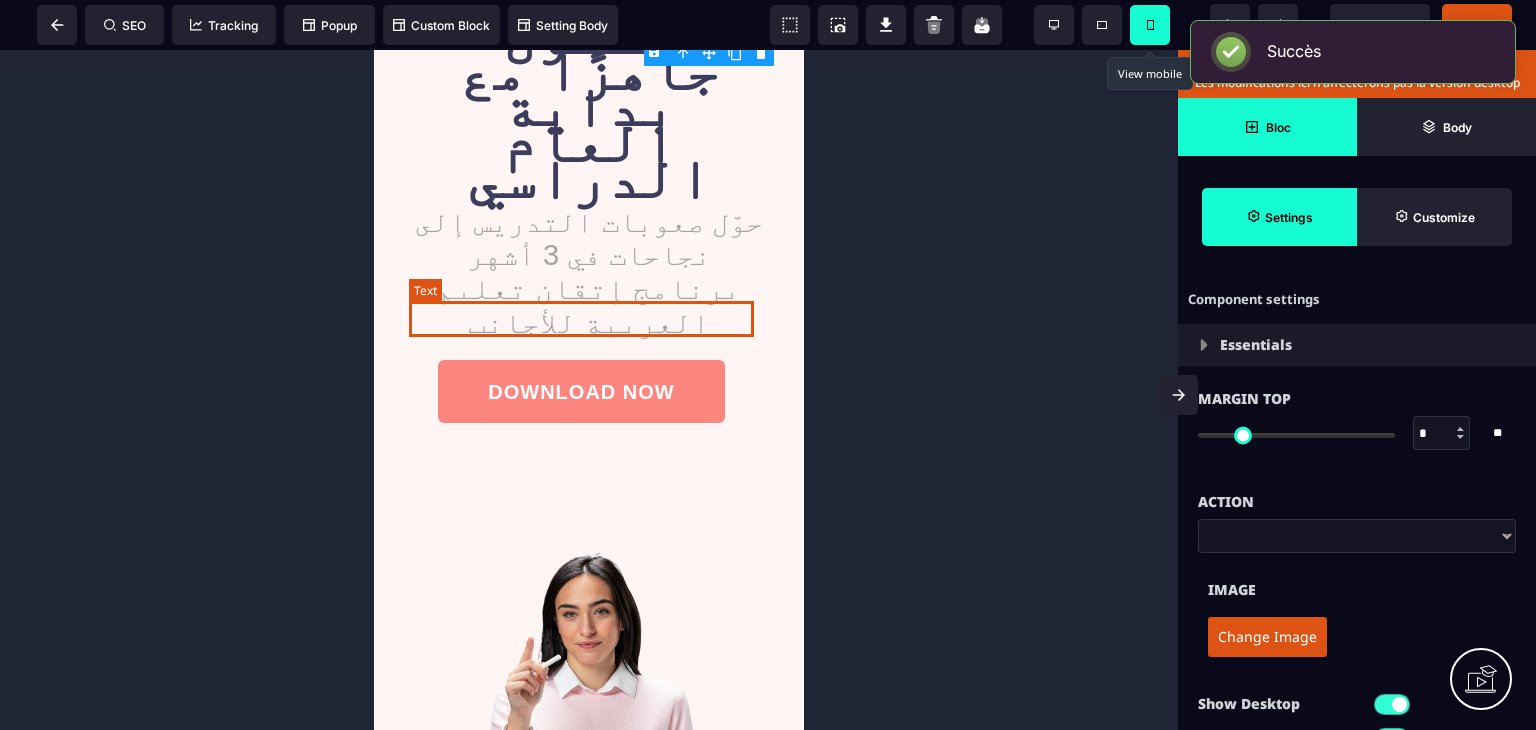 scroll, scrollTop: 0, scrollLeft: 0, axis: both 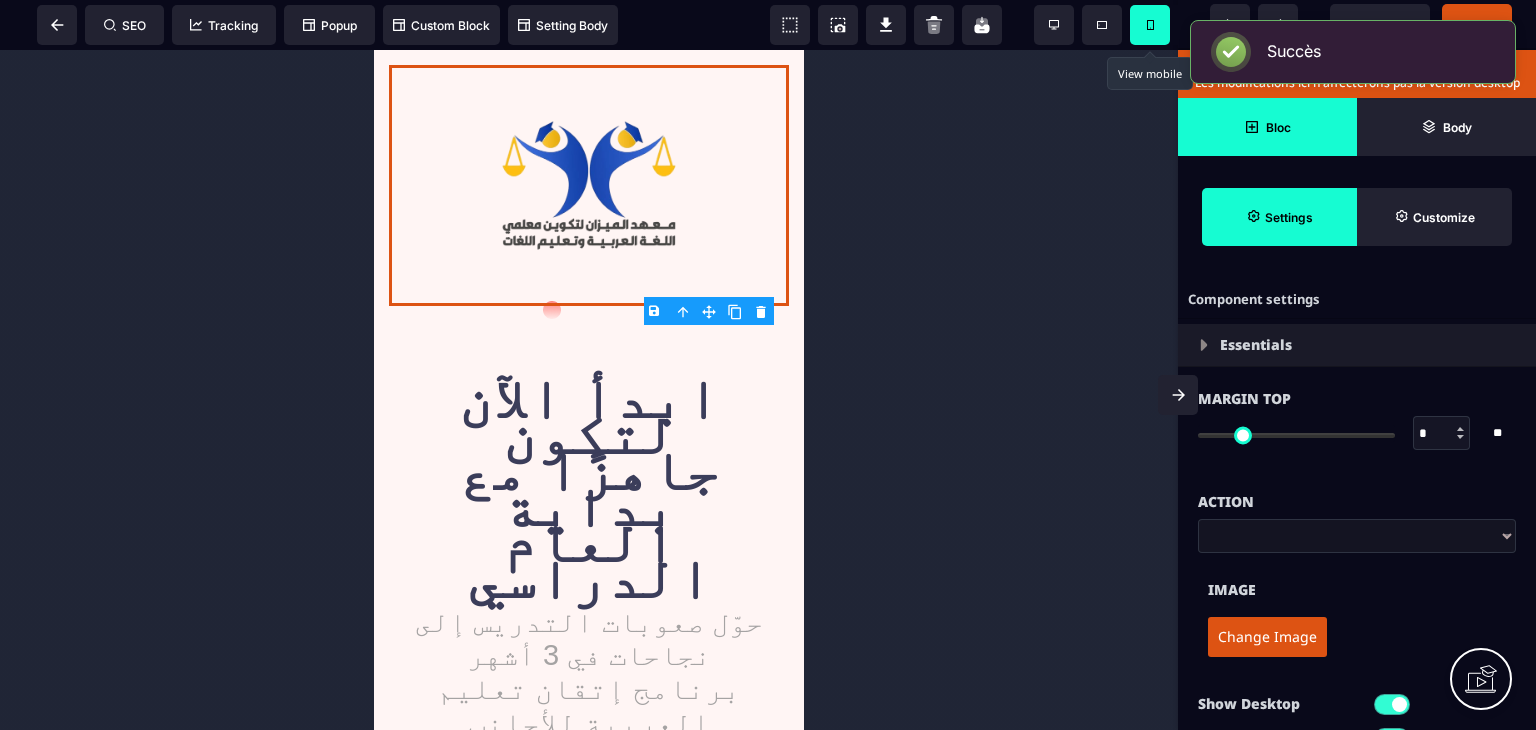 click at bounding box center (589, 390) 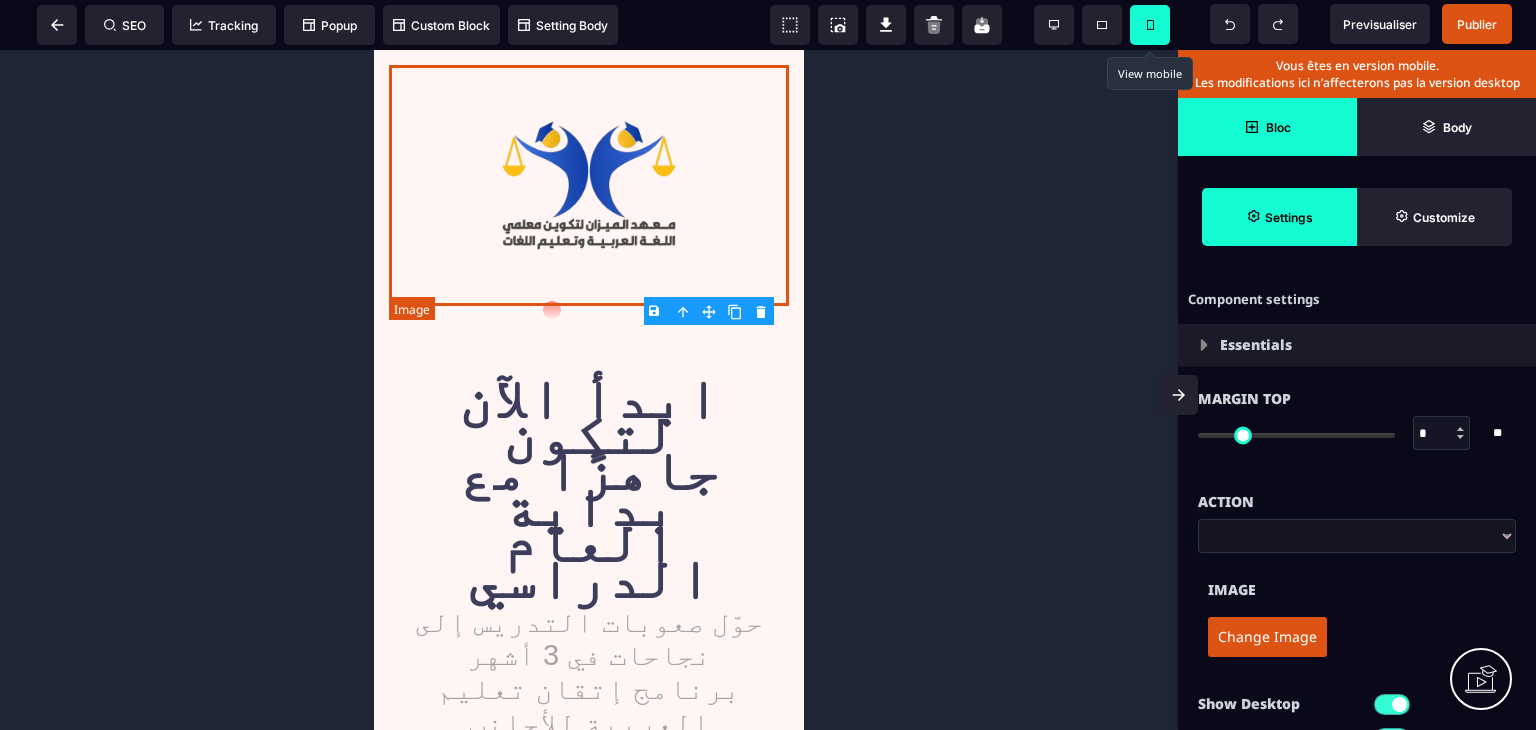 click at bounding box center (589, 185) 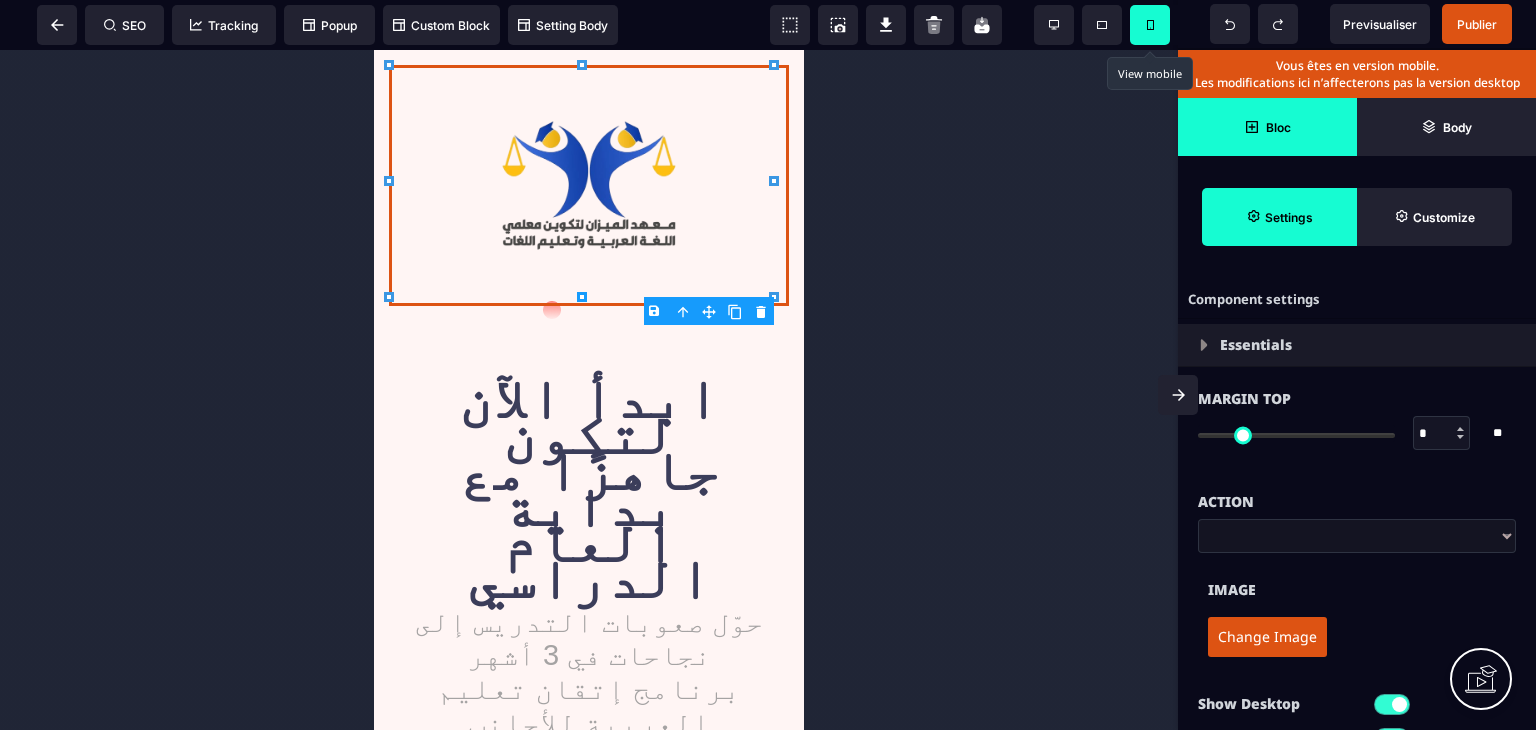 click at bounding box center (589, 390) 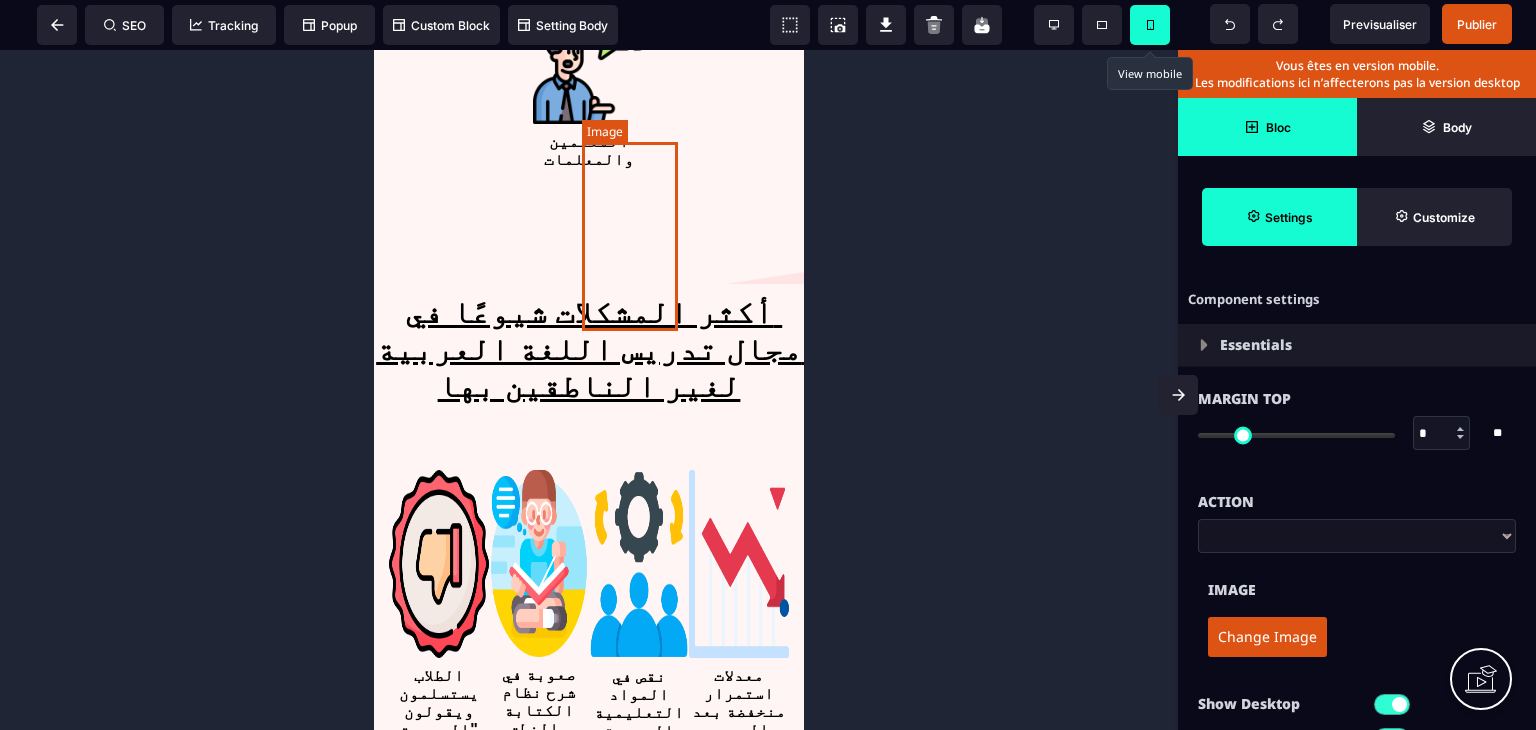 scroll, scrollTop: 3500, scrollLeft: 0, axis: vertical 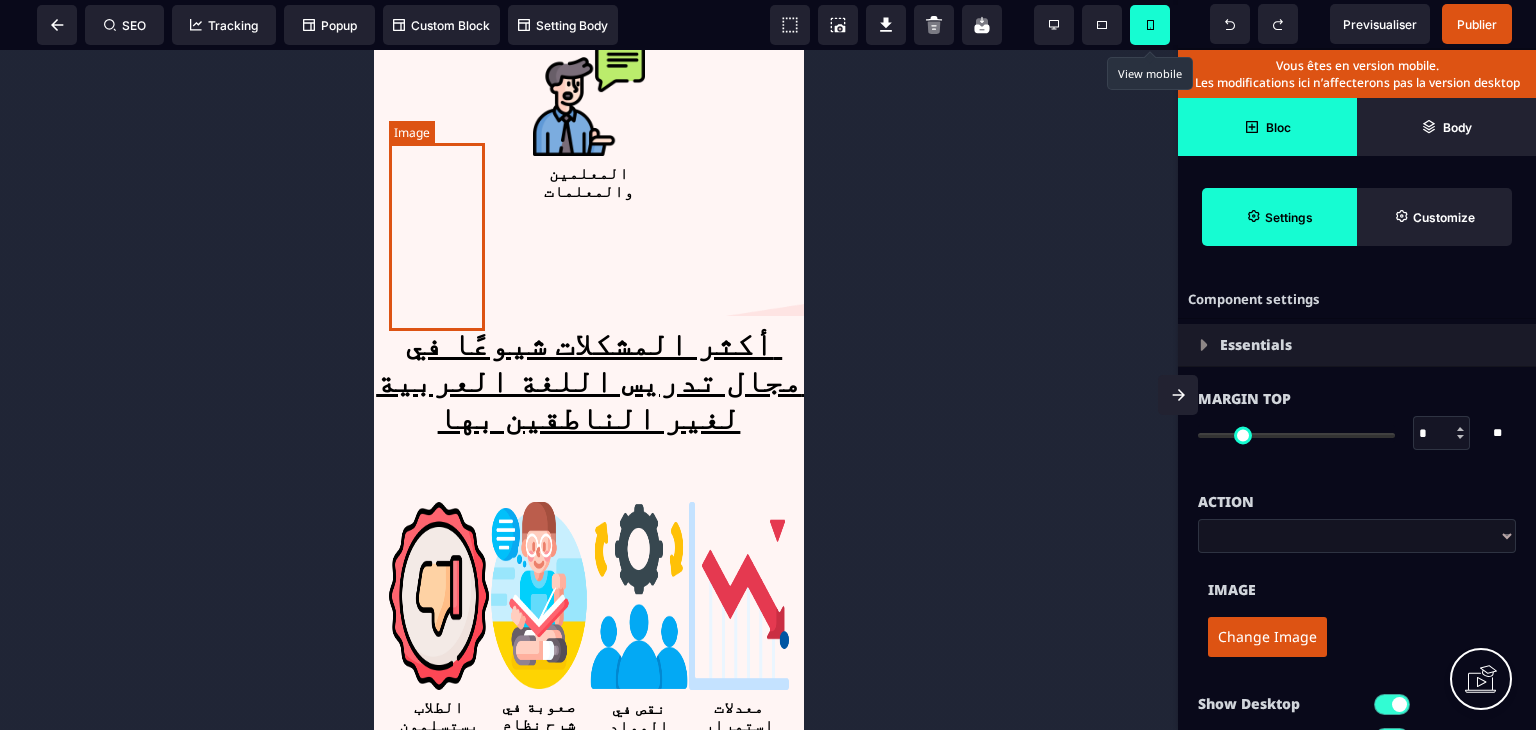 click at bounding box center [439, 596] 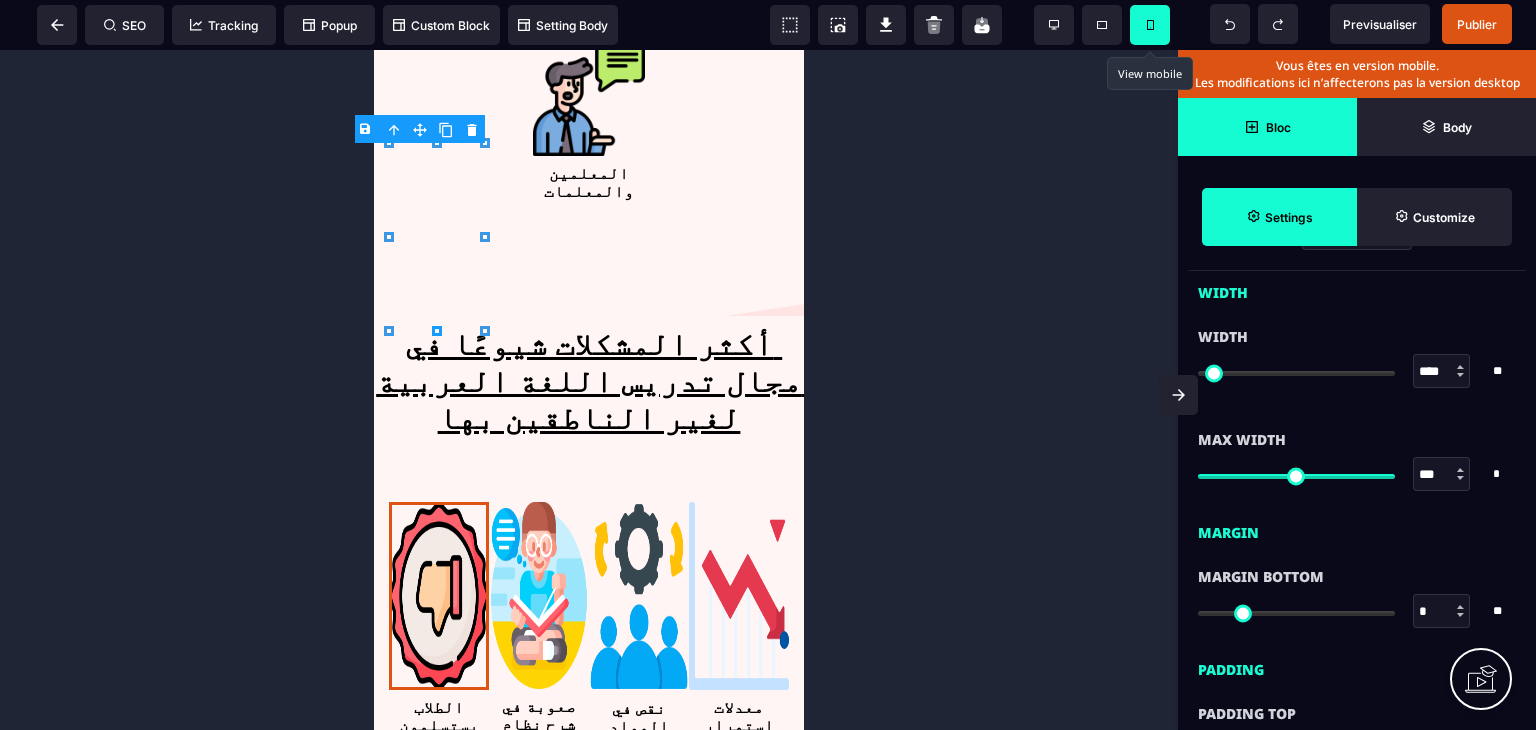 scroll, scrollTop: 800, scrollLeft: 0, axis: vertical 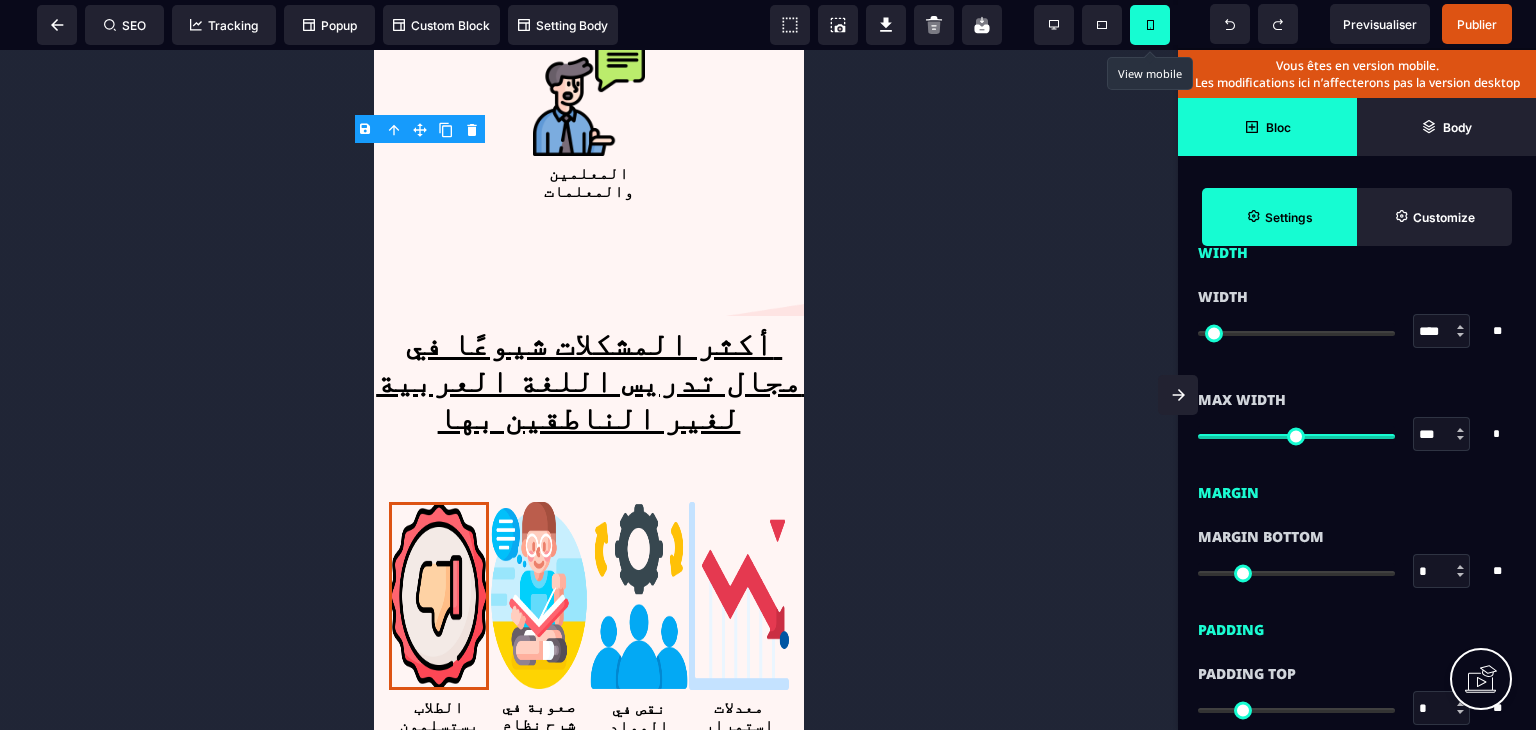 type on "**" 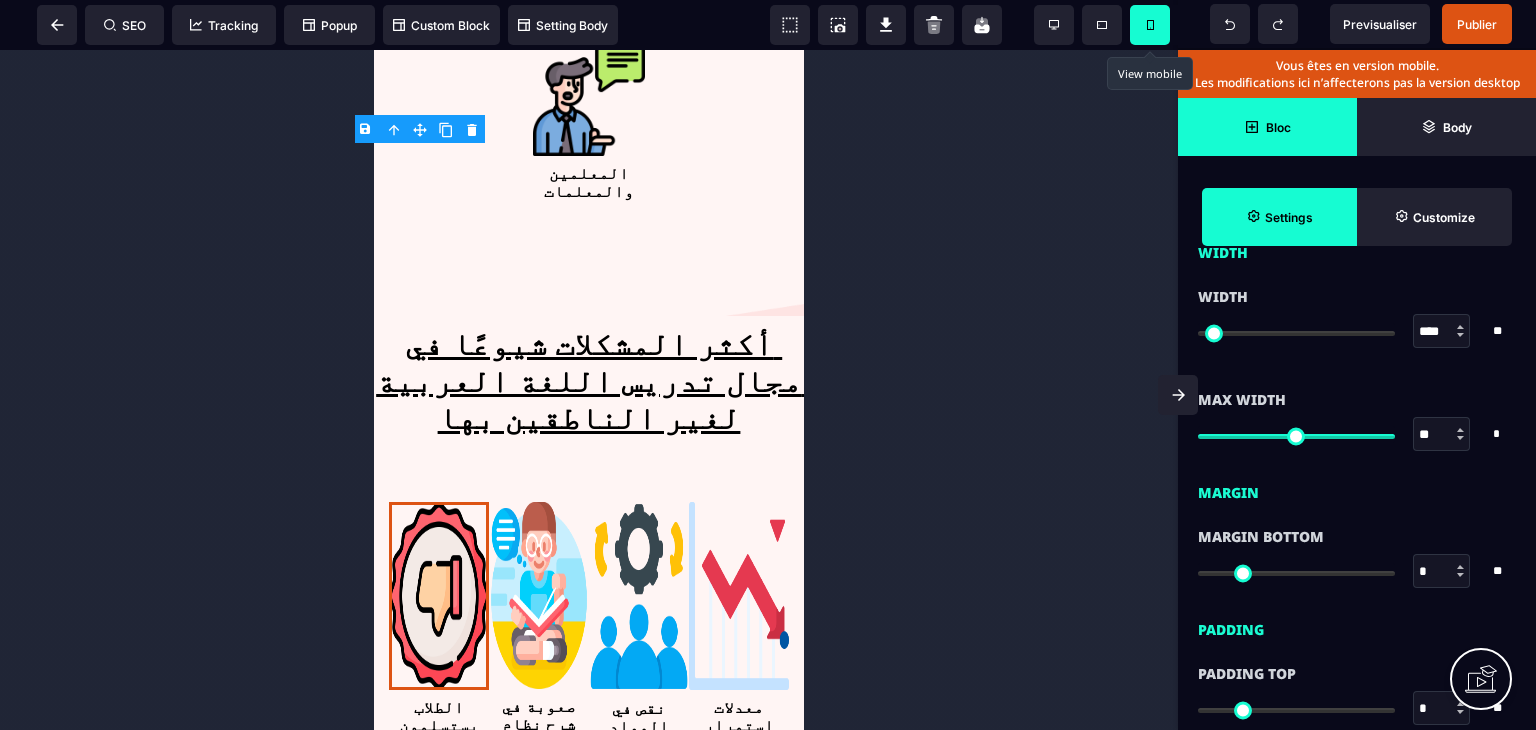 type on "**" 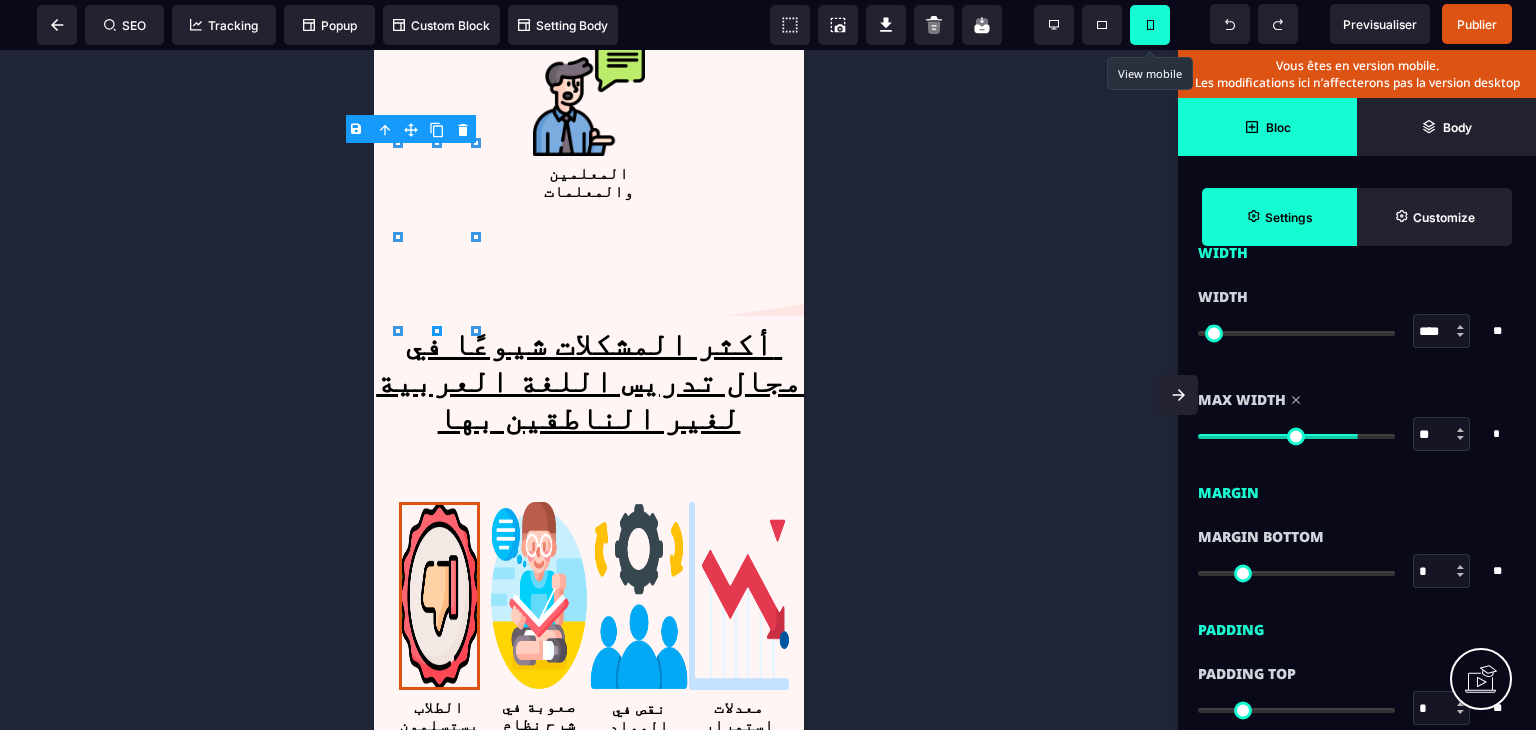type on "**" 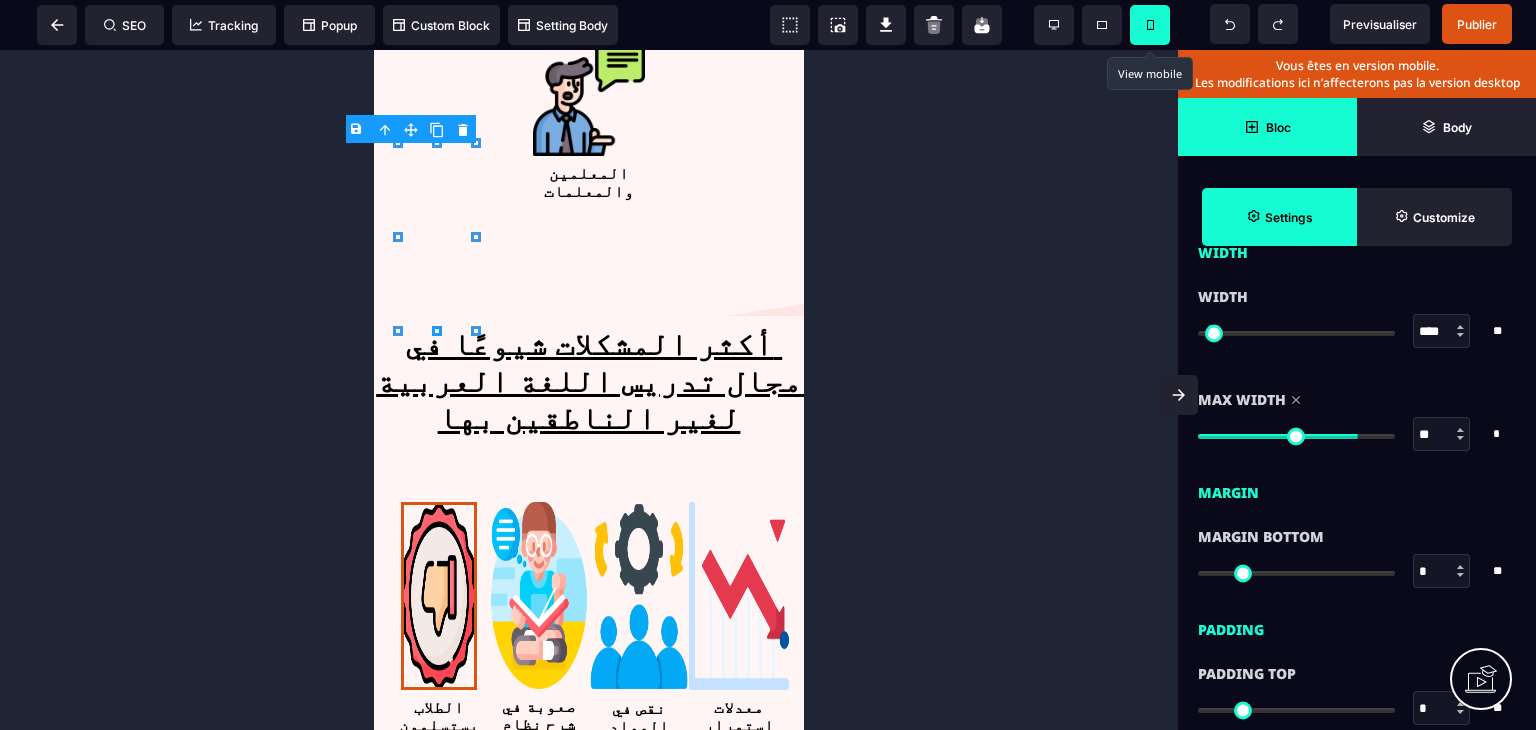 type on "**" 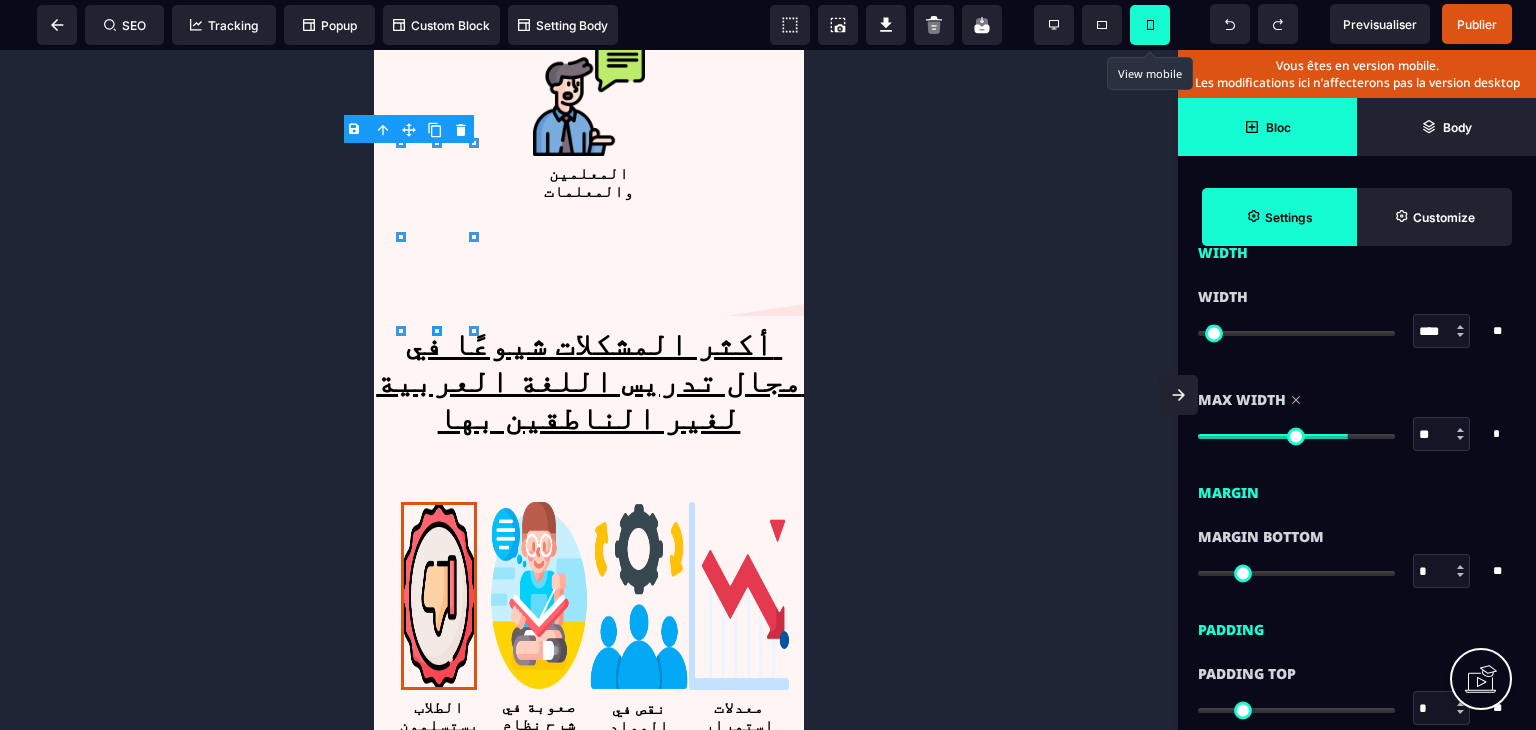 type on "**" 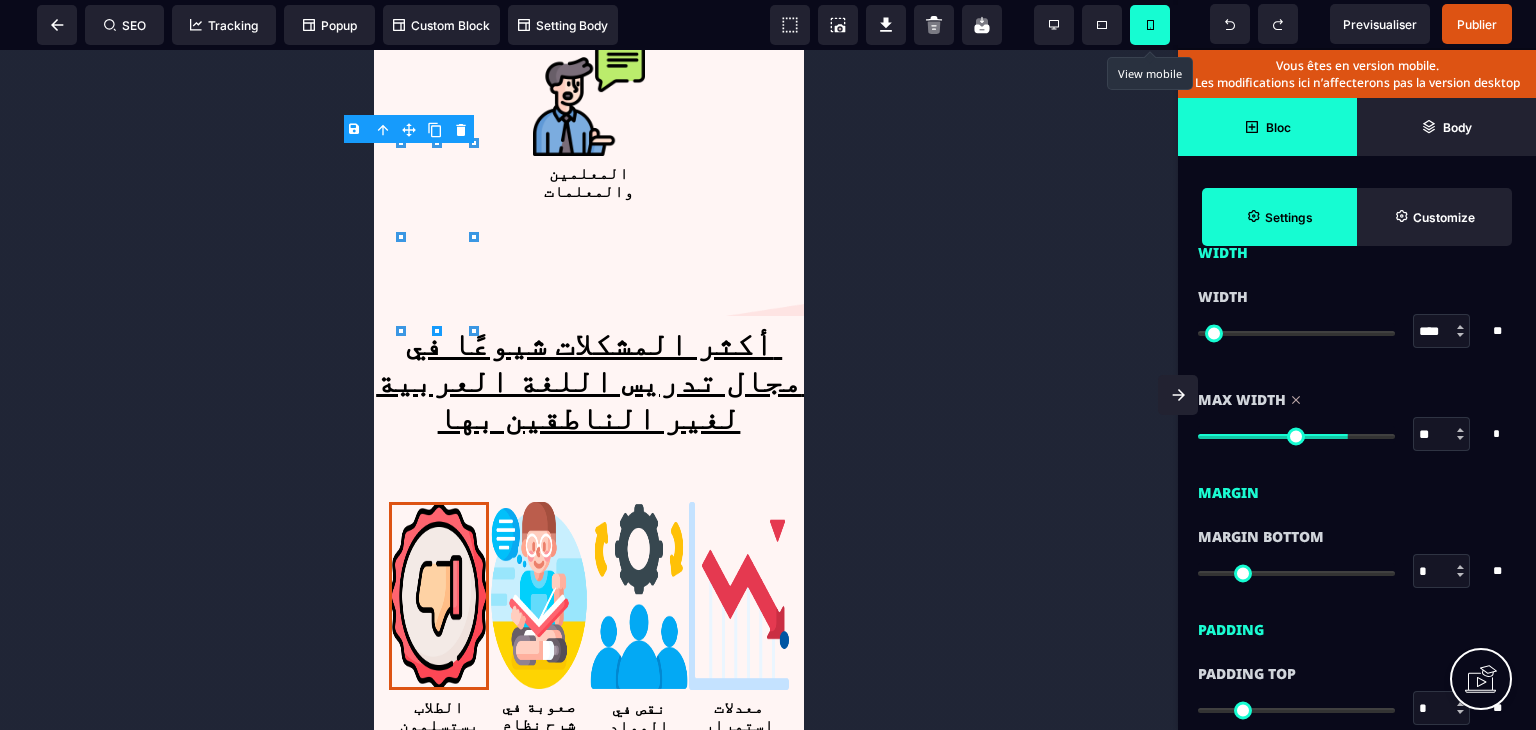 type on "***" 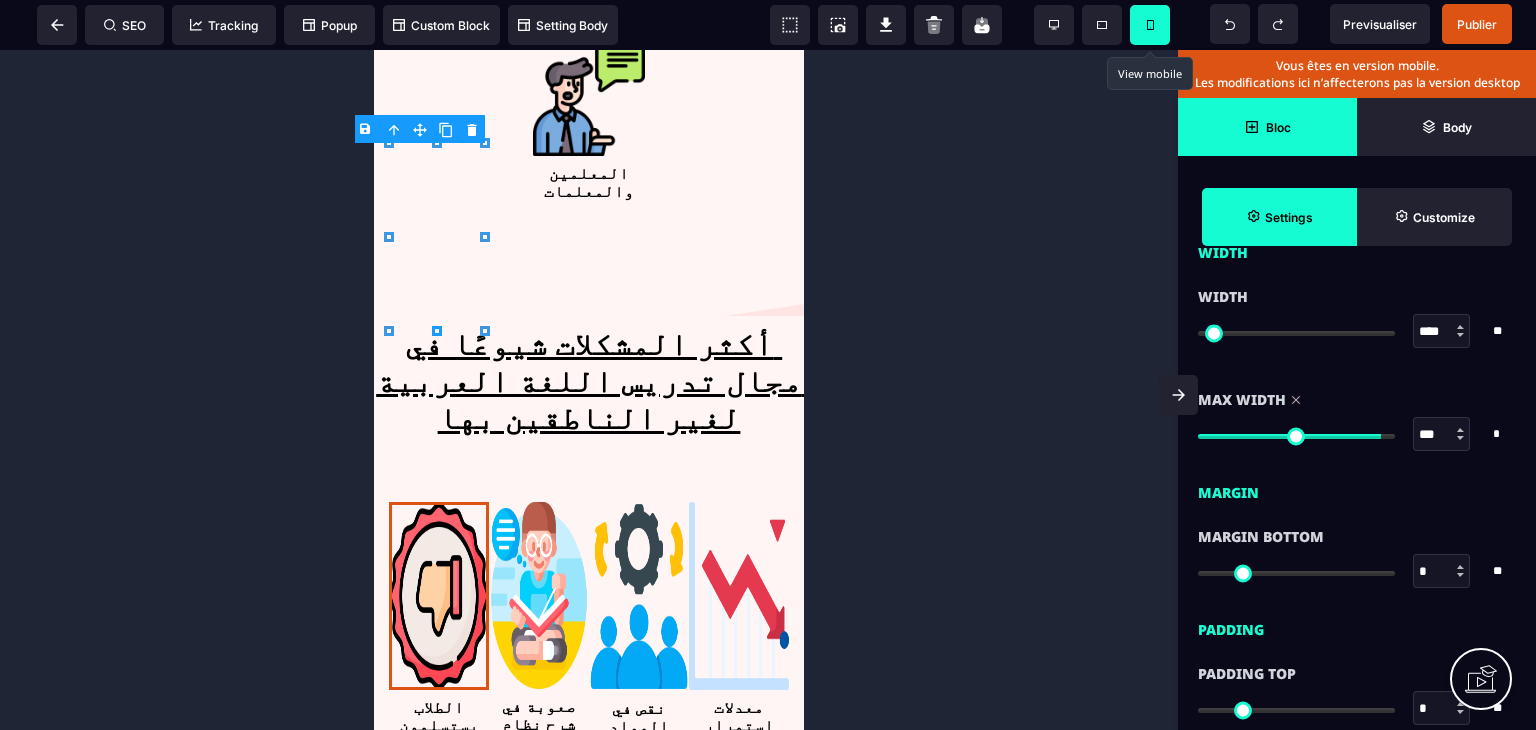drag, startPoint x: 1388, startPoint y: 433, endPoint x: 1398, endPoint y: 441, distance: 12.806249 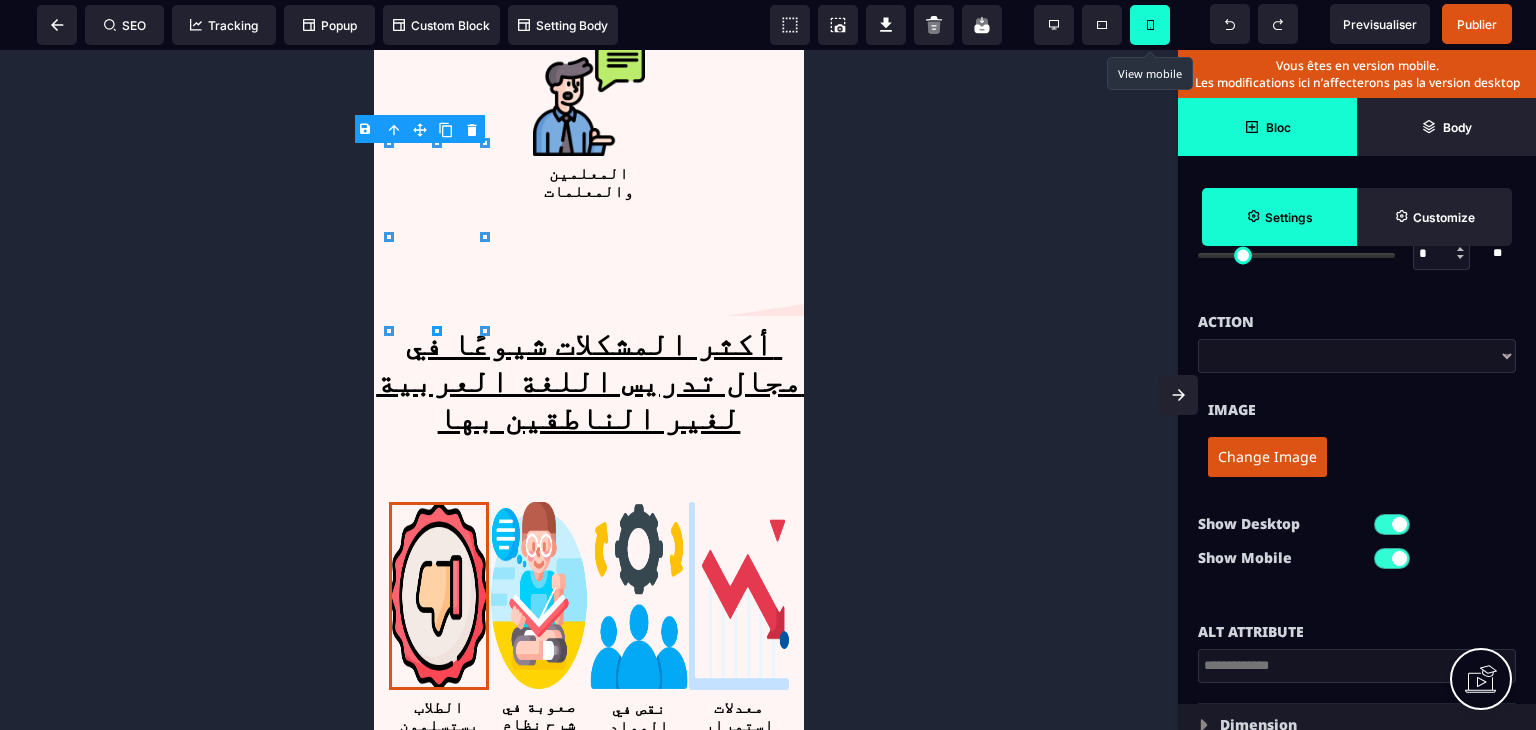 scroll, scrollTop: 0, scrollLeft: 0, axis: both 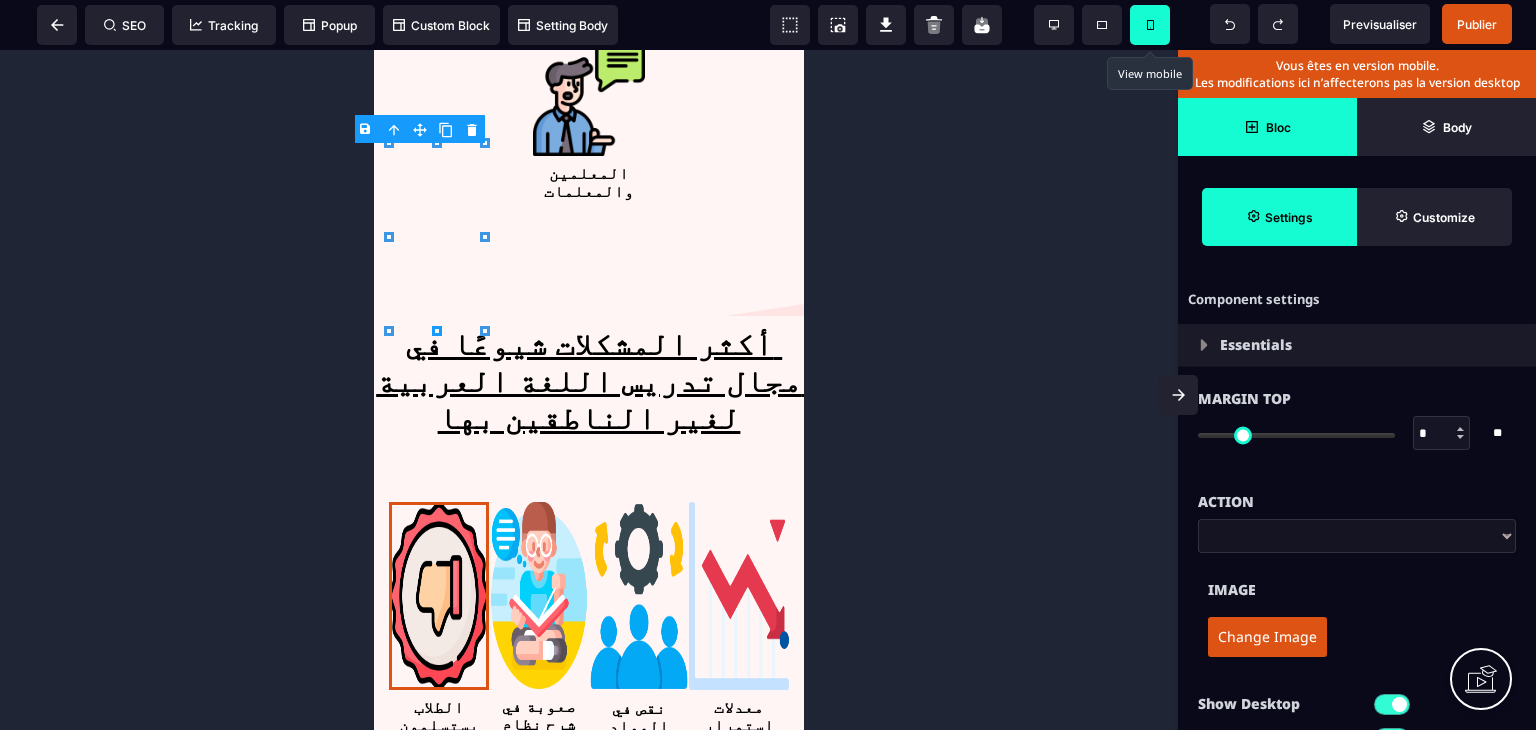 click at bounding box center [589, 390] 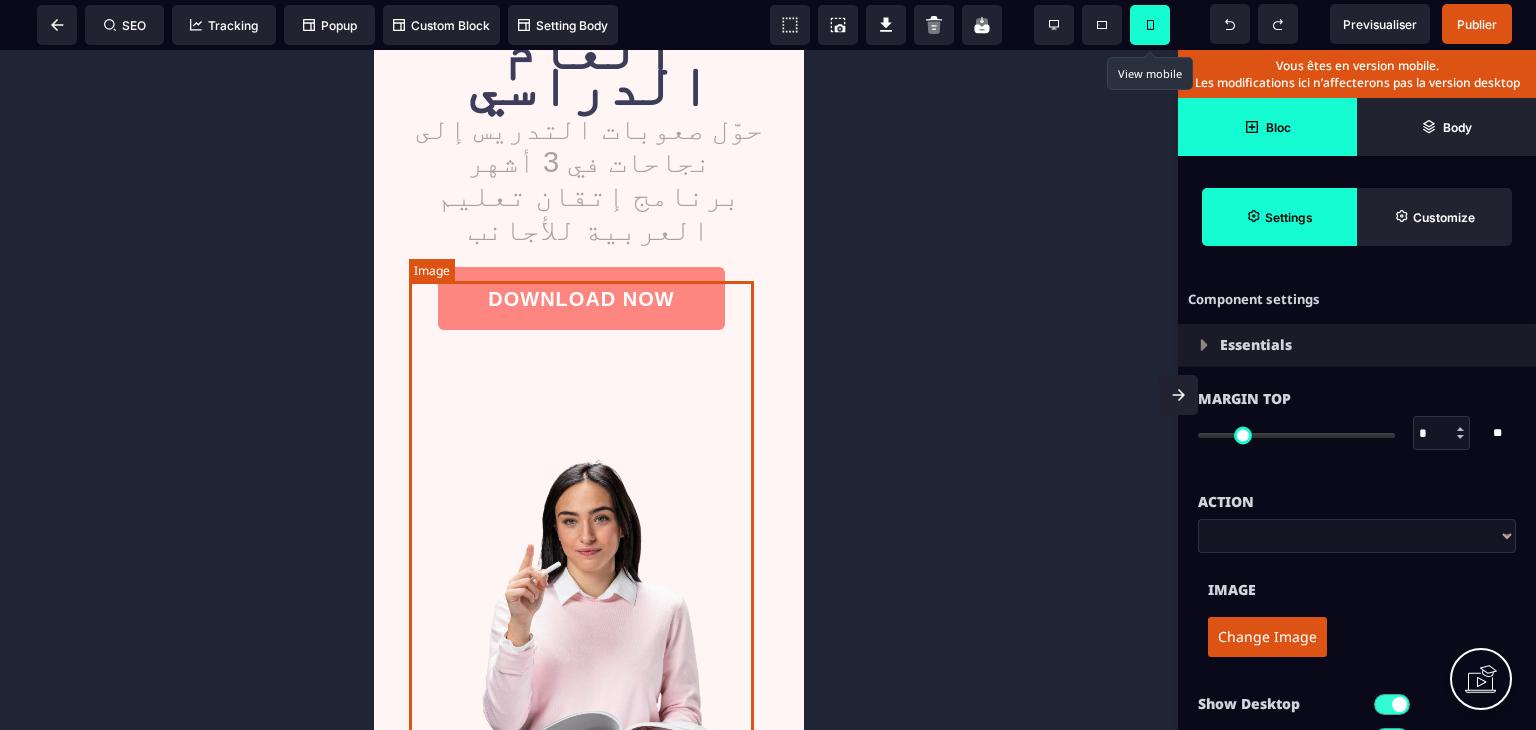 scroll, scrollTop: 0, scrollLeft: 0, axis: both 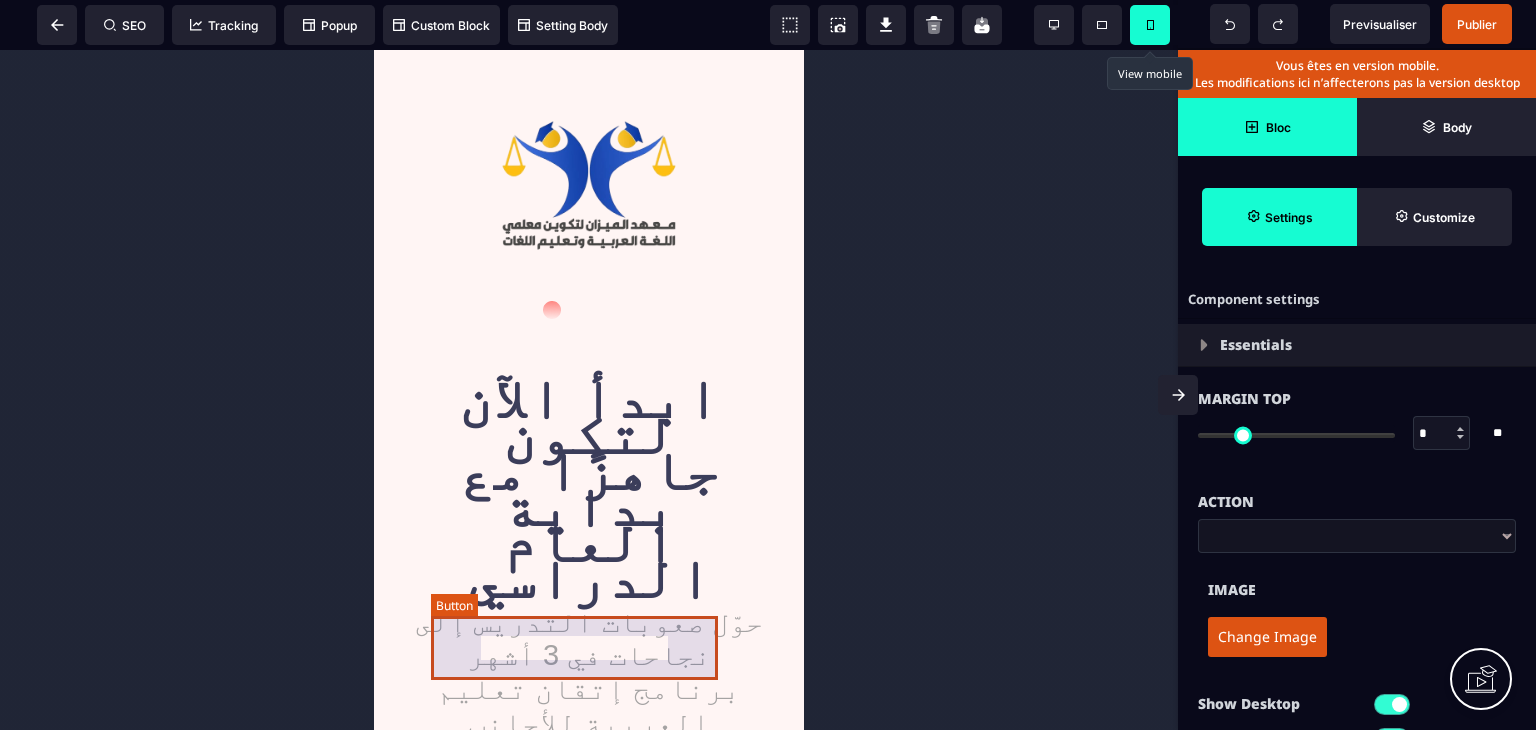 click on "DOWNLOAD NOW" at bounding box center [581, 791] 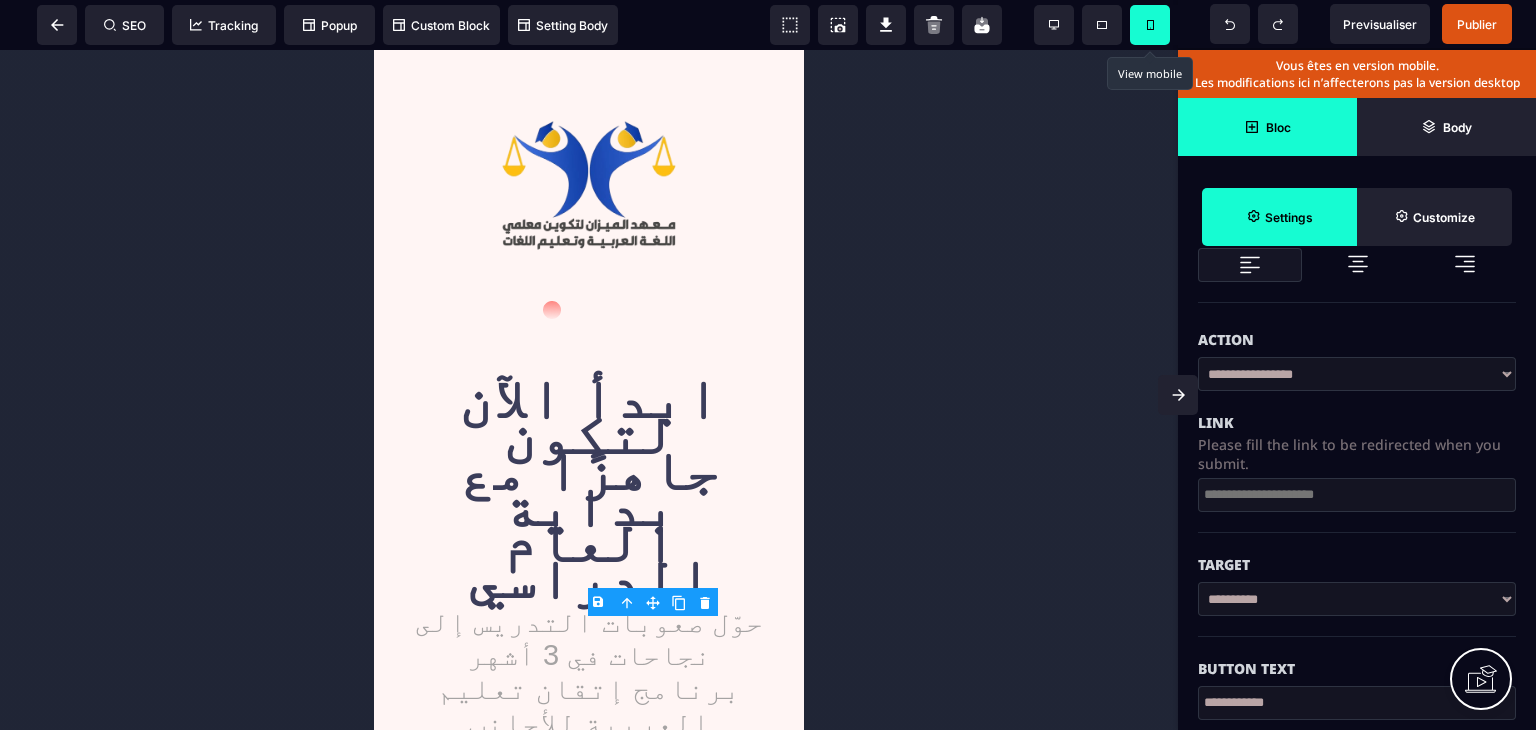 scroll, scrollTop: 300, scrollLeft: 0, axis: vertical 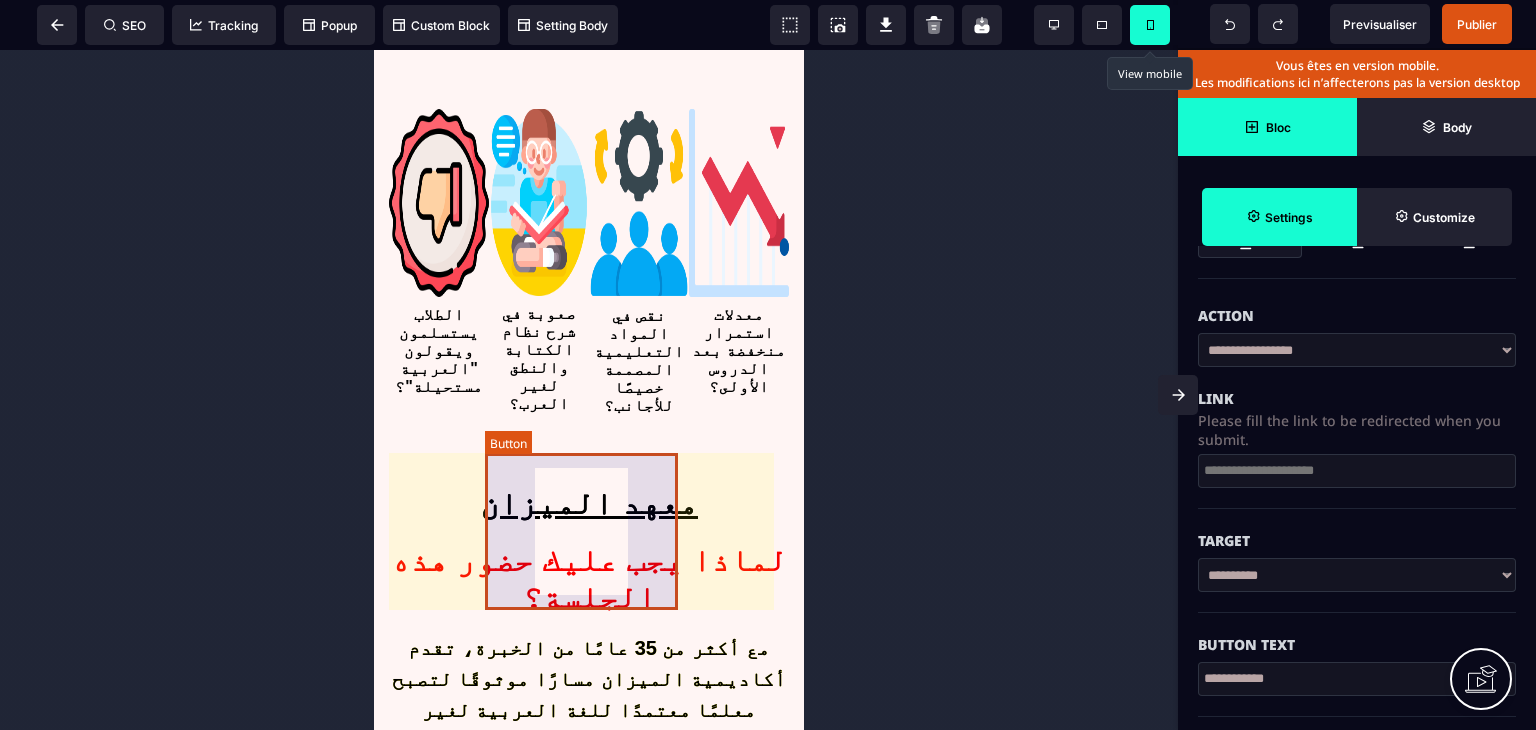 click on "انضم إلى مجموعة الواتساب الخاص بنا" at bounding box center [589, 1109] 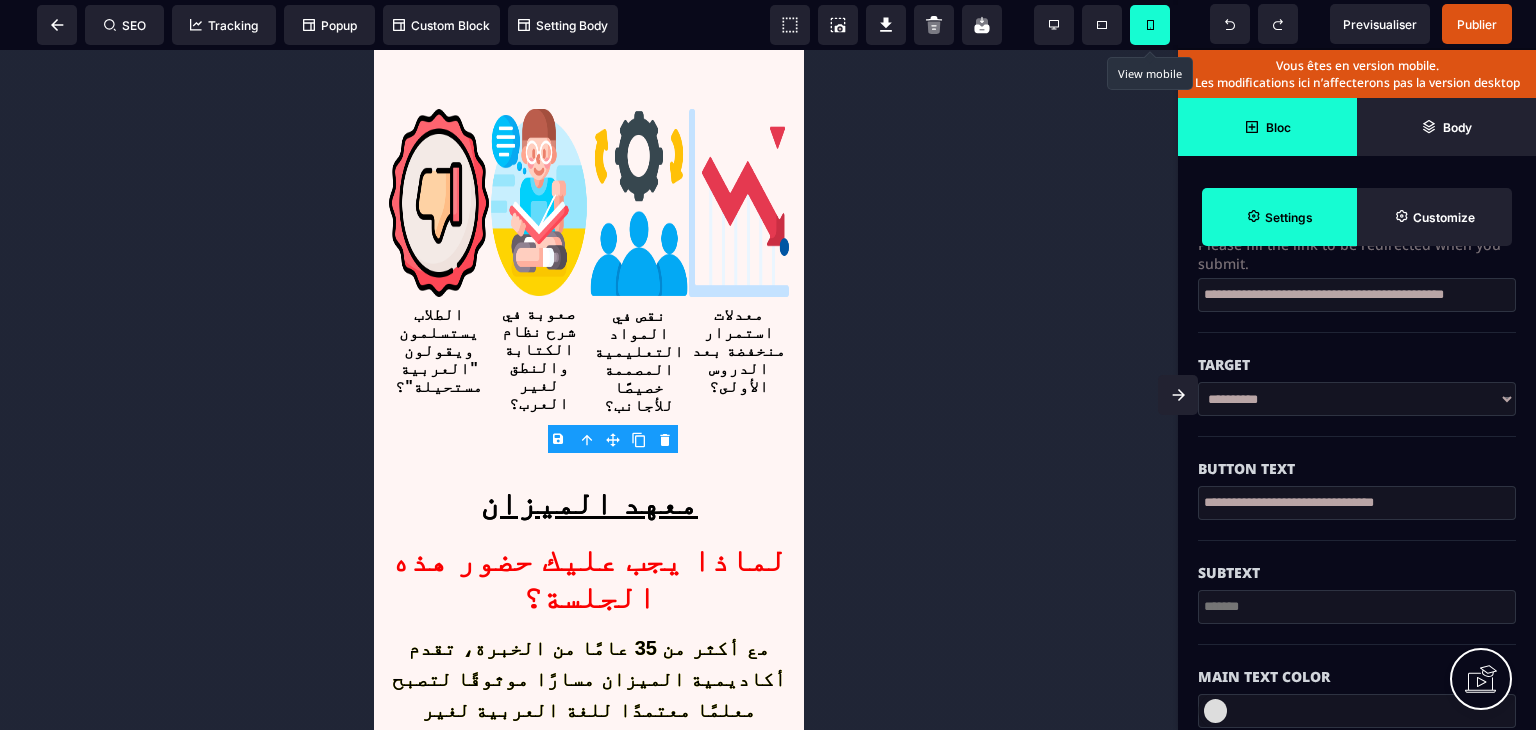 scroll, scrollTop: 500, scrollLeft: 0, axis: vertical 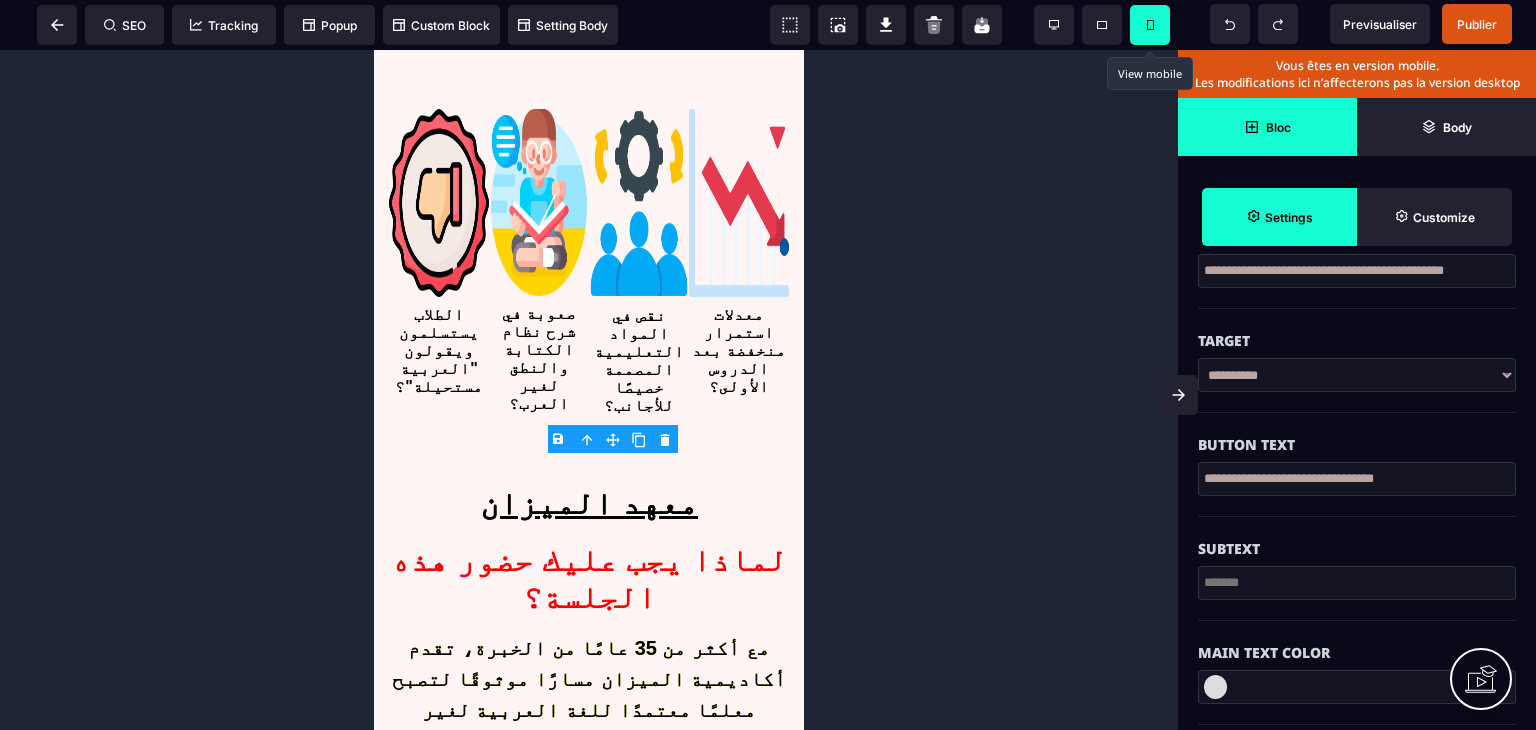 drag, startPoint x: 1392, startPoint y: 485, endPoint x: 1196, endPoint y: 487, distance: 196.01021 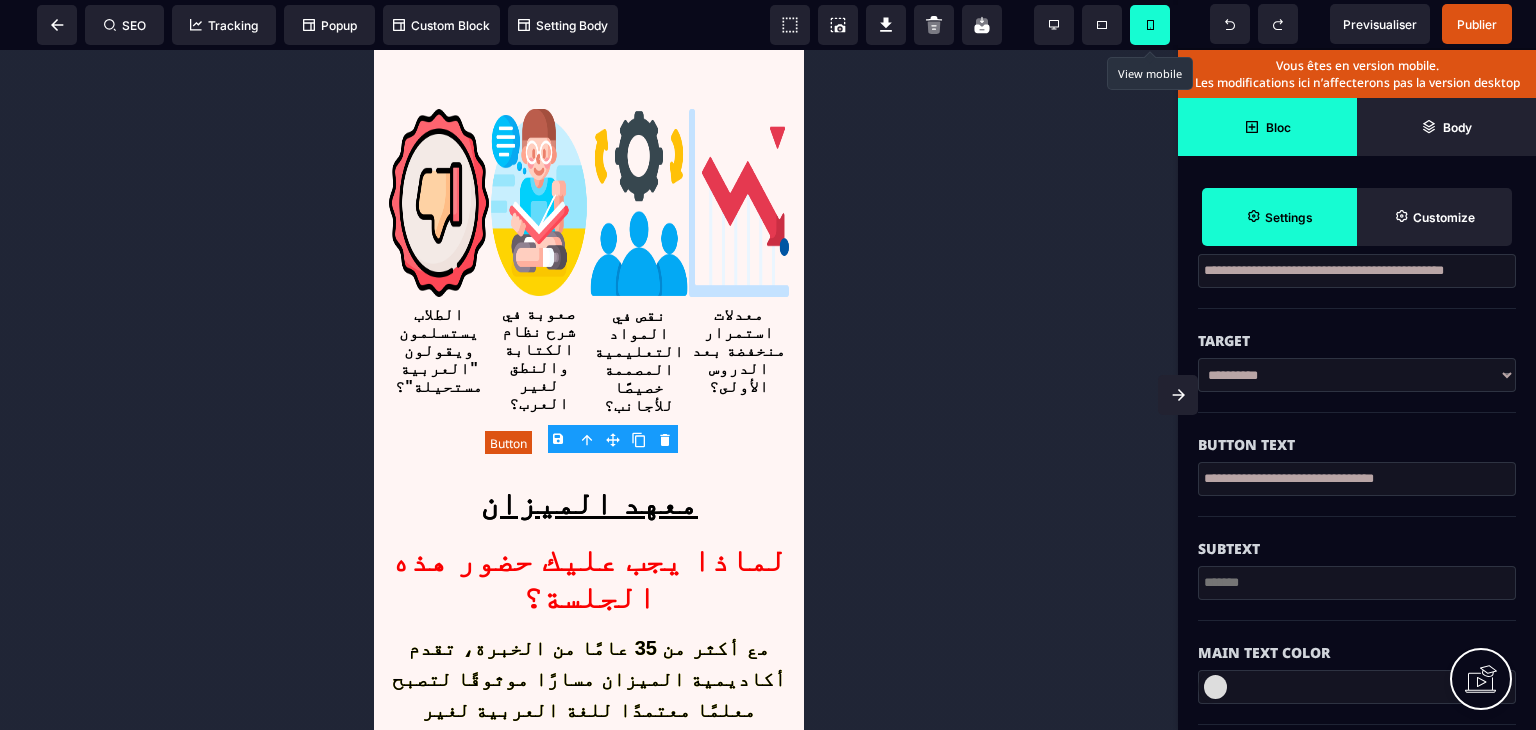 click on "انضم إلى مجموعة الواتساب الخاص بنا" at bounding box center (589, 1109) 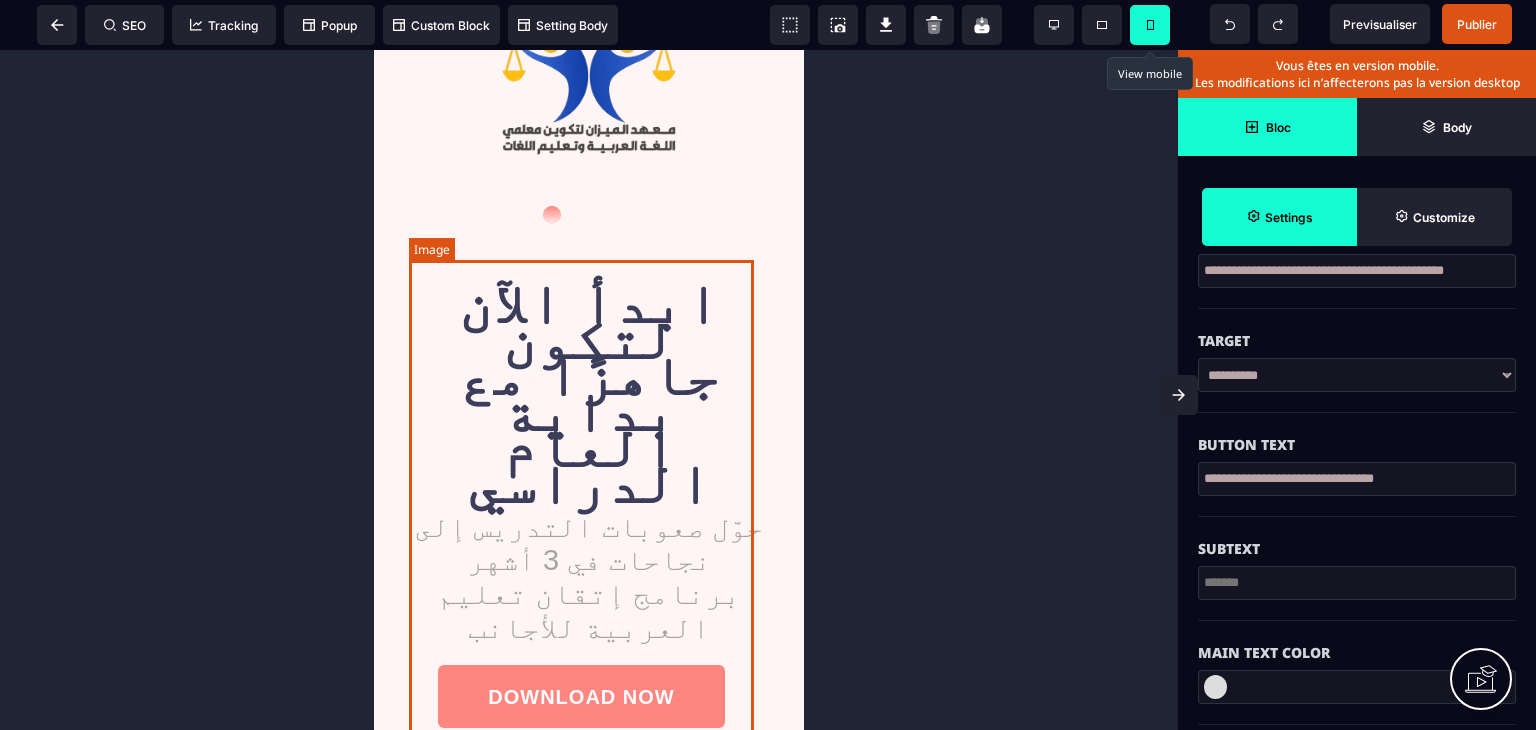 scroll, scrollTop: 93, scrollLeft: 0, axis: vertical 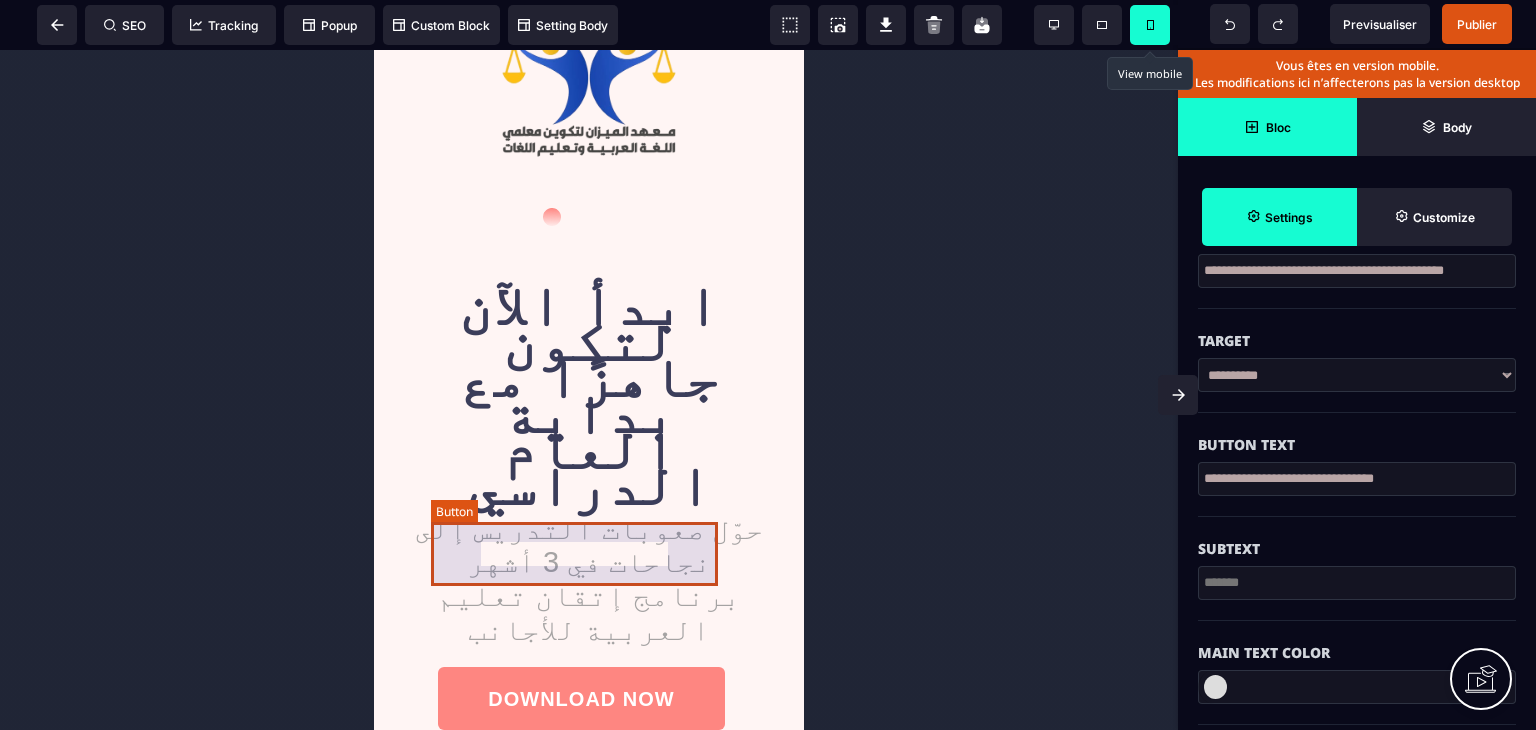 click on "DOWNLOAD NOW" at bounding box center (581, 698) 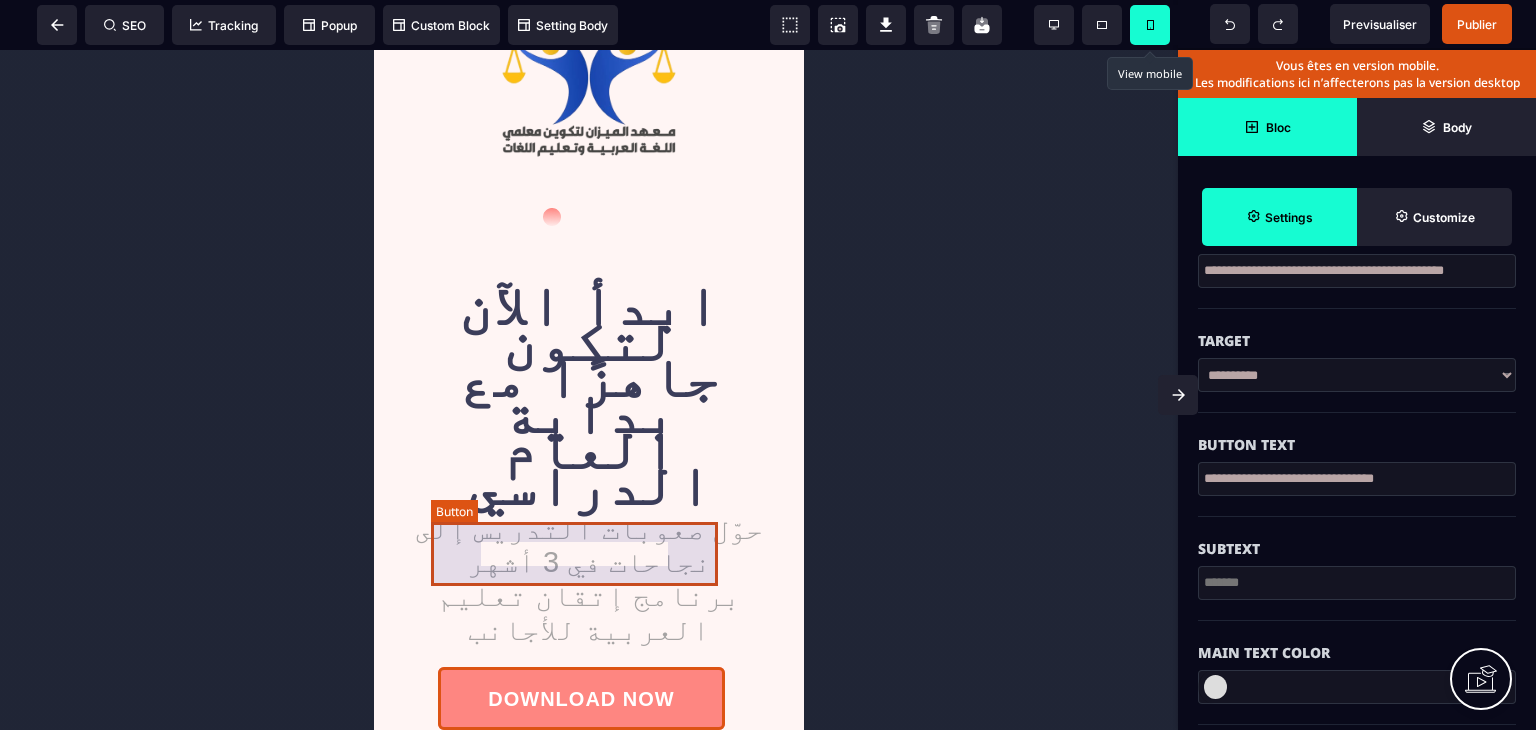 scroll, scrollTop: 0, scrollLeft: 0, axis: both 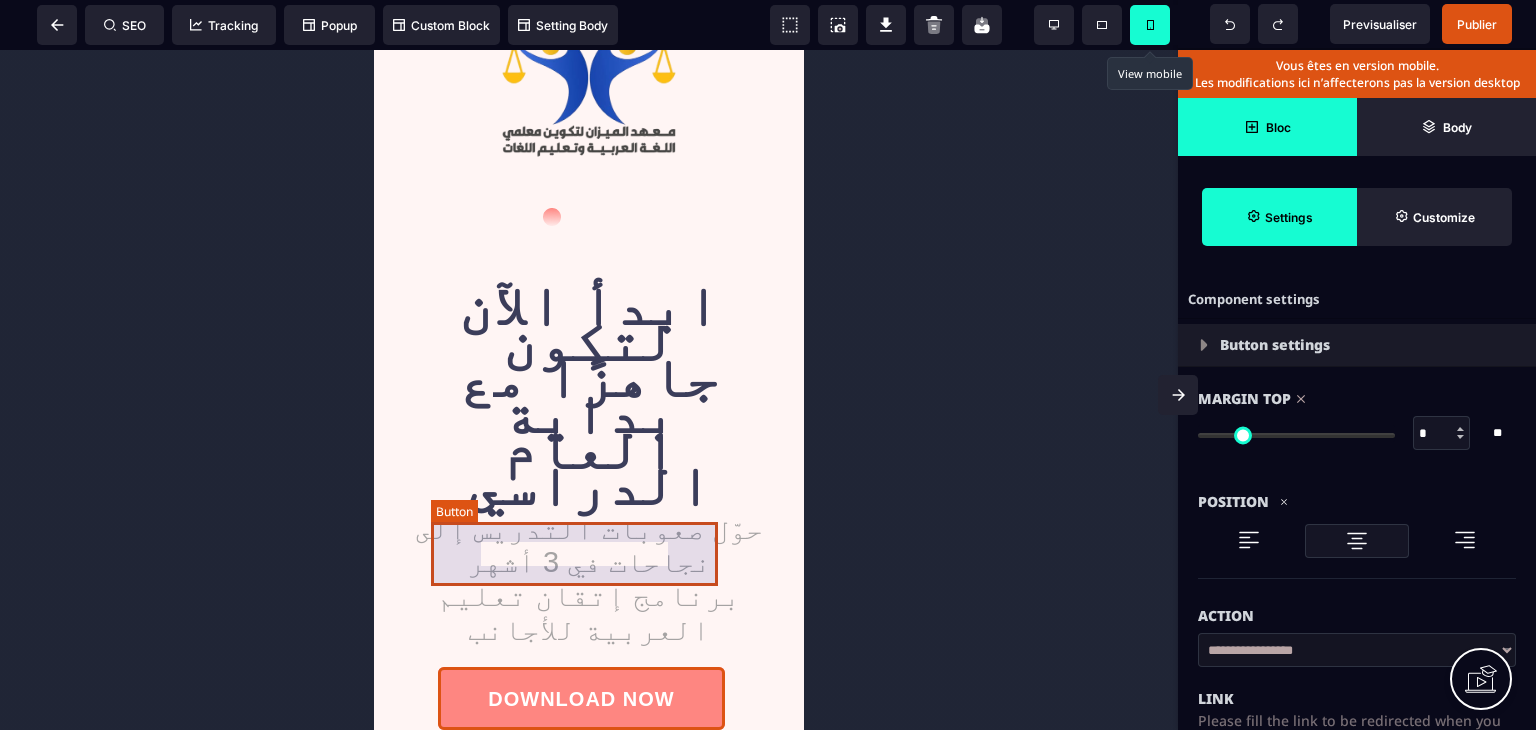 select on "***" 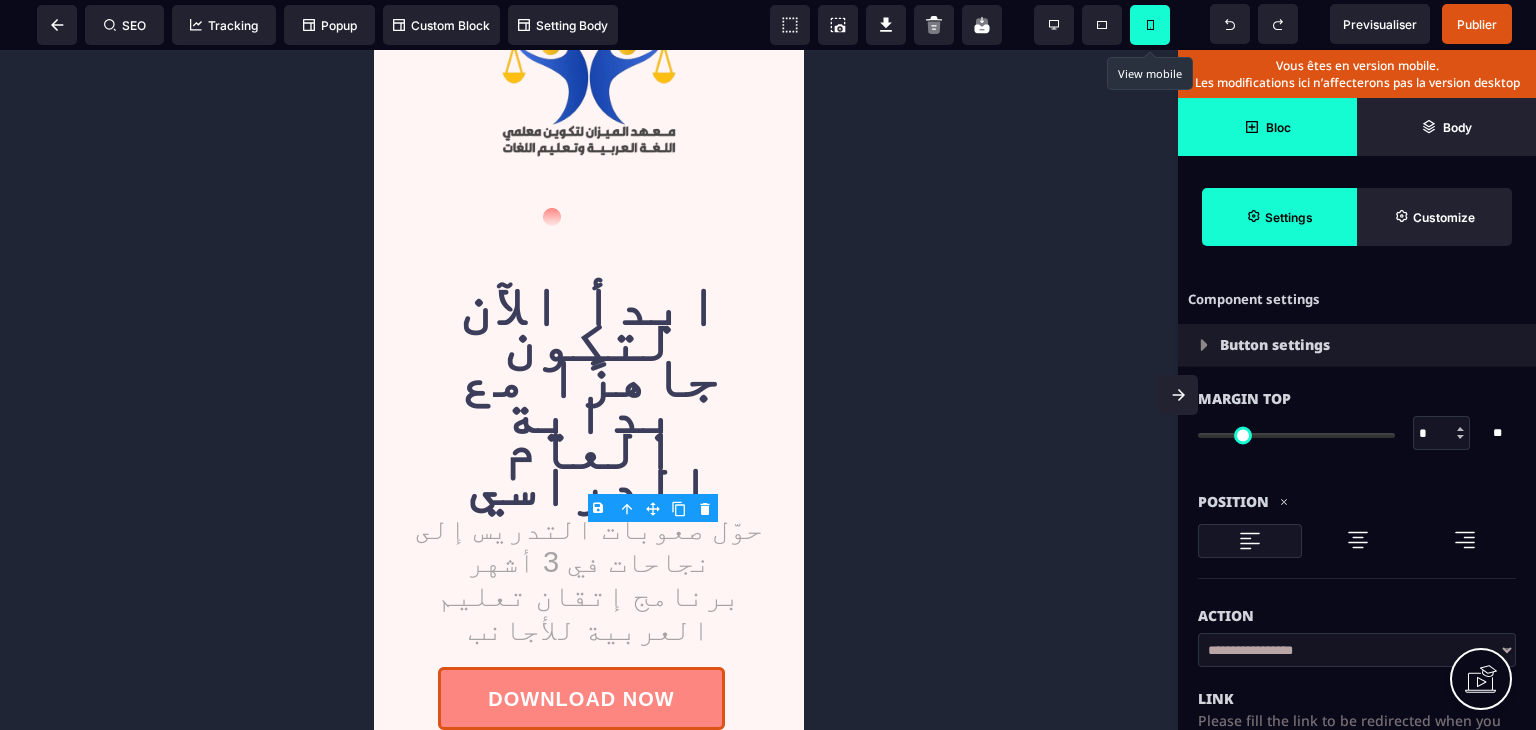 scroll, scrollTop: 400, scrollLeft: 0, axis: vertical 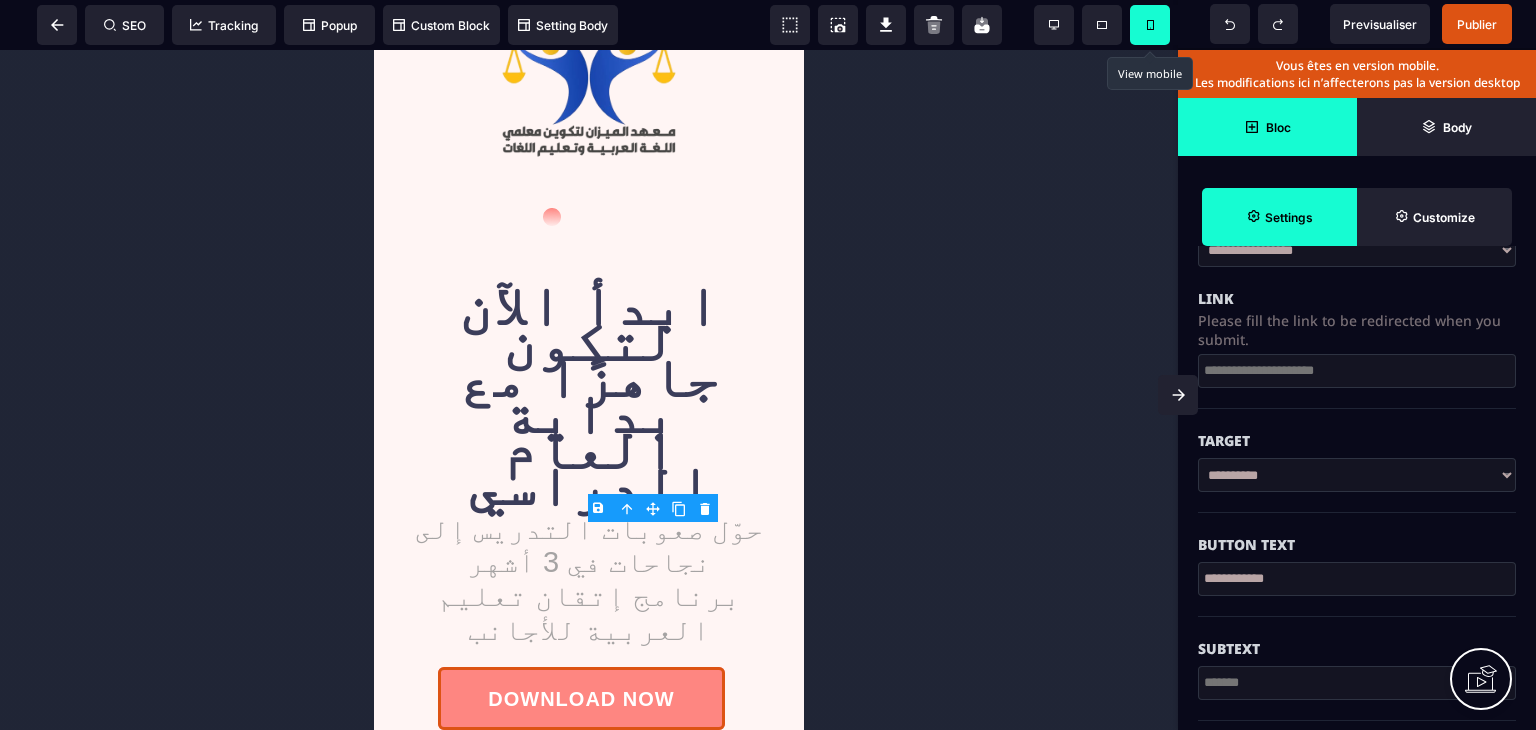 drag, startPoint x: 1344, startPoint y: 578, endPoint x: 1135, endPoint y: 596, distance: 209.77368 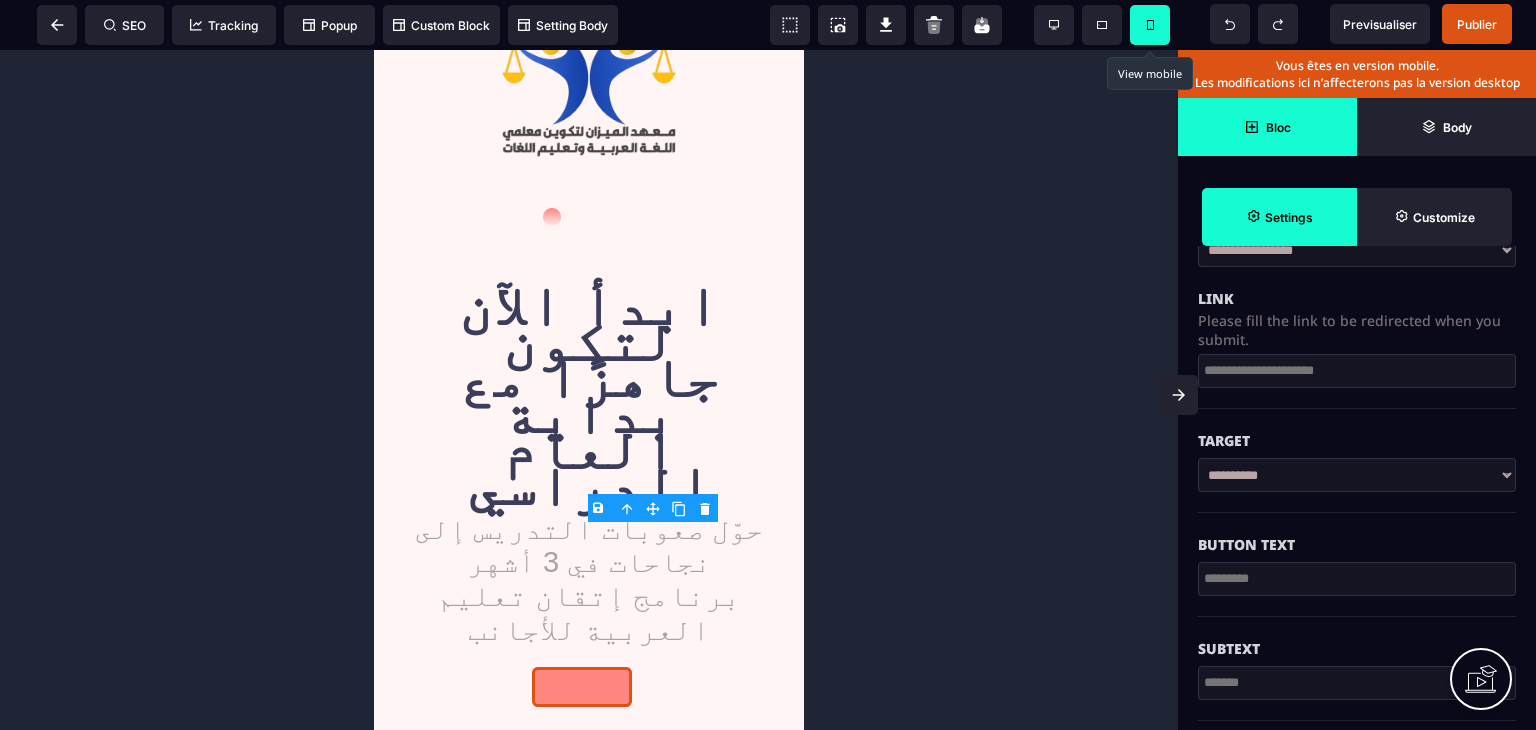 paste on "**********" 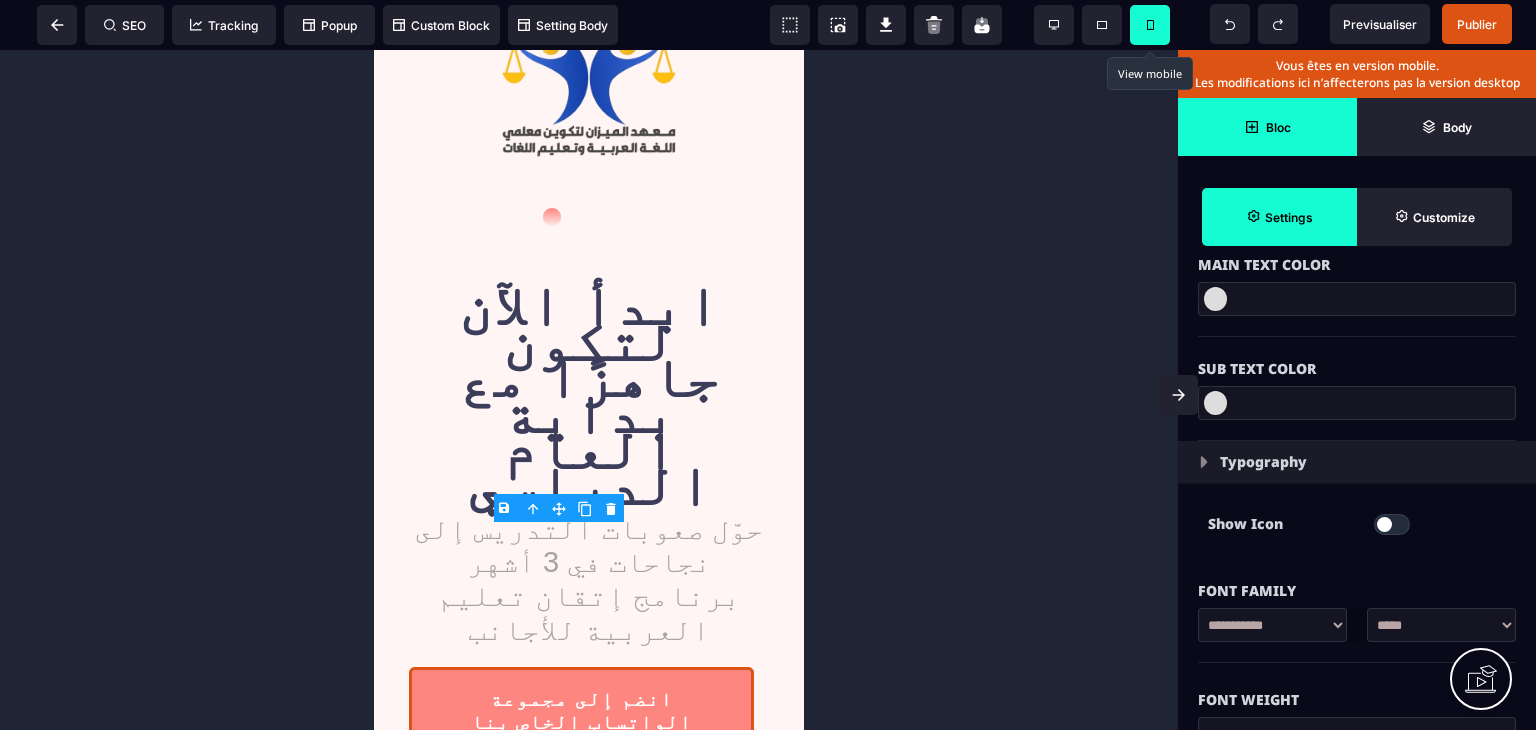 scroll, scrollTop: 900, scrollLeft: 0, axis: vertical 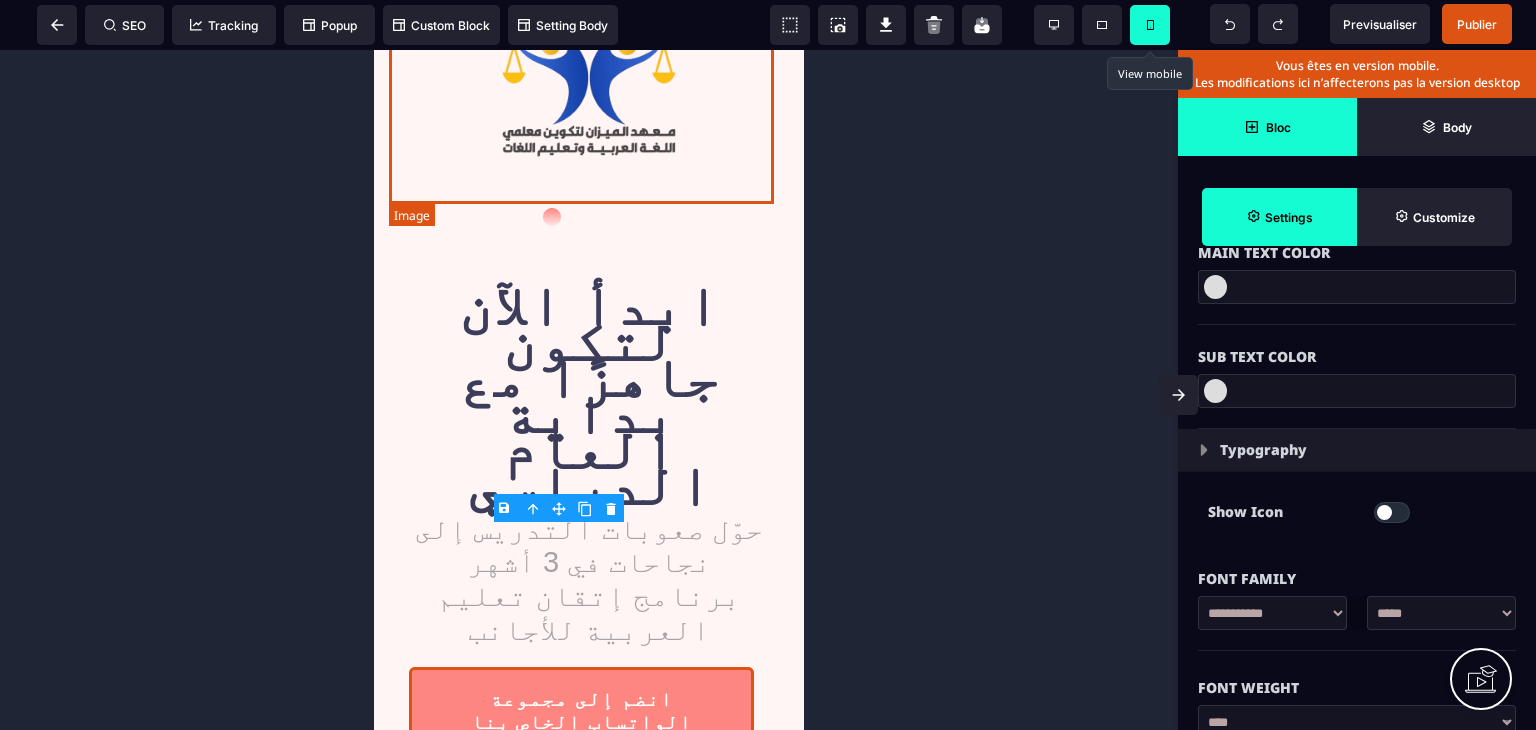 type on "**********" 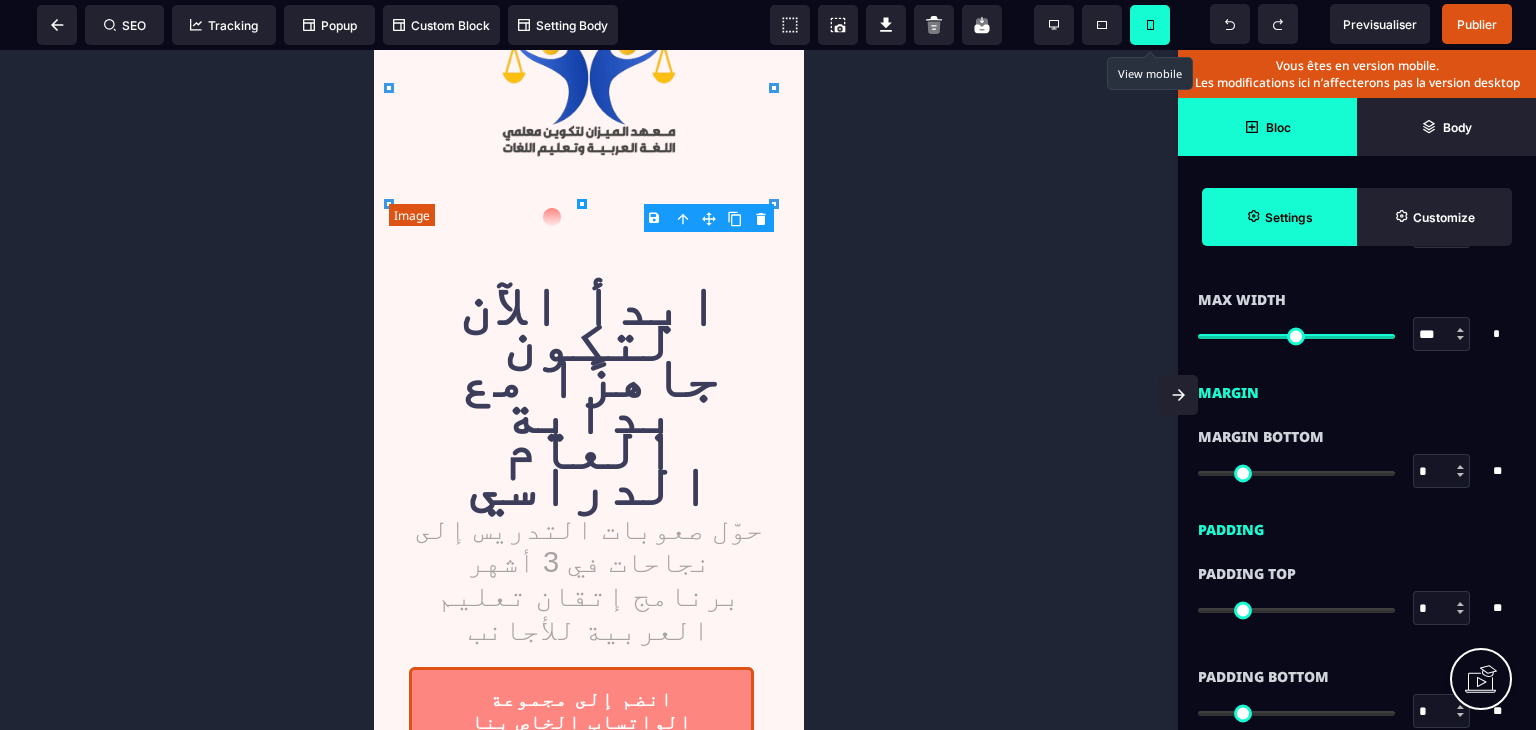scroll, scrollTop: 0, scrollLeft: 0, axis: both 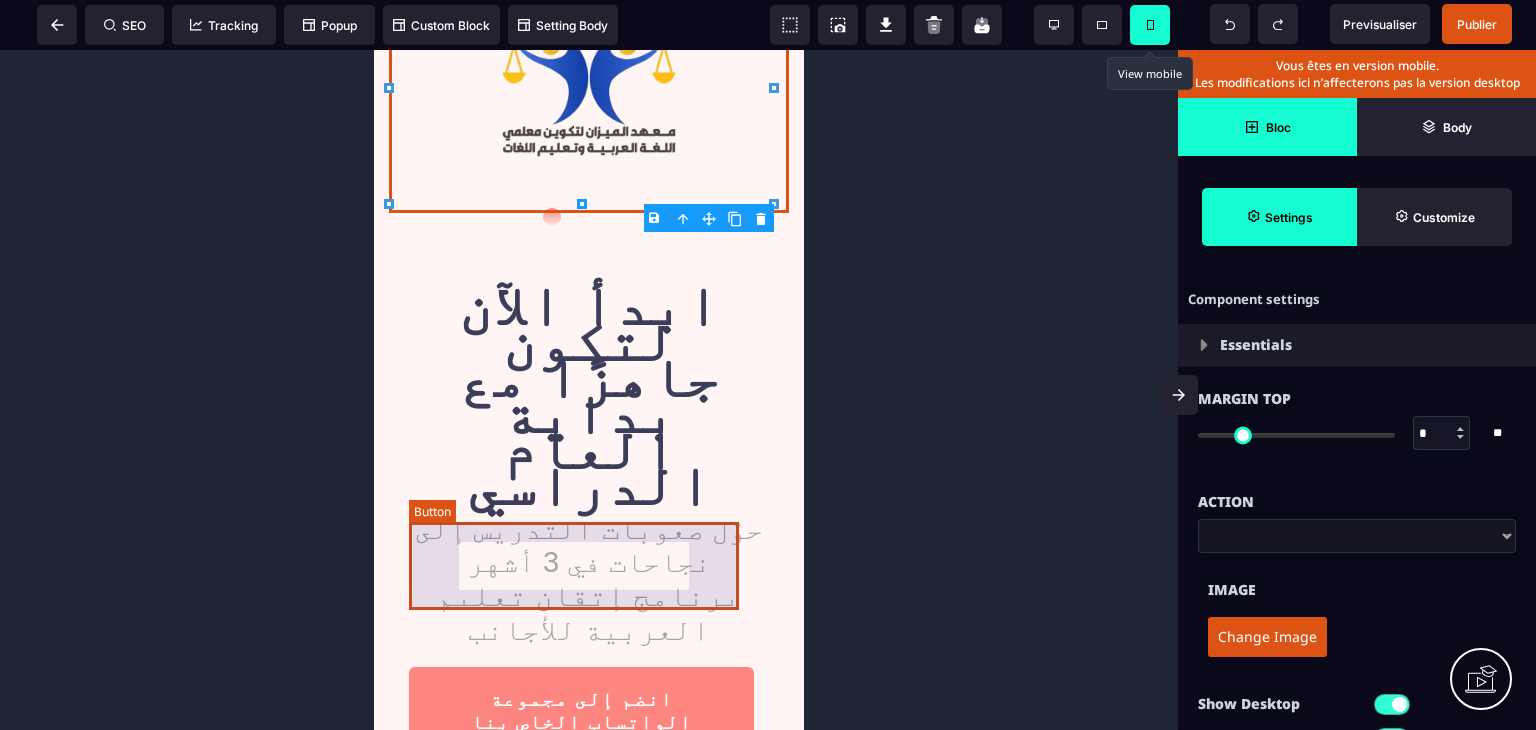 click on "انضم إلى مجموعة الواتساب الخاص بنا" at bounding box center [581, 712] 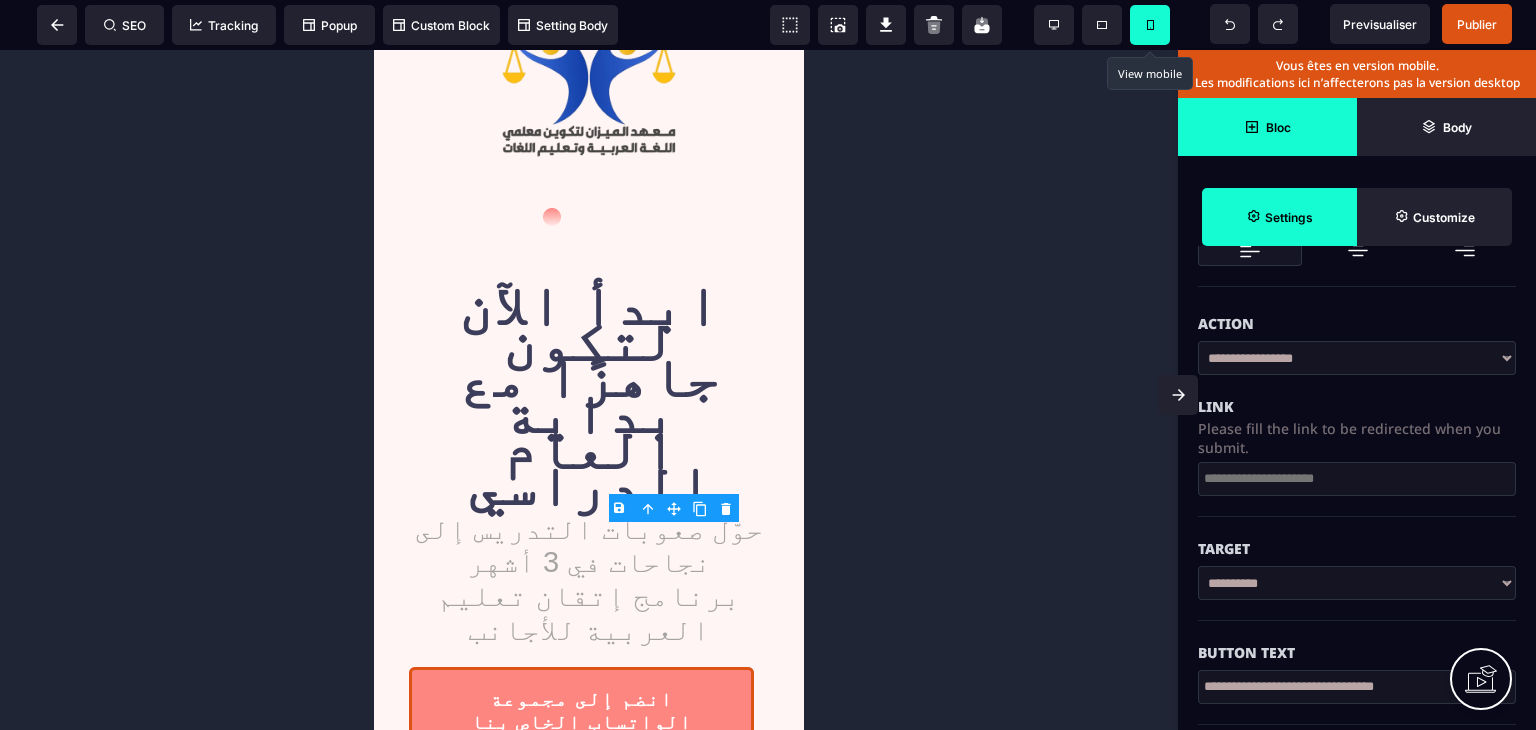 scroll, scrollTop: 300, scrollLeft: 0, axis: vertical 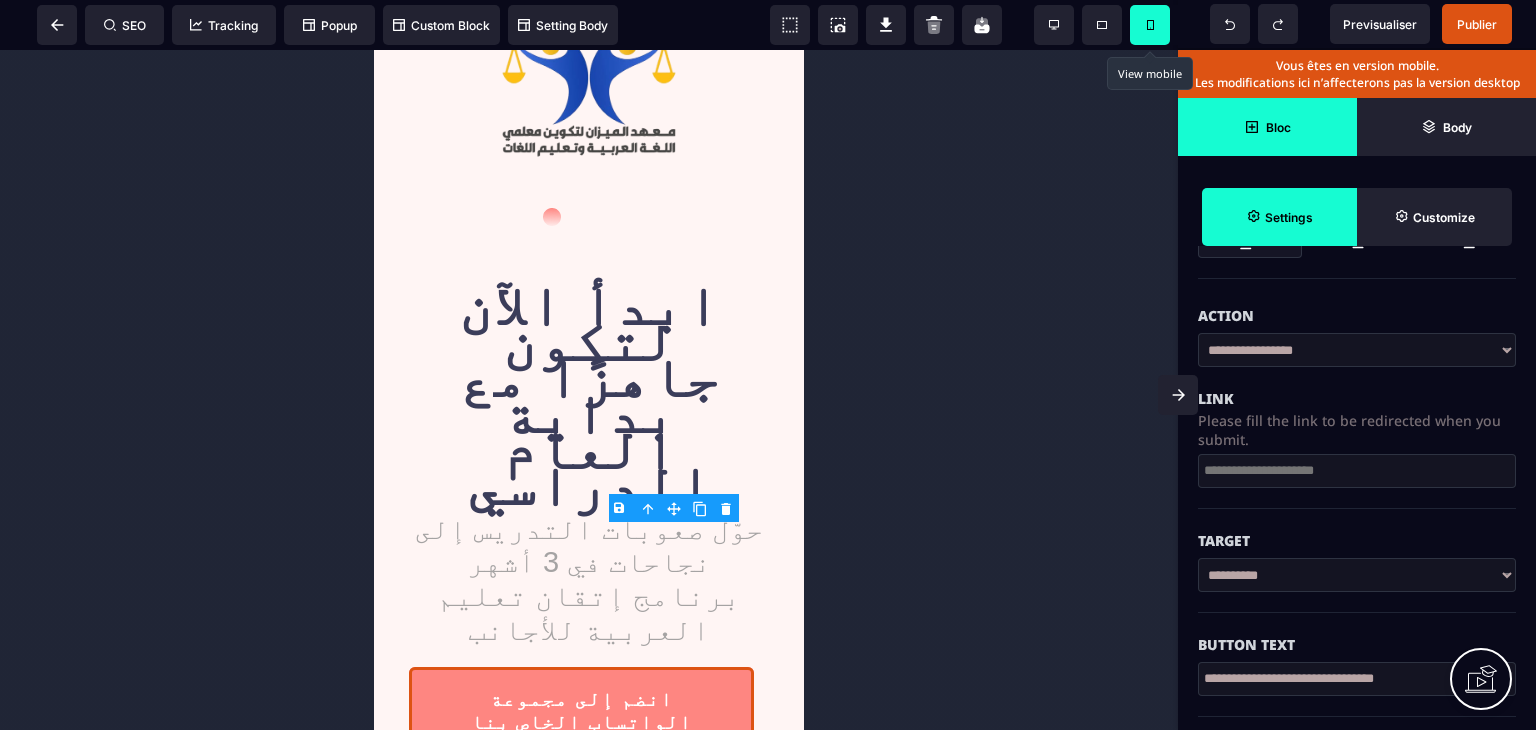 click at bounding box center (1357, 471) 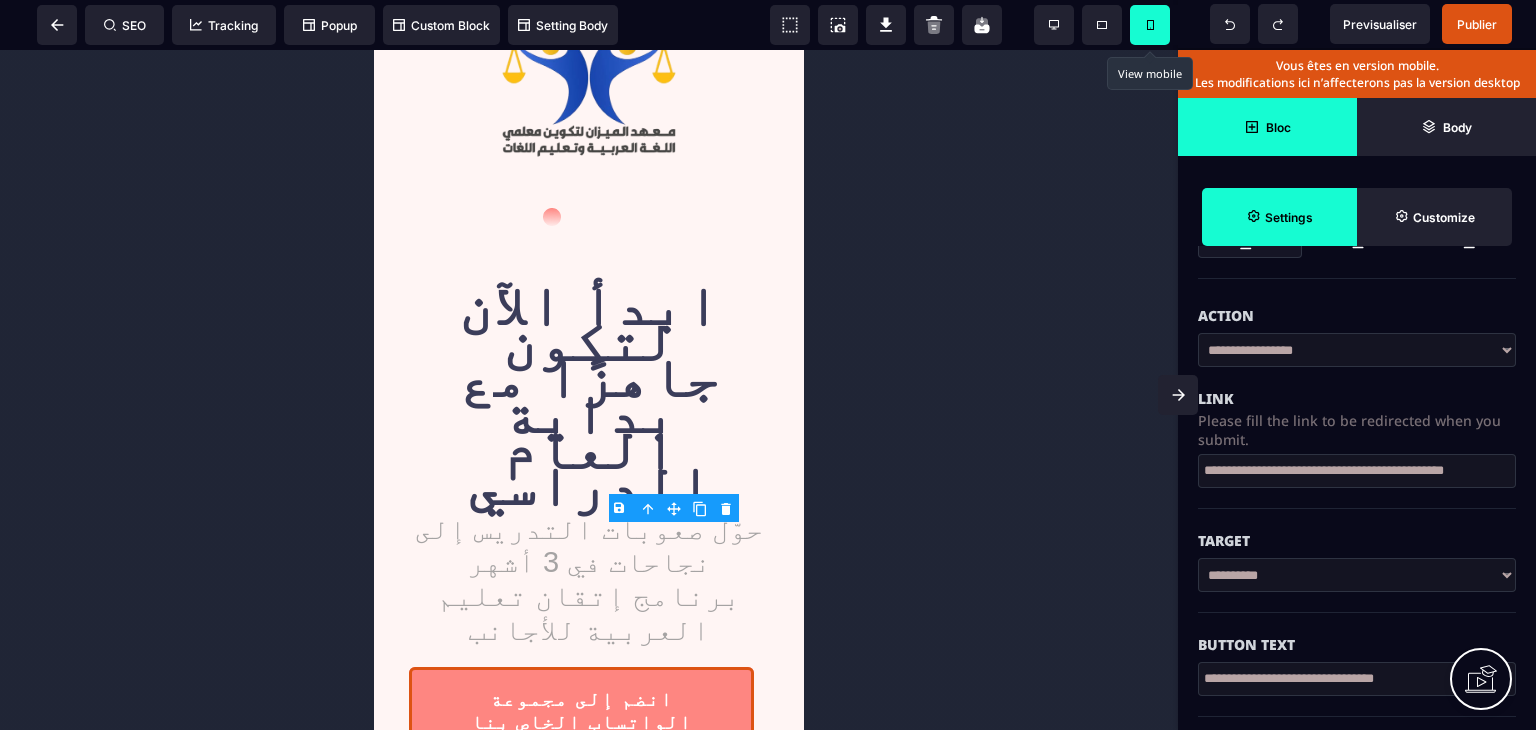 scroll, scrollTop: 0, scrollLeft: 49, axis: horizontal 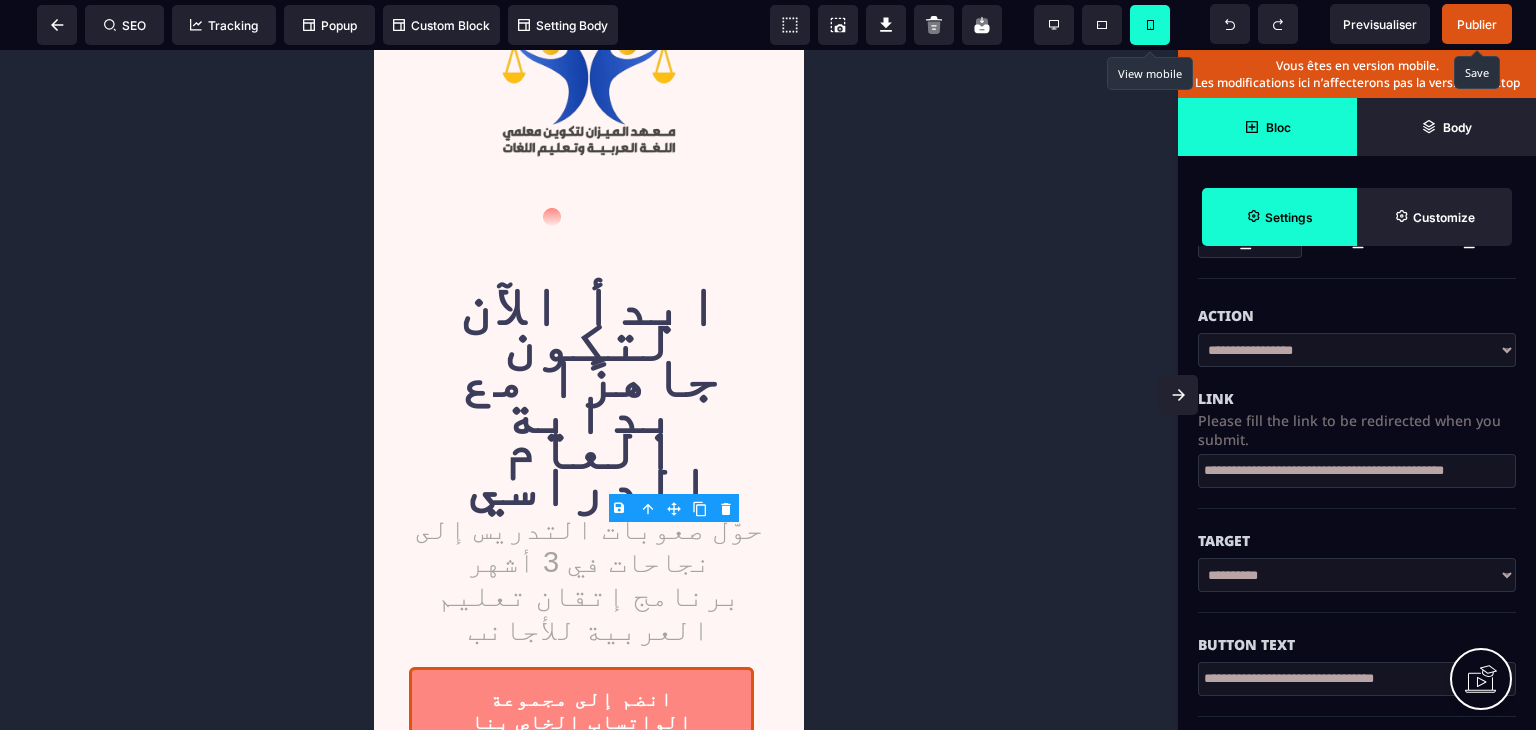 type on "**********" 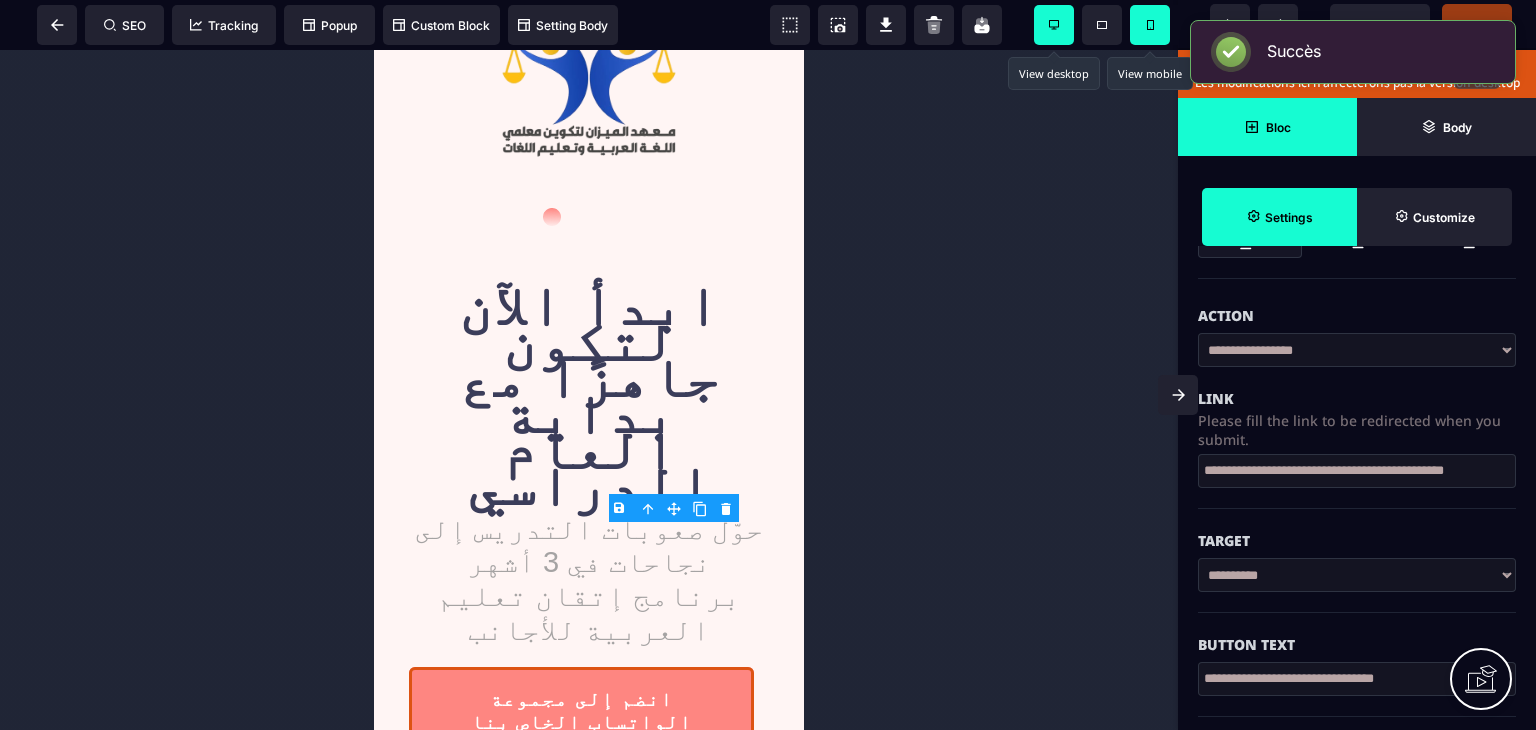 click at bounding box center [1054, 25] 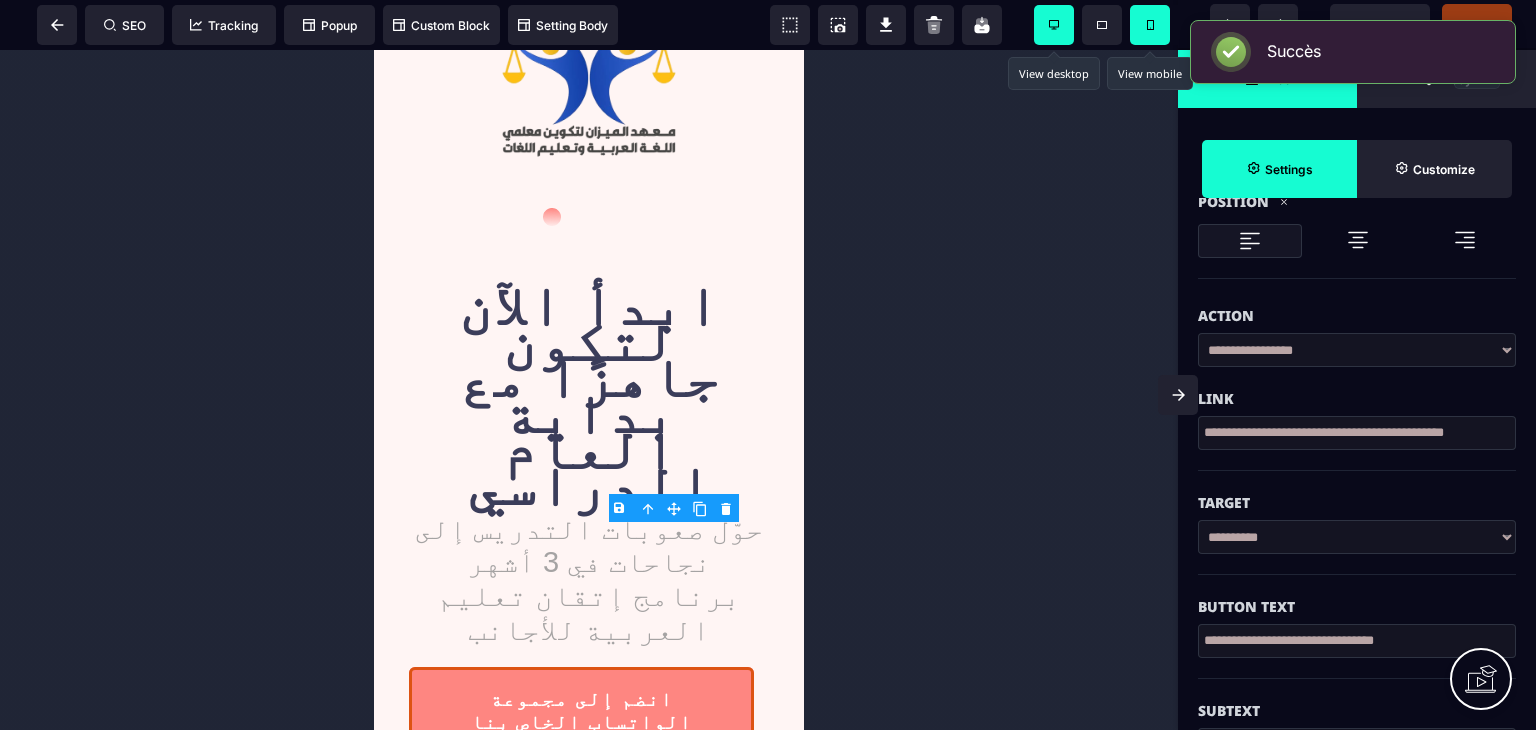 select 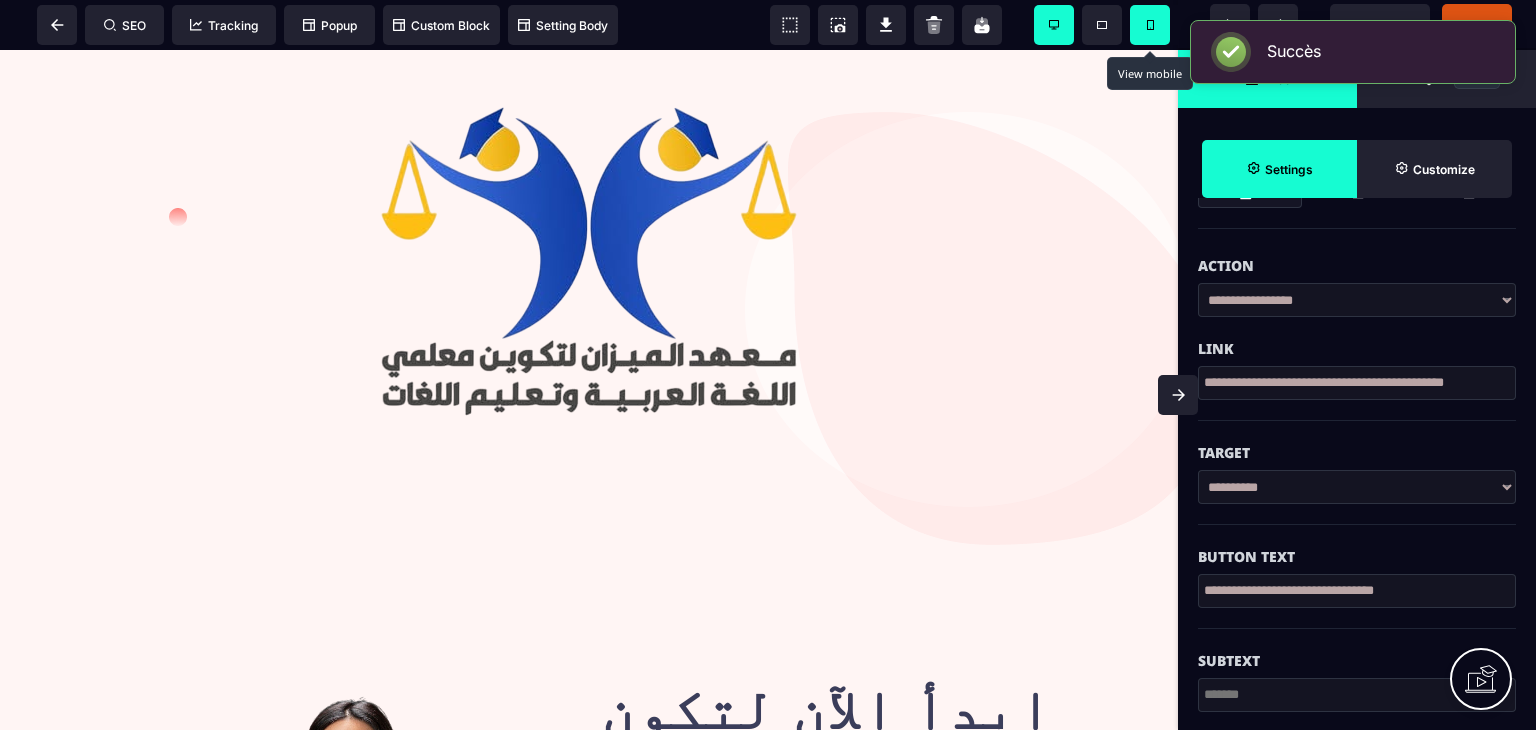 scroll, scrollTop: 275, scrollLeft: 0, axis: vertical 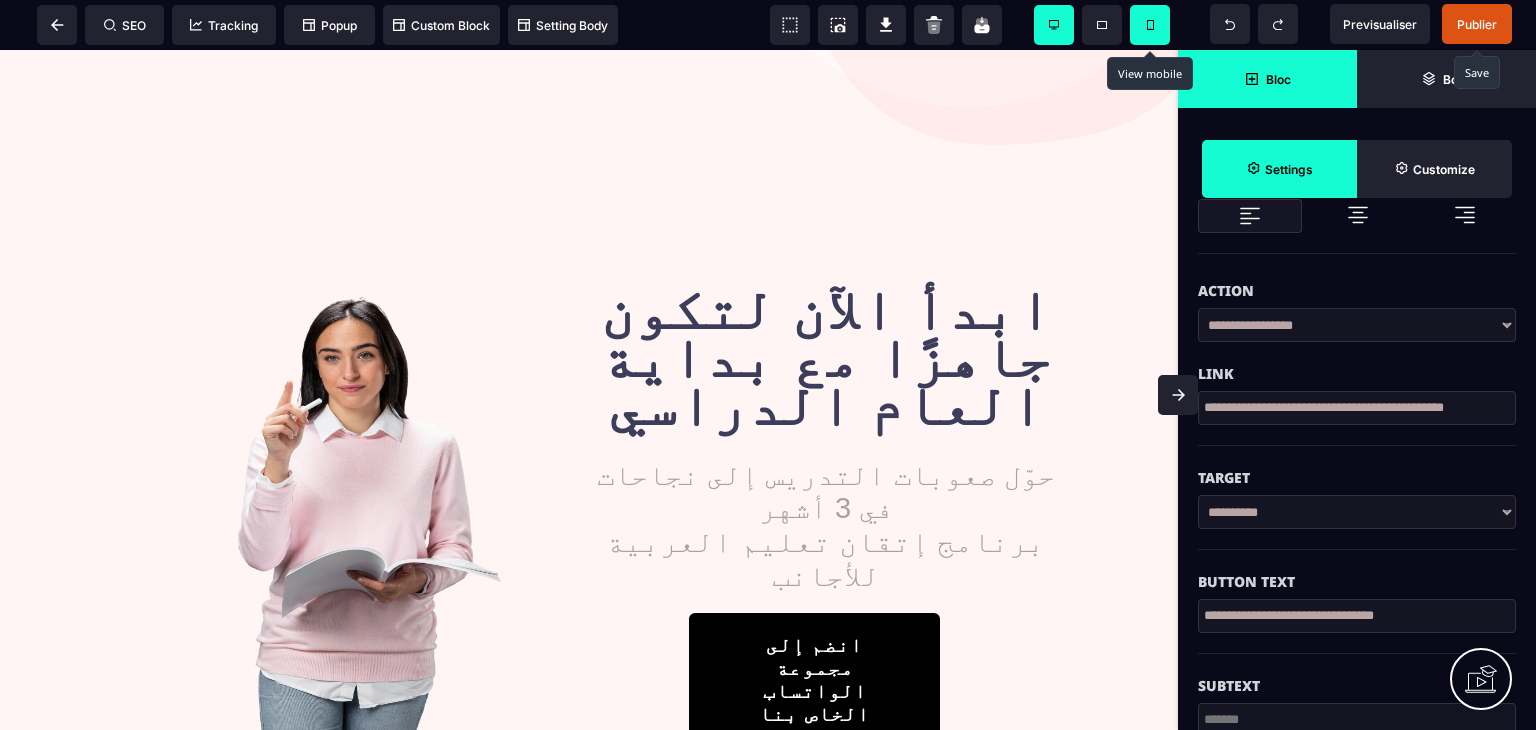 click at bounding box center (1178, 395) 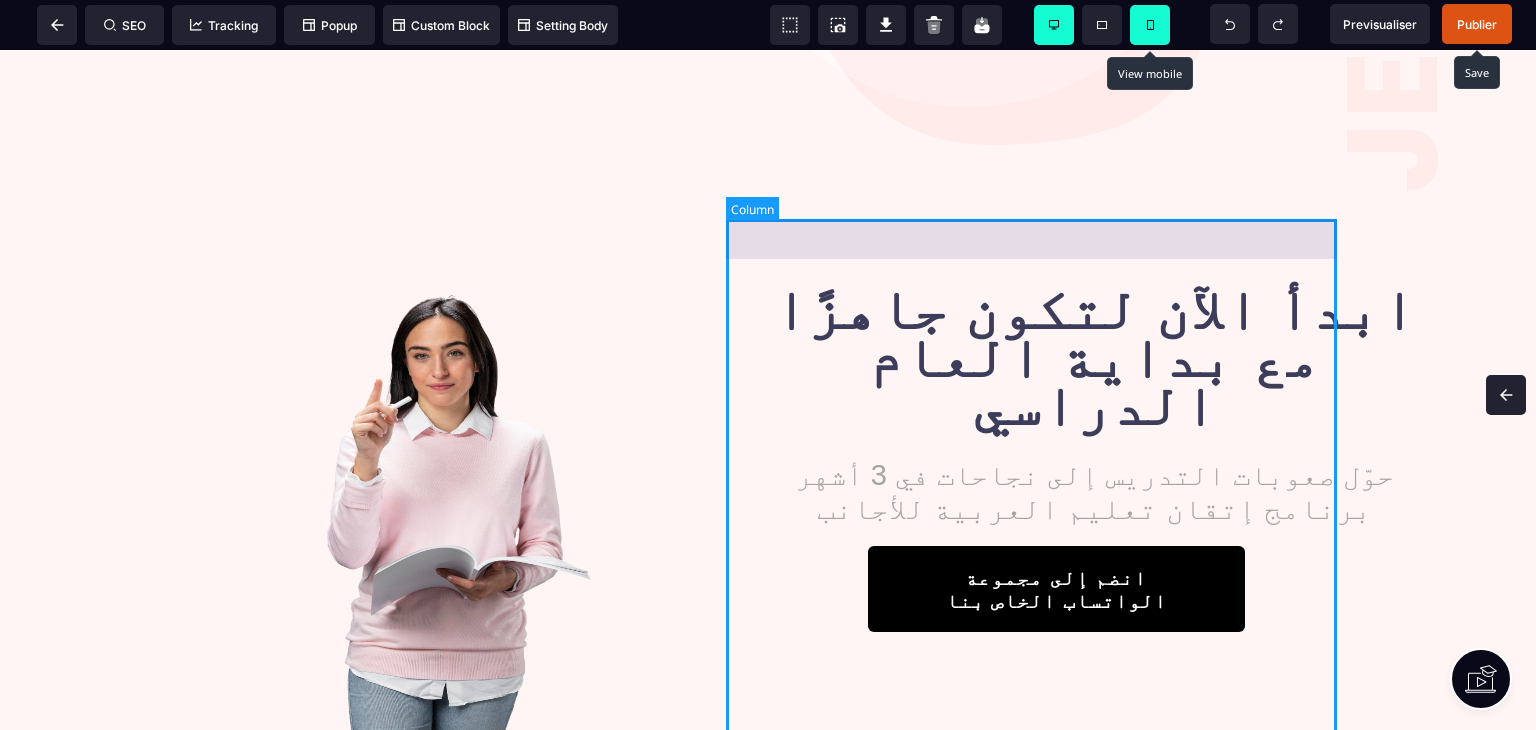 scroll, scrollTop: 0, scrollLeft: 0, axis: both 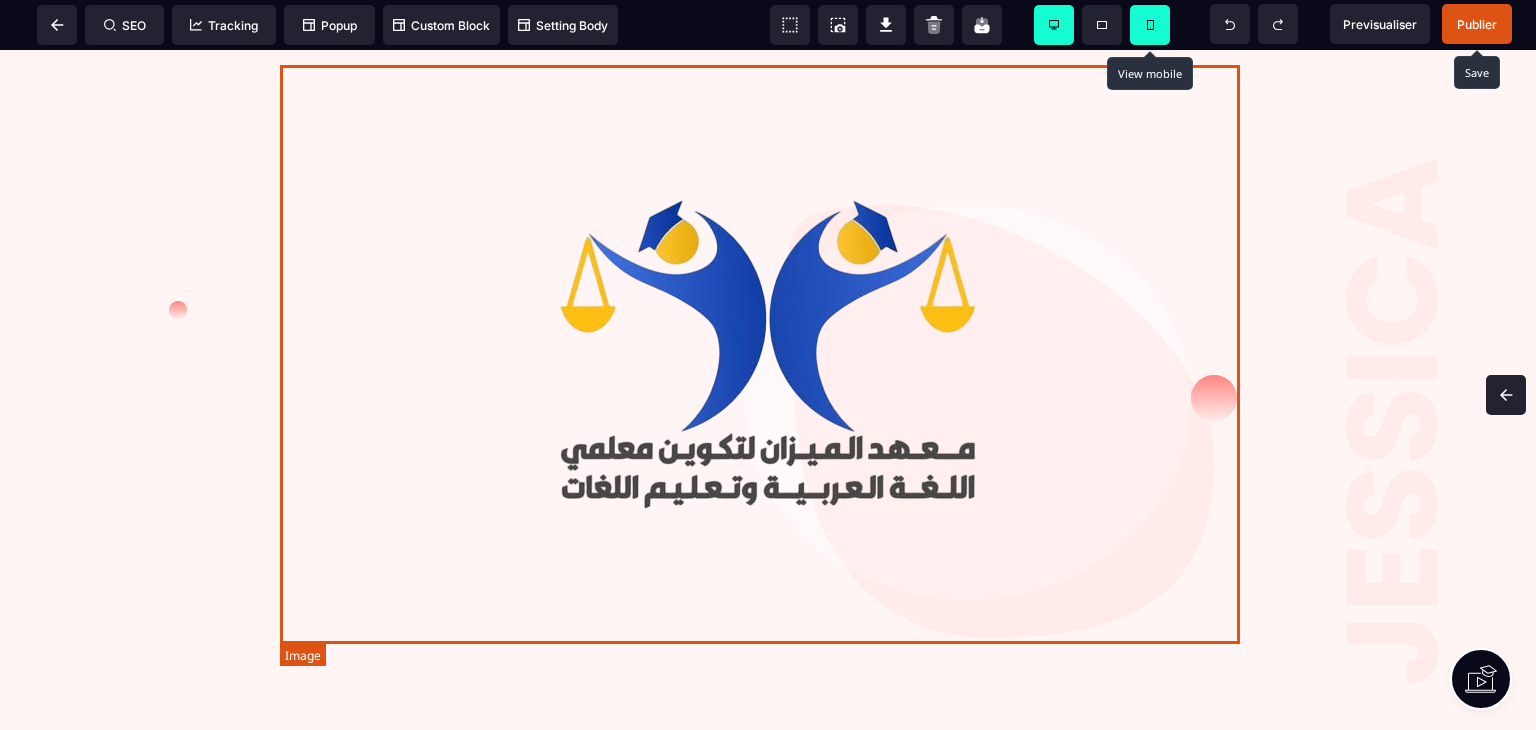 click at bounding box center [768, 354] 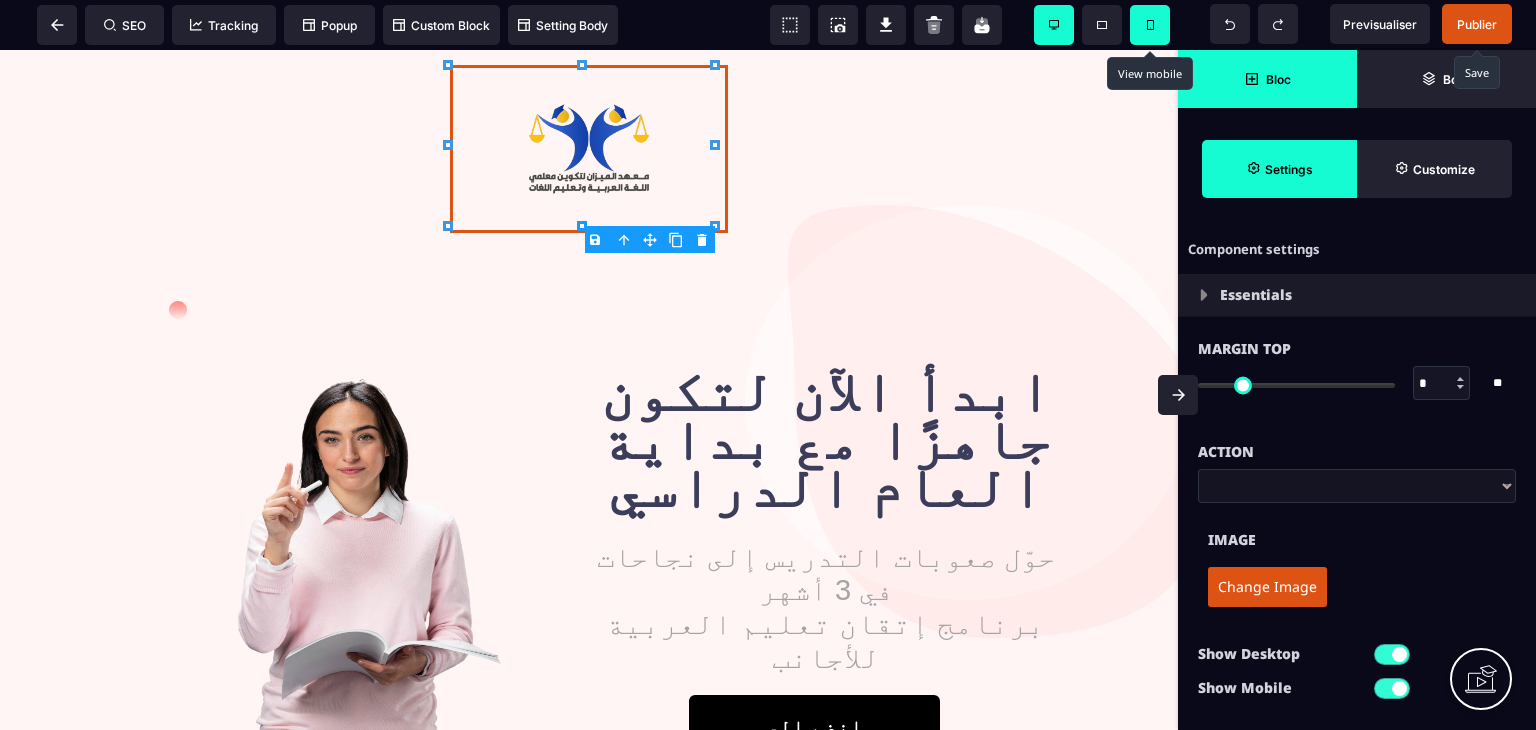 click on "B I U S
A *******
Image" at bounding box center [589, 390] 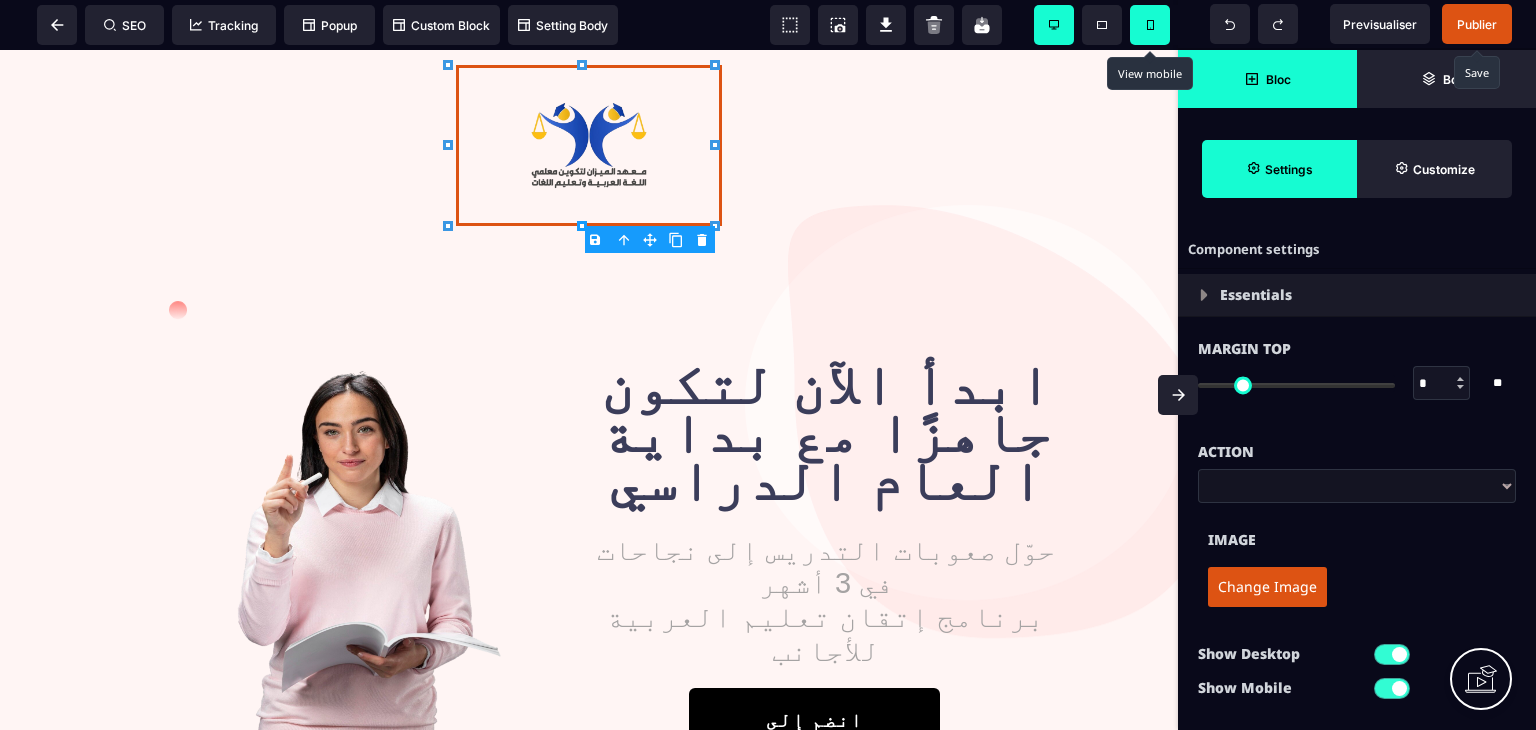 click at bounding box center (1178, 395) 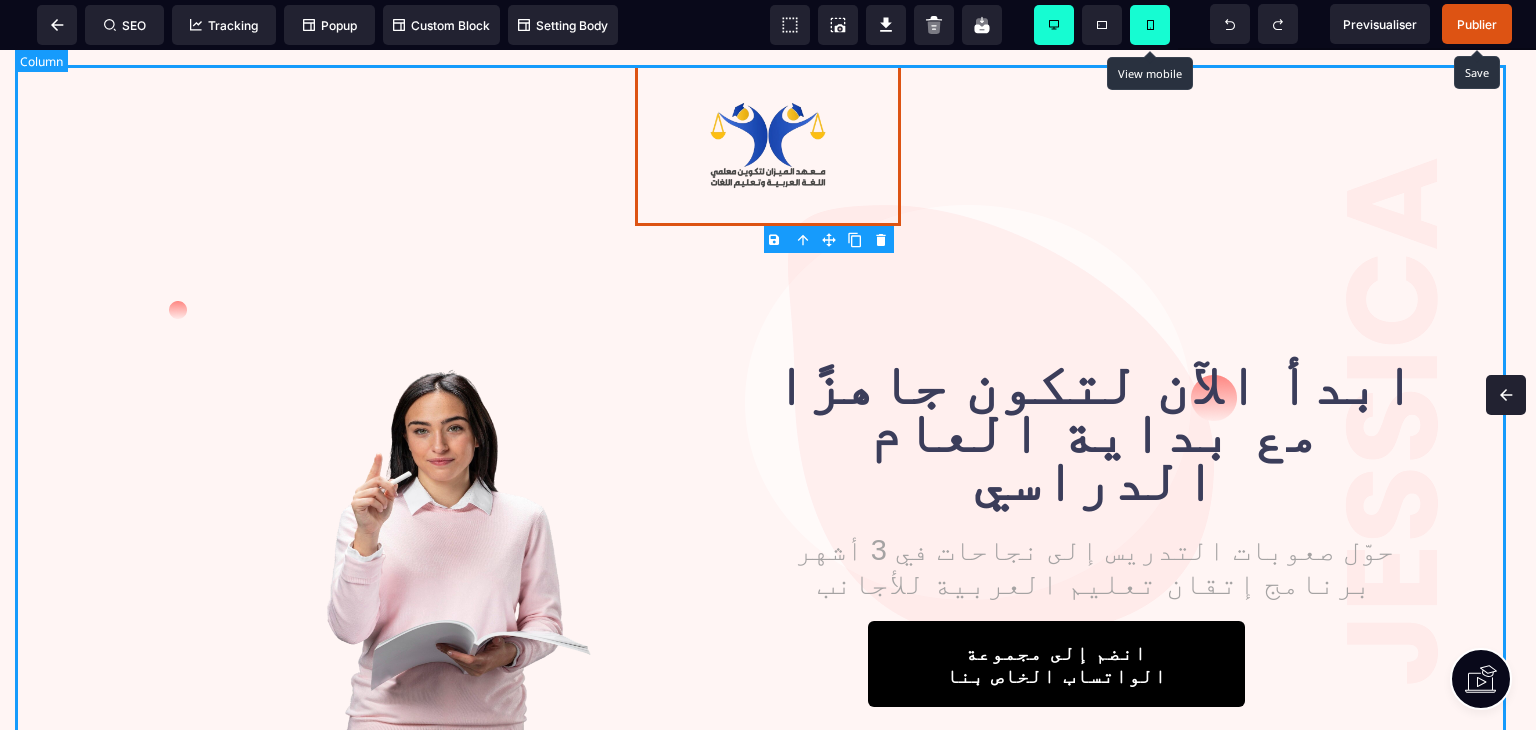 click on "ابدأ الآن لتكون جاهزًا مع بداية العام الدراسي حوّل صعوبات التدريس إلى نجاحات في 3 أشهر برنامج إتقان تعليم العربية للأجانب انضم إلى مجموعة الواتساب الخاص بنا انضم إلى مجموعة الواتساب الخاص بنا" at bounding box center [768, 500] 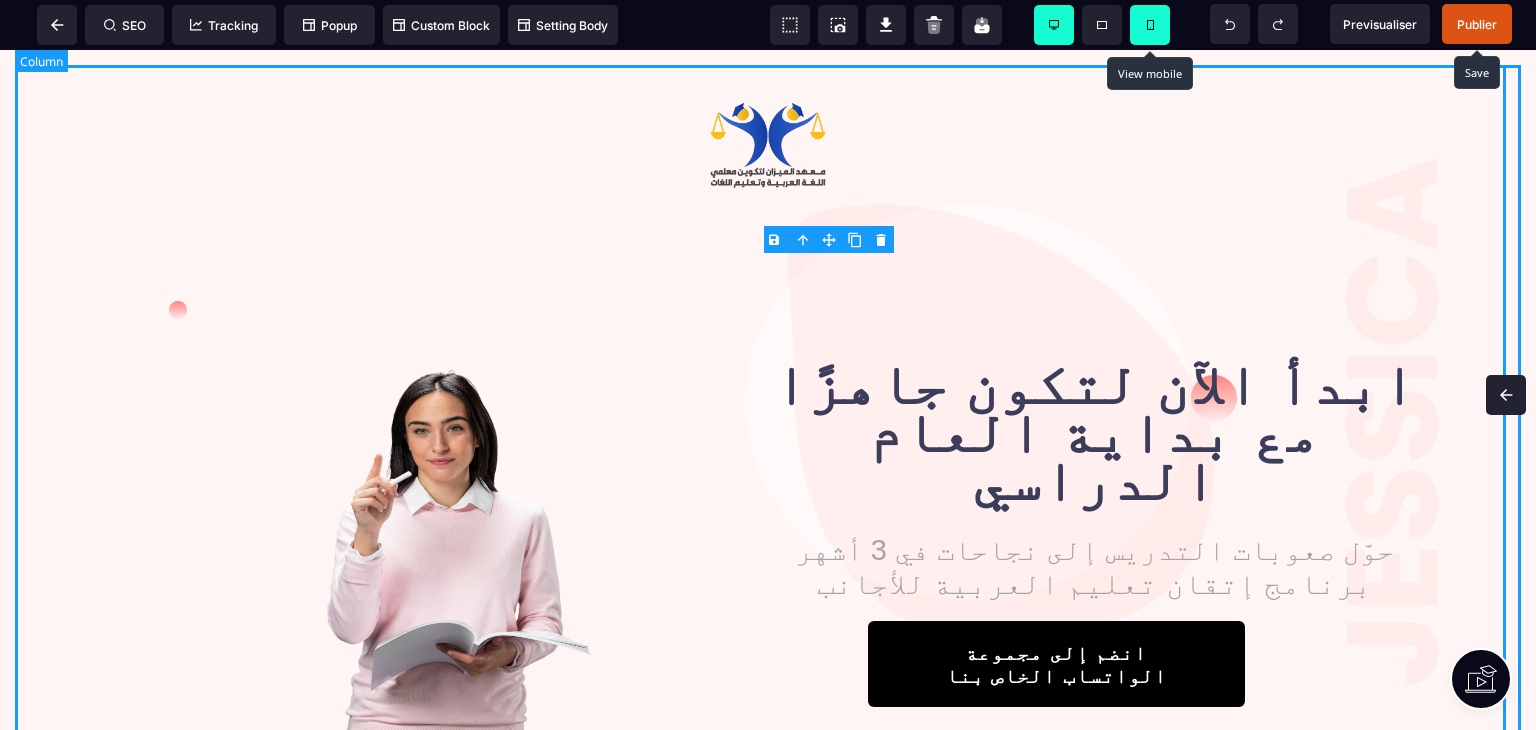 select on "**" 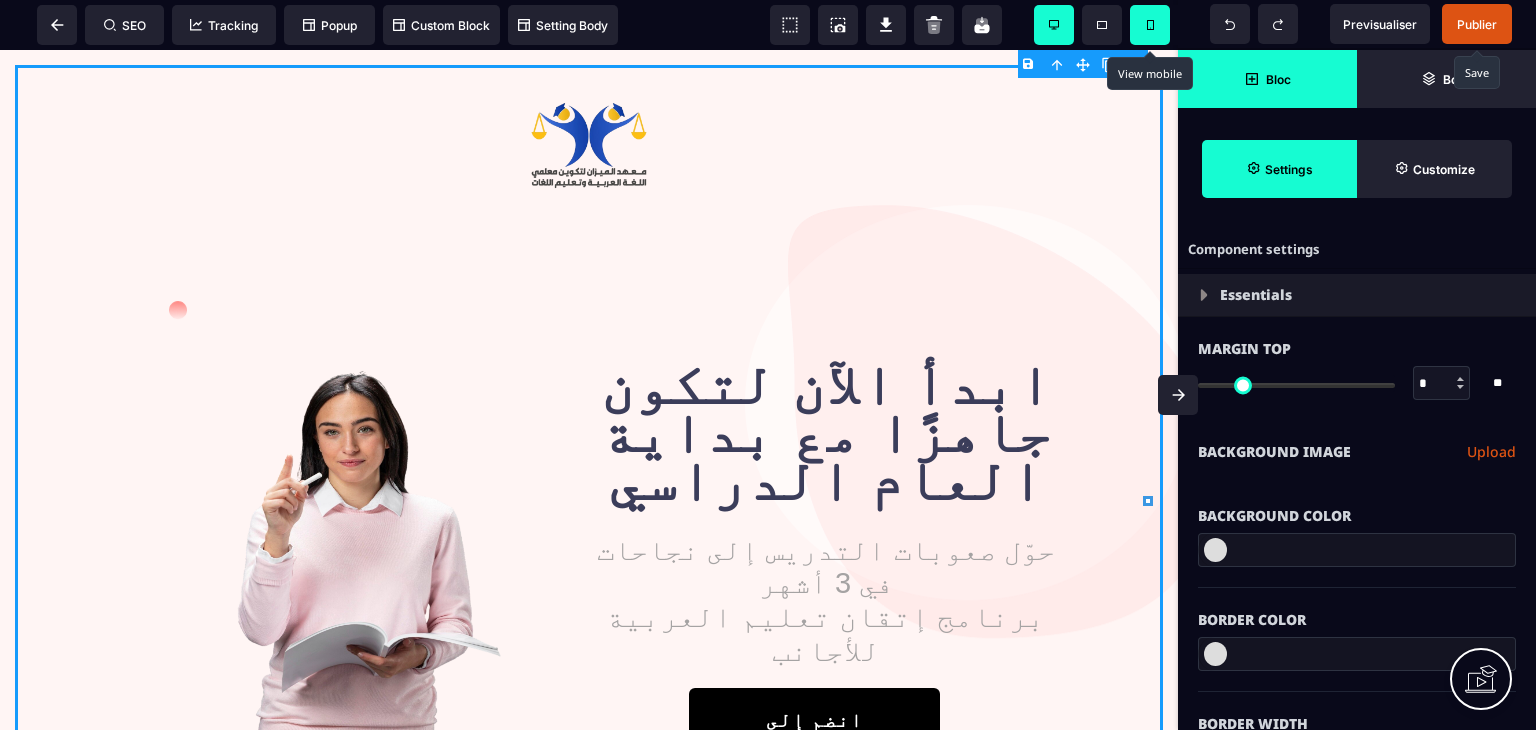 click on "Publier" at bounding box center [1477, 24] 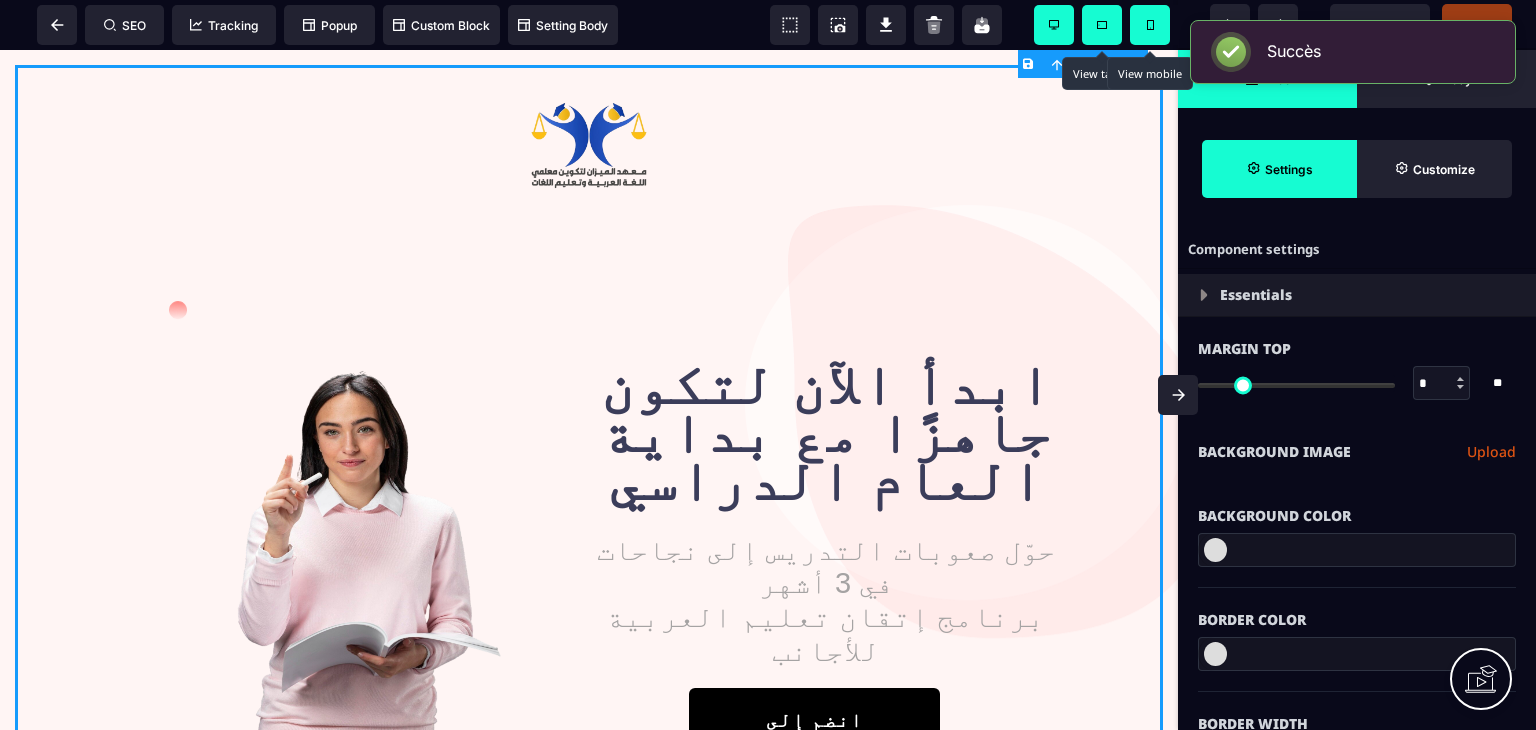 click at bounding box center [1102, 25] 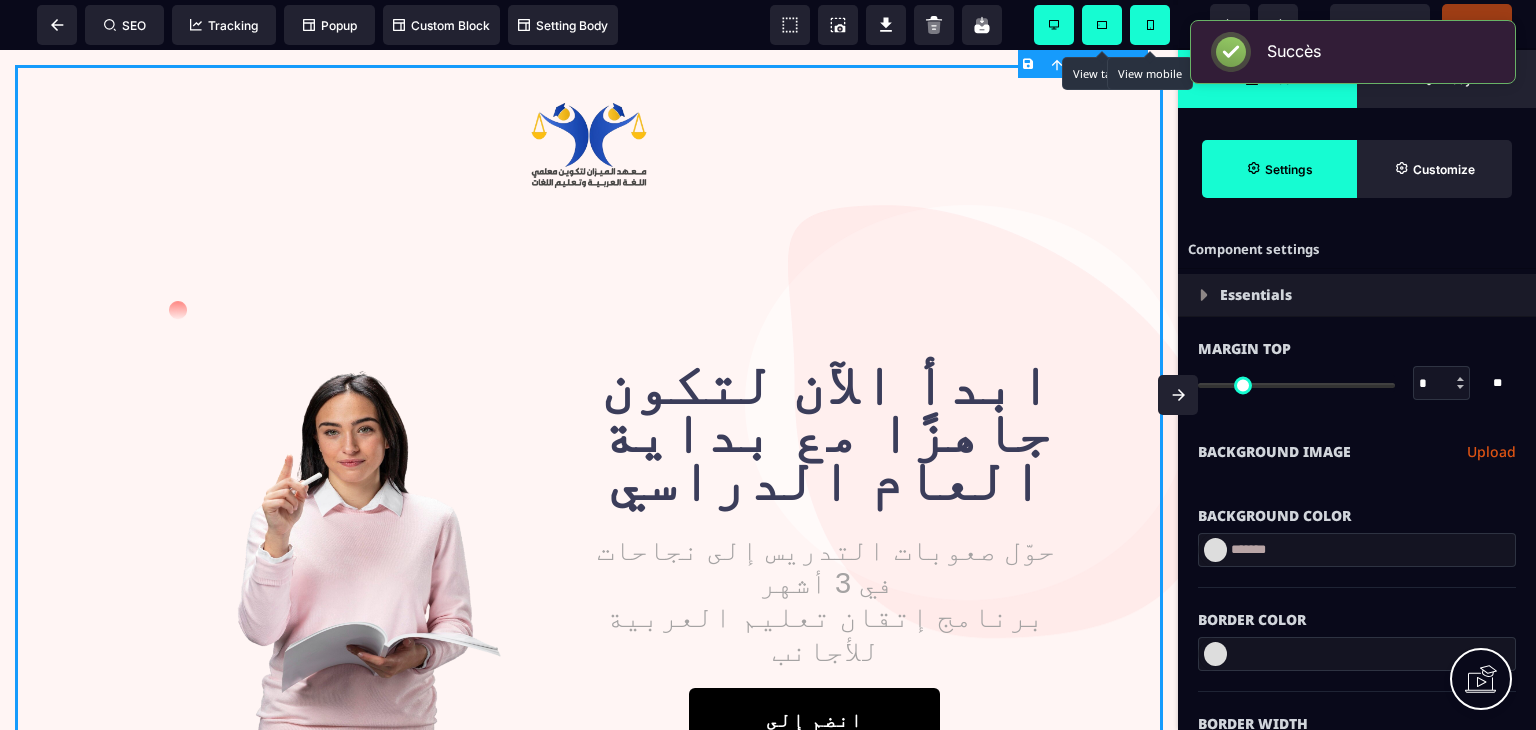select on "**" 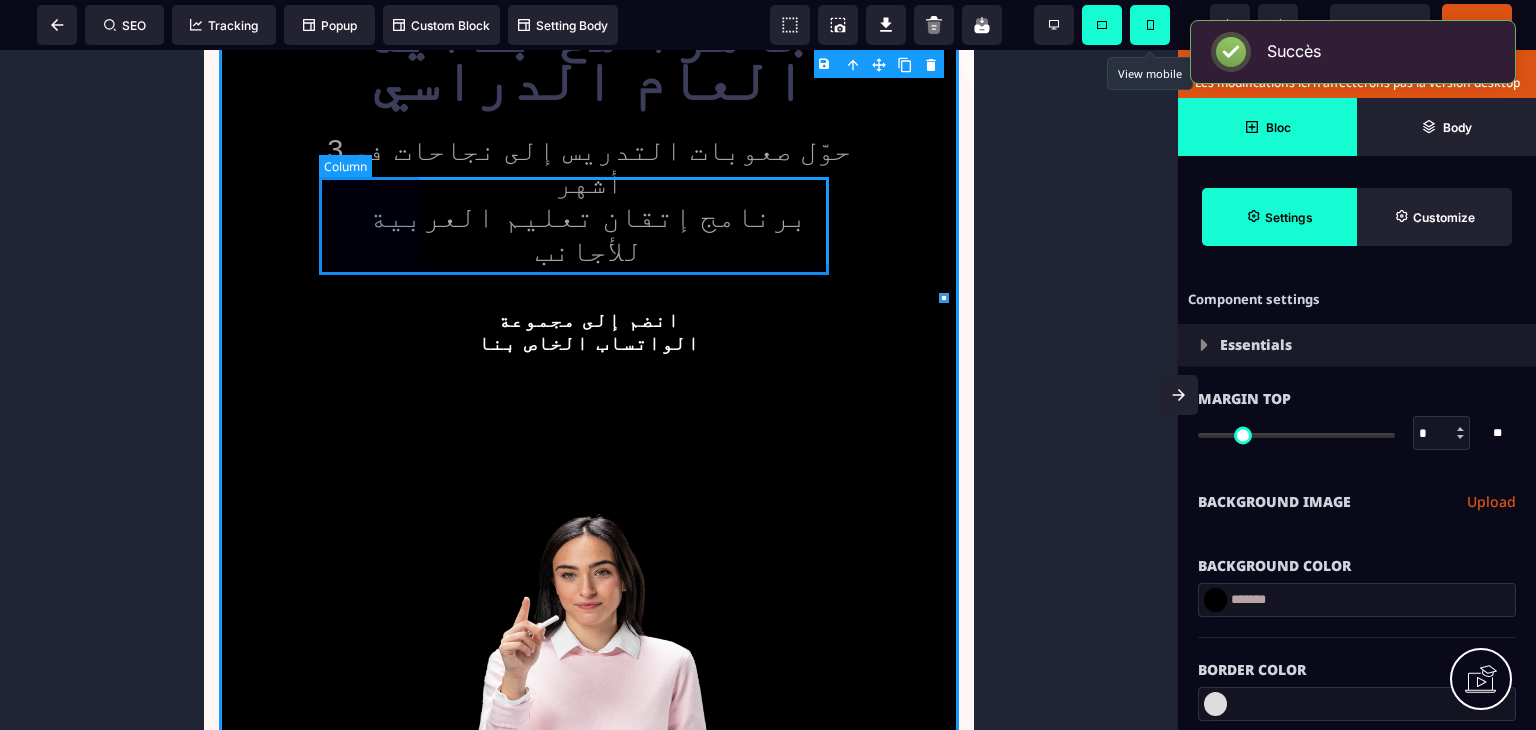 scroll, scrollTop: 0, scrollLeft: 0, axis: both 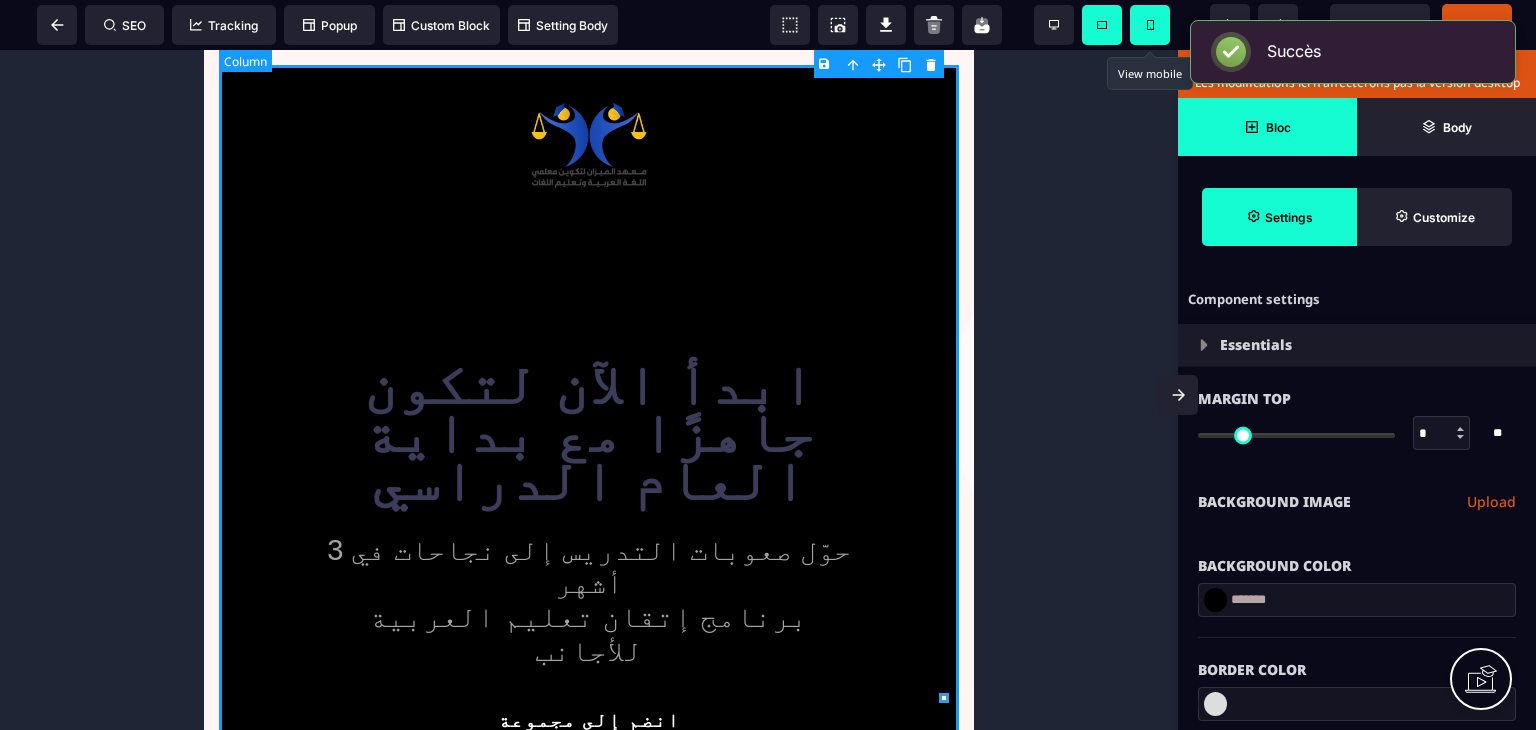 click on "ابدأ الآن لتكون جاهزًا مع بداية العام الدراسي حوّل صعوبات التدريس إلى نجاحات في 3 أشهر برنامج إتقان تعليم العربية للأجانب انضم إلى مجموعة الواتساب الخاص بنا انضم إلى مجموعة الواتساب الخاص بنا" at bounding box center [589, 752] 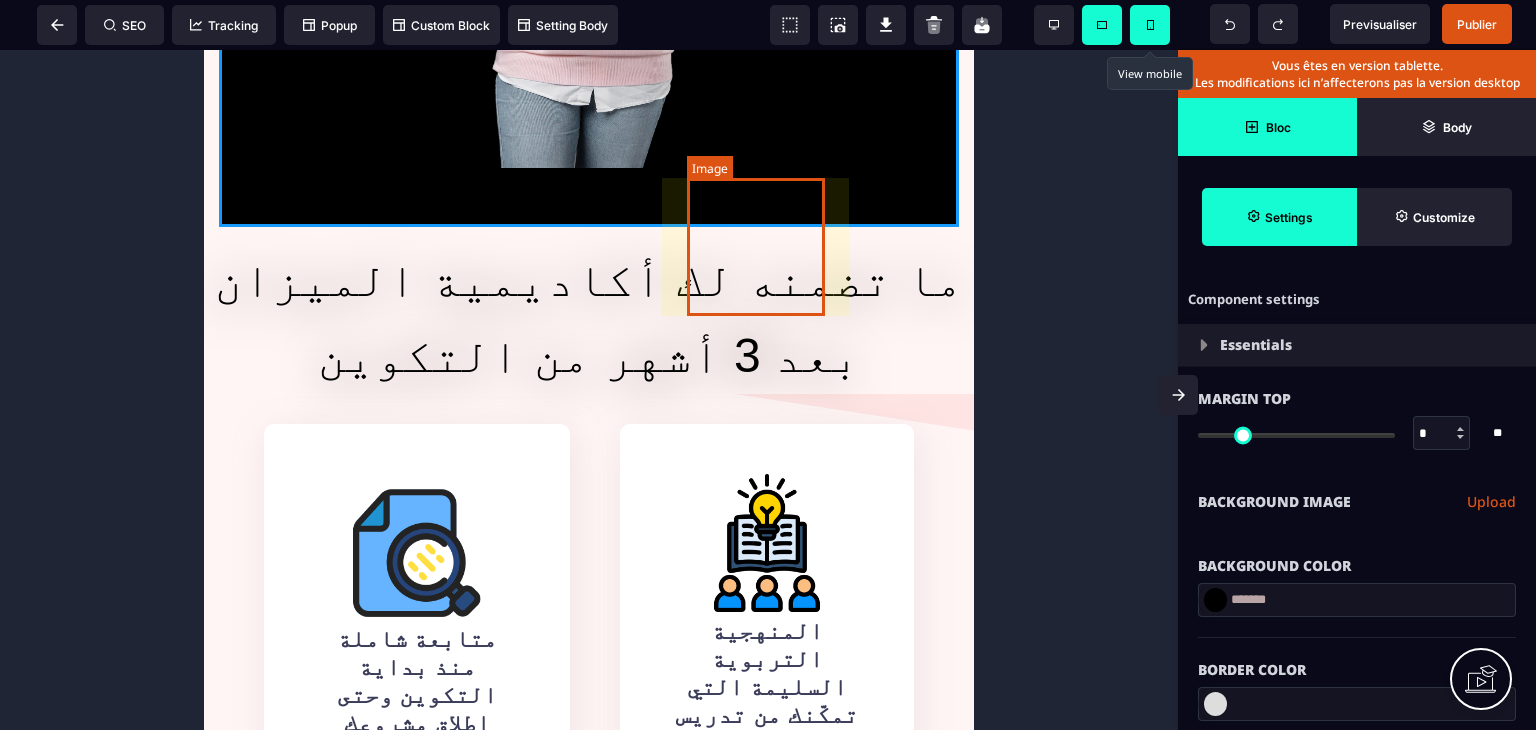 scroll, scrollTop: 800, scrollLeft: 0, axis: vertical 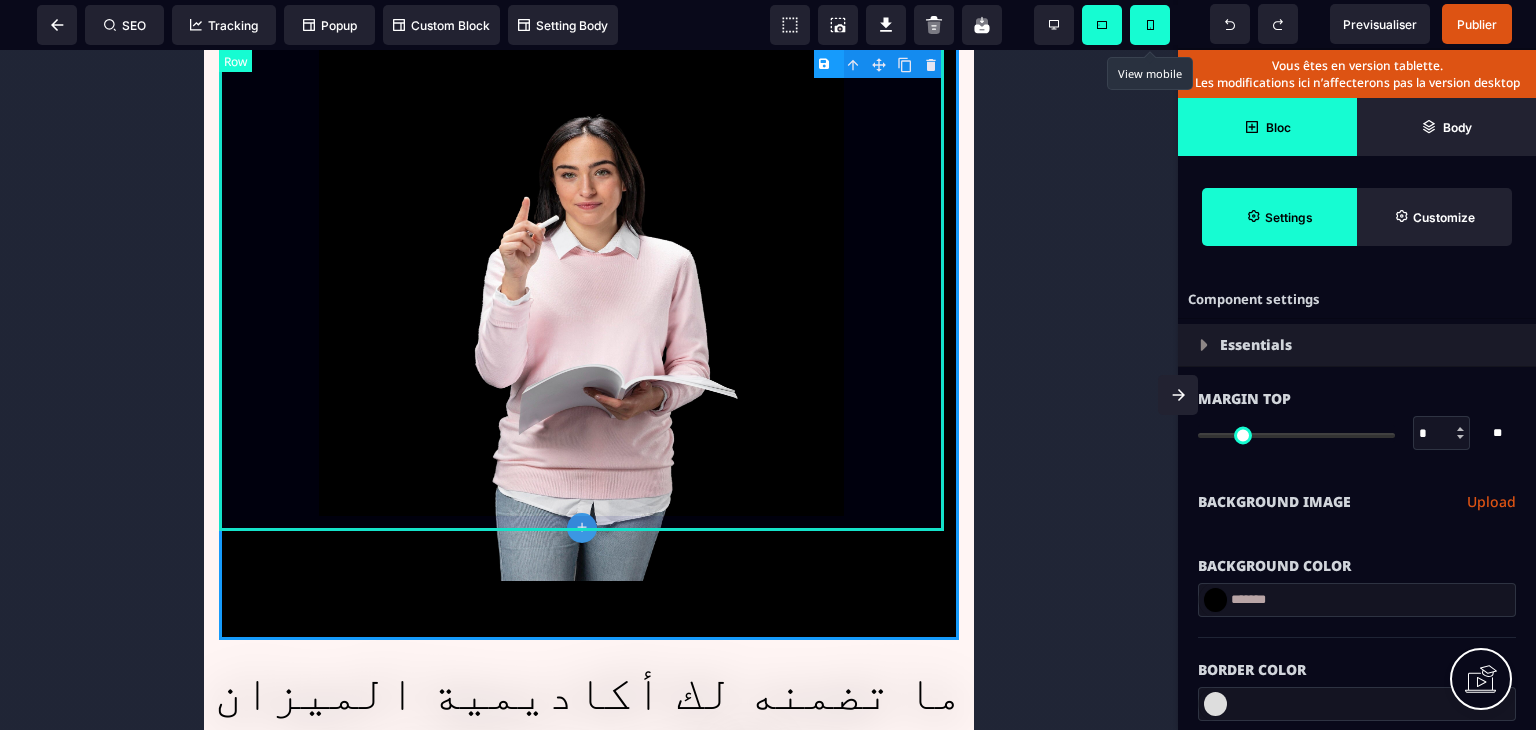 click on "ابدأ الآن لتكون جاهزًا مع بداية العام الدراسي حوّل صعوبات التدريس إلى نجاحات في 3 أشهر برنامج إتقان تعليم العربية للأجانب انضم إلى مجموعة الواتساب الخاص بنا انضم إلى مجموعة الواتساب الخاص بنا" at bounding box center [589, 60] 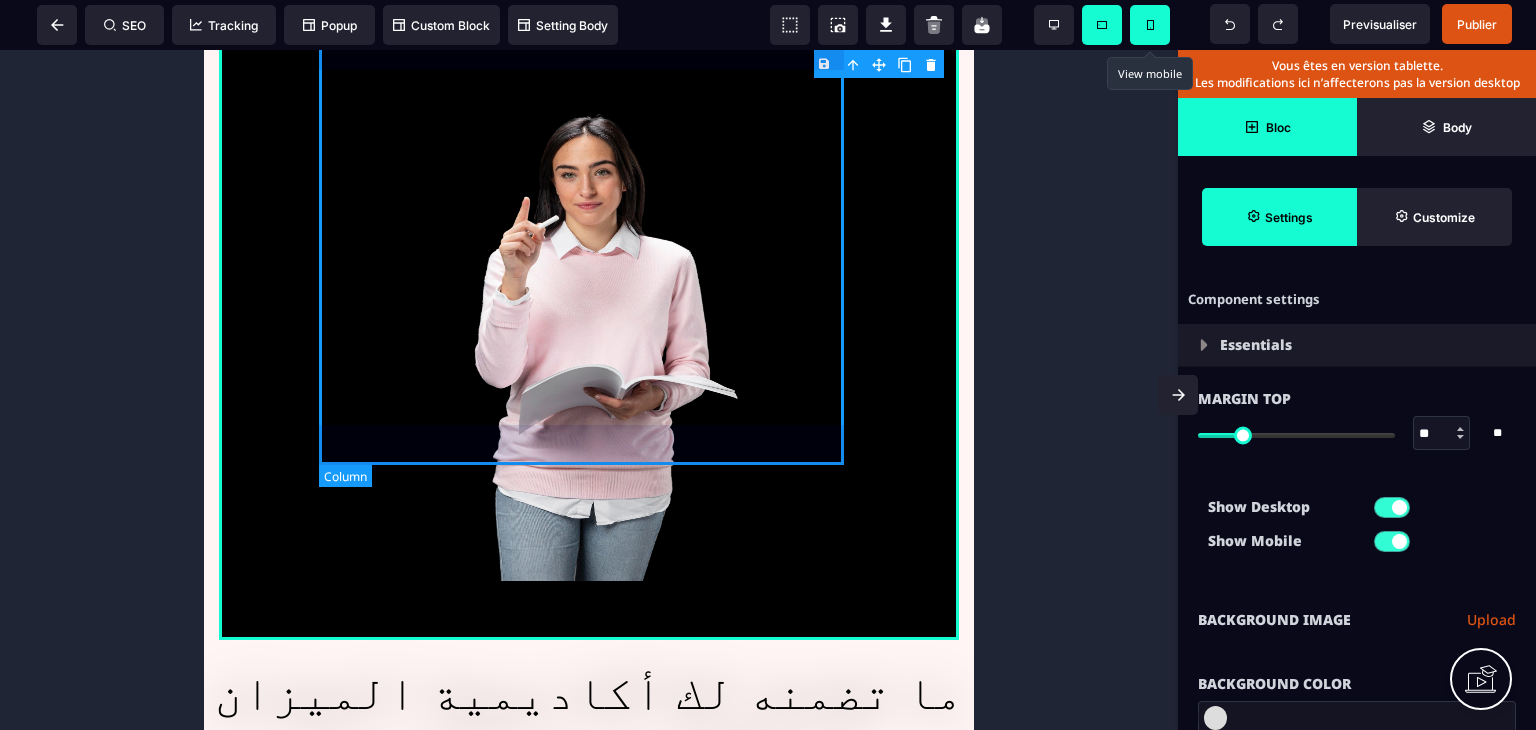 scroll, scrollTop: 200, scrollLeft: 0, axis: vertical 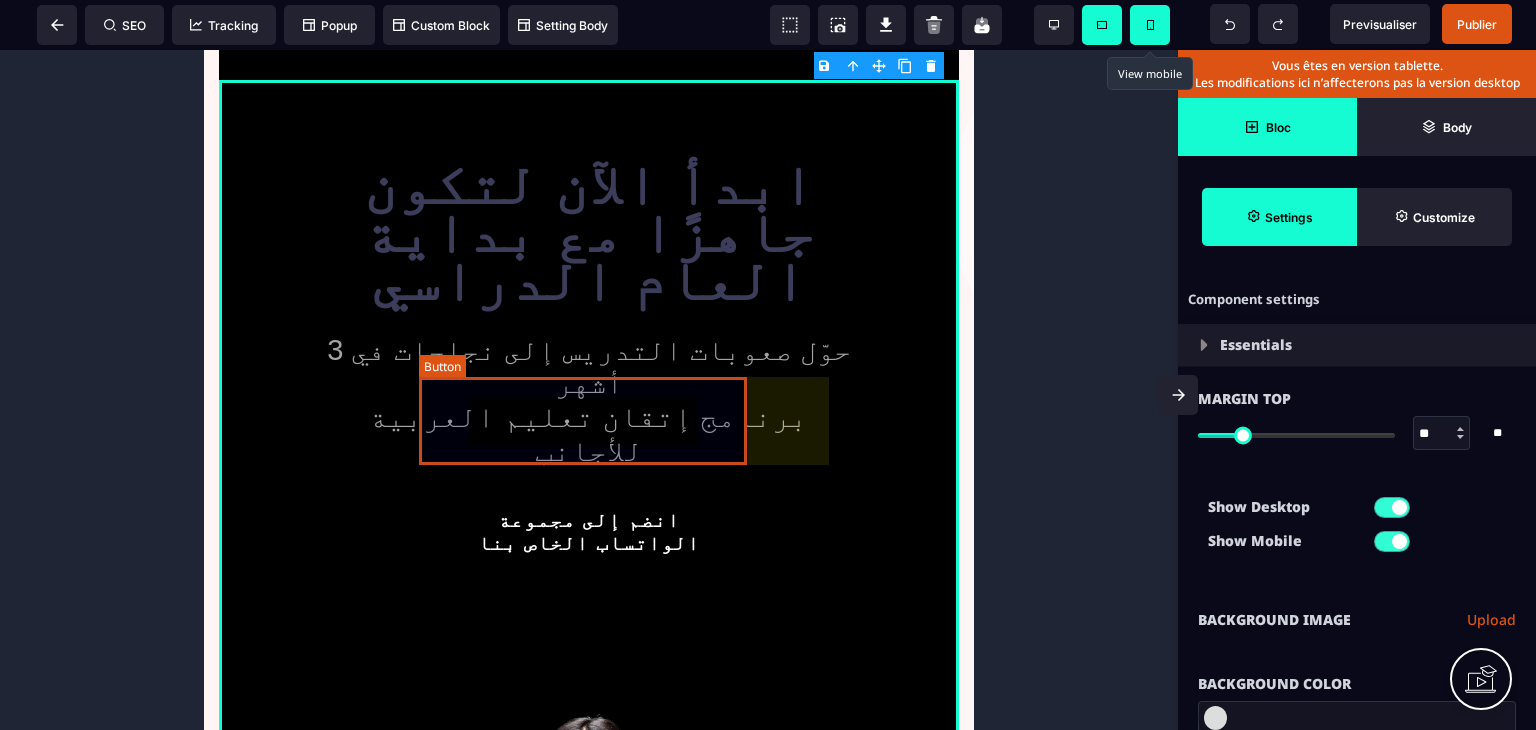 click on "انضم إلى مجموعة الواتساب الخاص بنا" at bounding box center [589, 532] 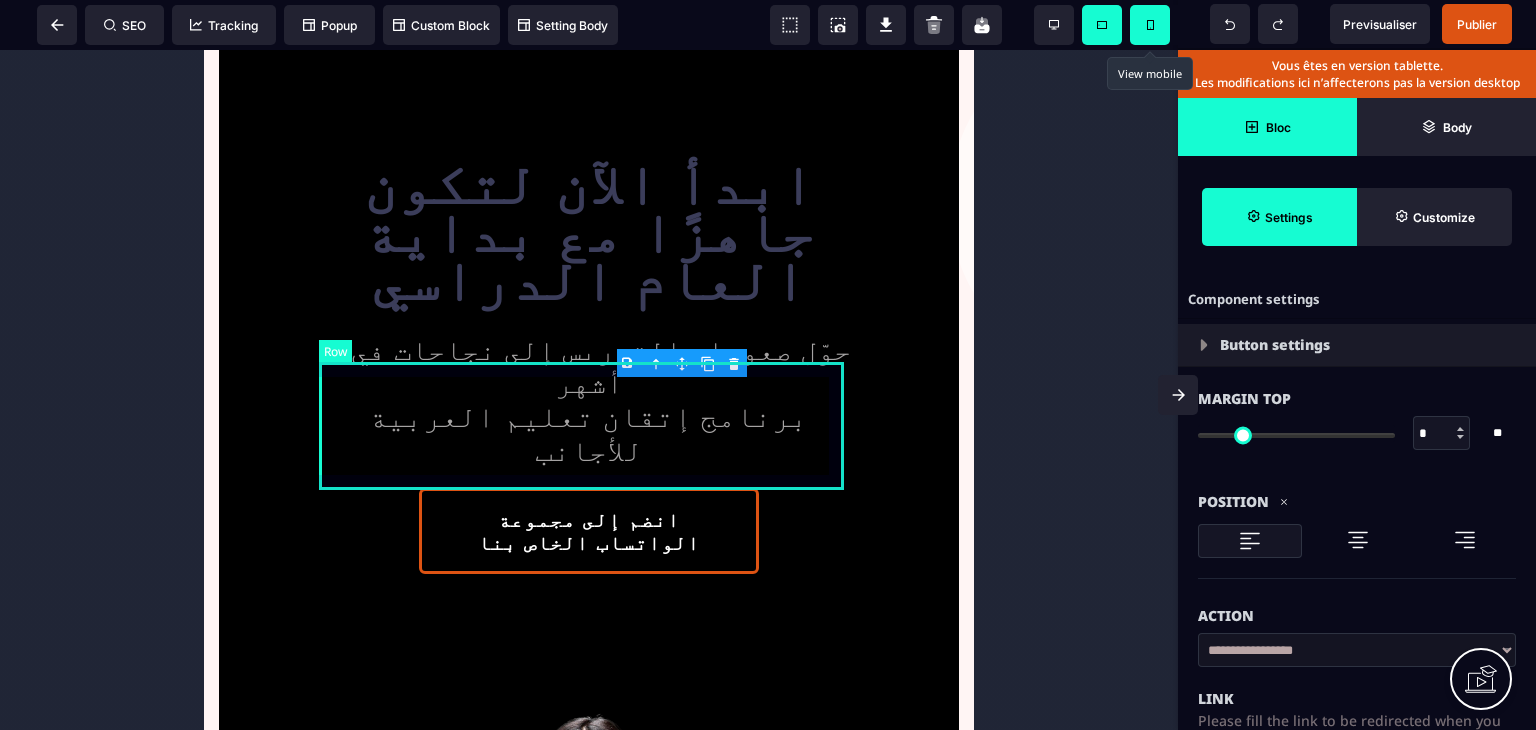 click on "ابدأ الآن لتكون جاهزًا مع بداية العام الدراسي حوّل صعوبات التدريس إلى نجاحات في 3 أشهر برنامج إتقان تعليم العربية للأجانب انضم إلى مجموعة الواتساب الخاص بنا انضم إلى مجموعة الواتساب الخاص بنا" at bounding box center [589, 367] 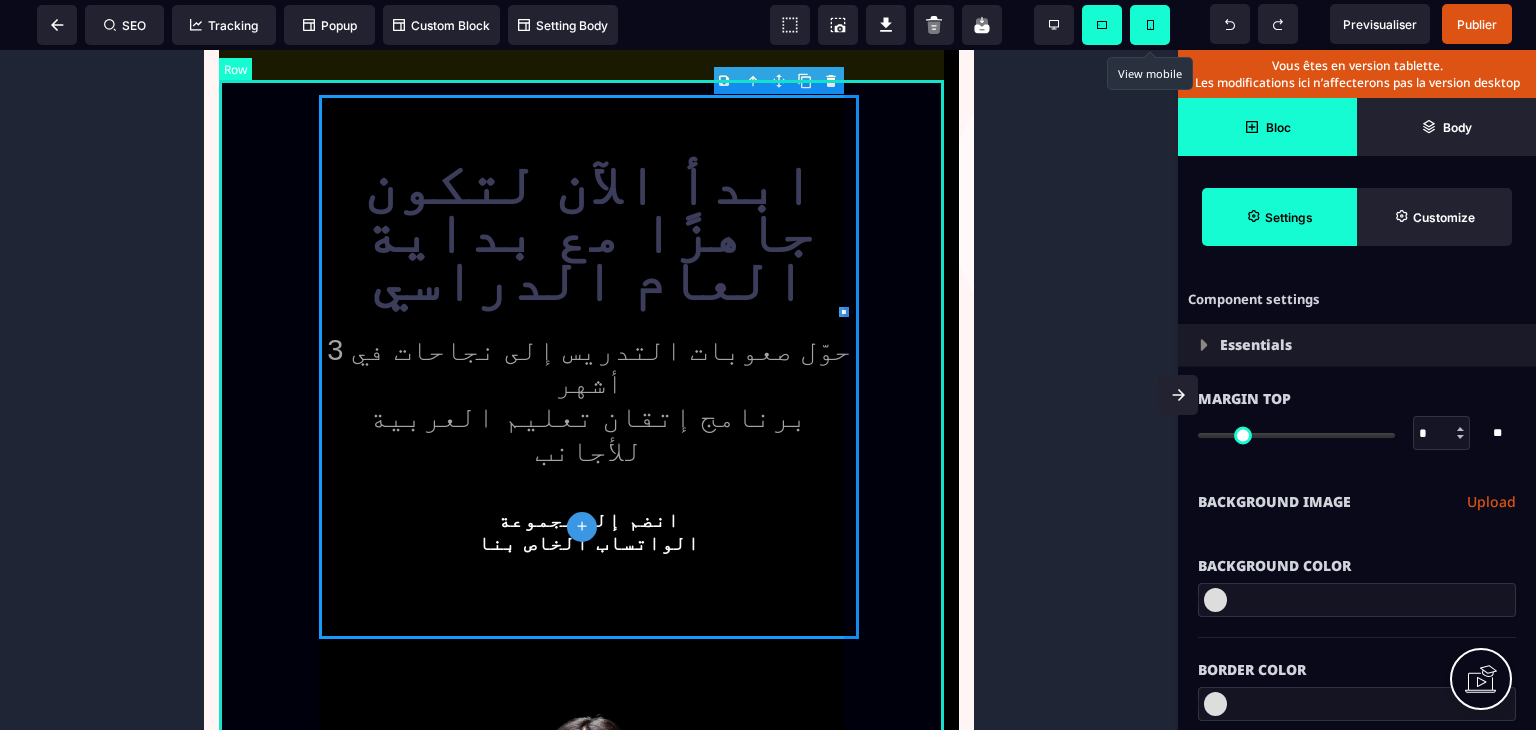 click on "ابدأ الآن لتكون جاهزًا مع بداية العام الدراسي حوّل صعوبات التدريس إلى نجاحات في 3 أشهر برنامج إتقان تعليم العربية للأجانب انضم إلى مجموعة الواتساب الخاص بنا انضم إلى مجموعة الواتساب الخاص بنا" at bounding box center (589, 660) 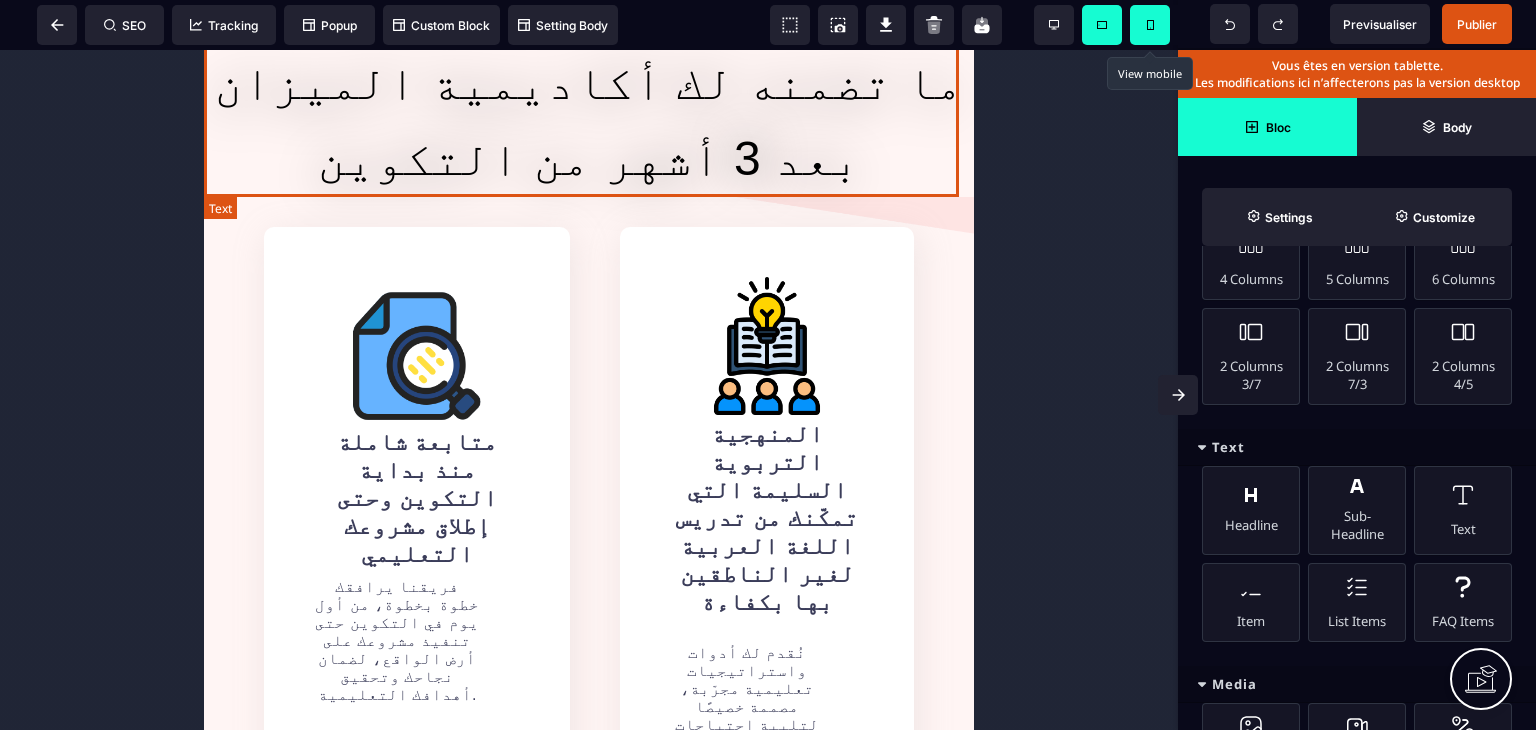 scroll, scrollTop: 1273, scrollLeft: 0, axis: vertical 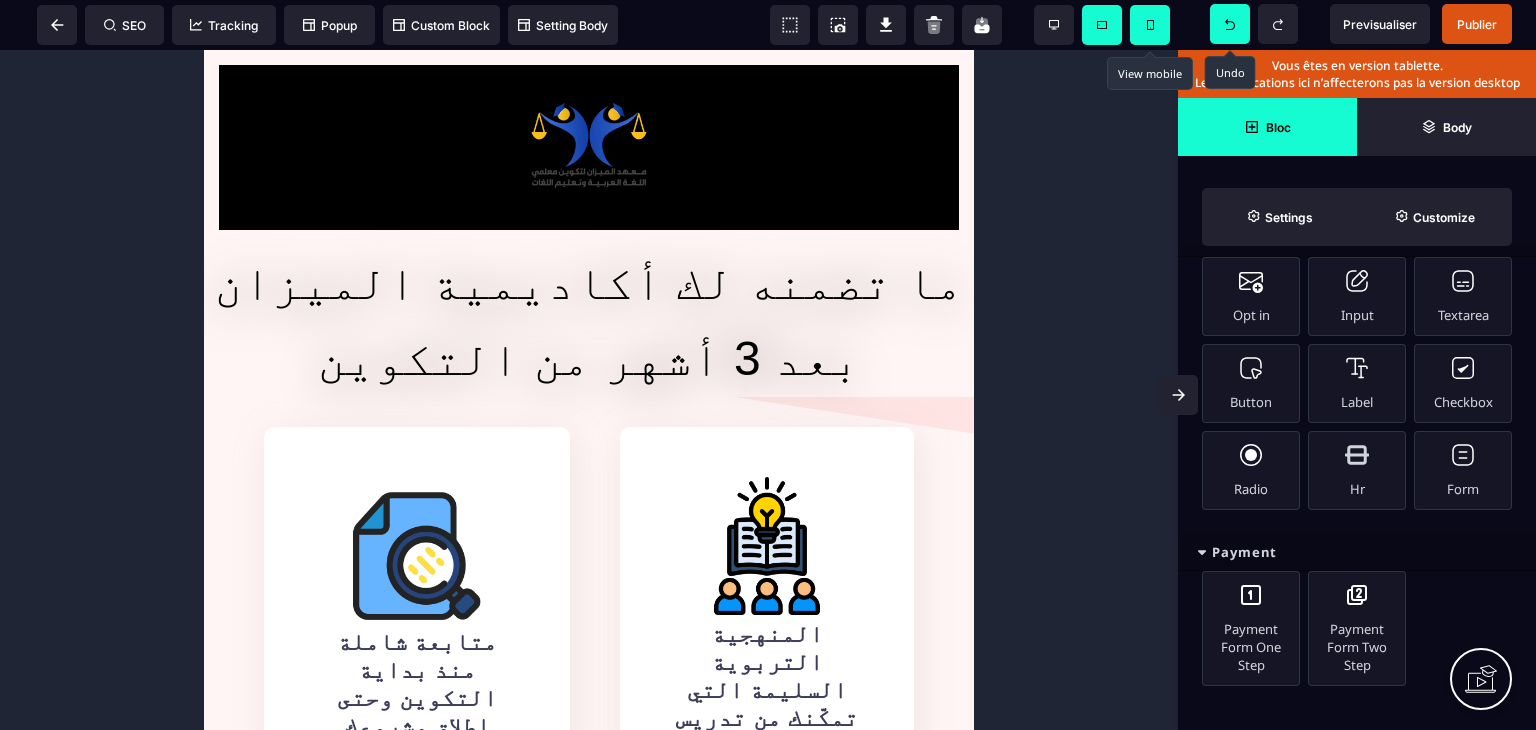 click at bounding box center (1230, 24) 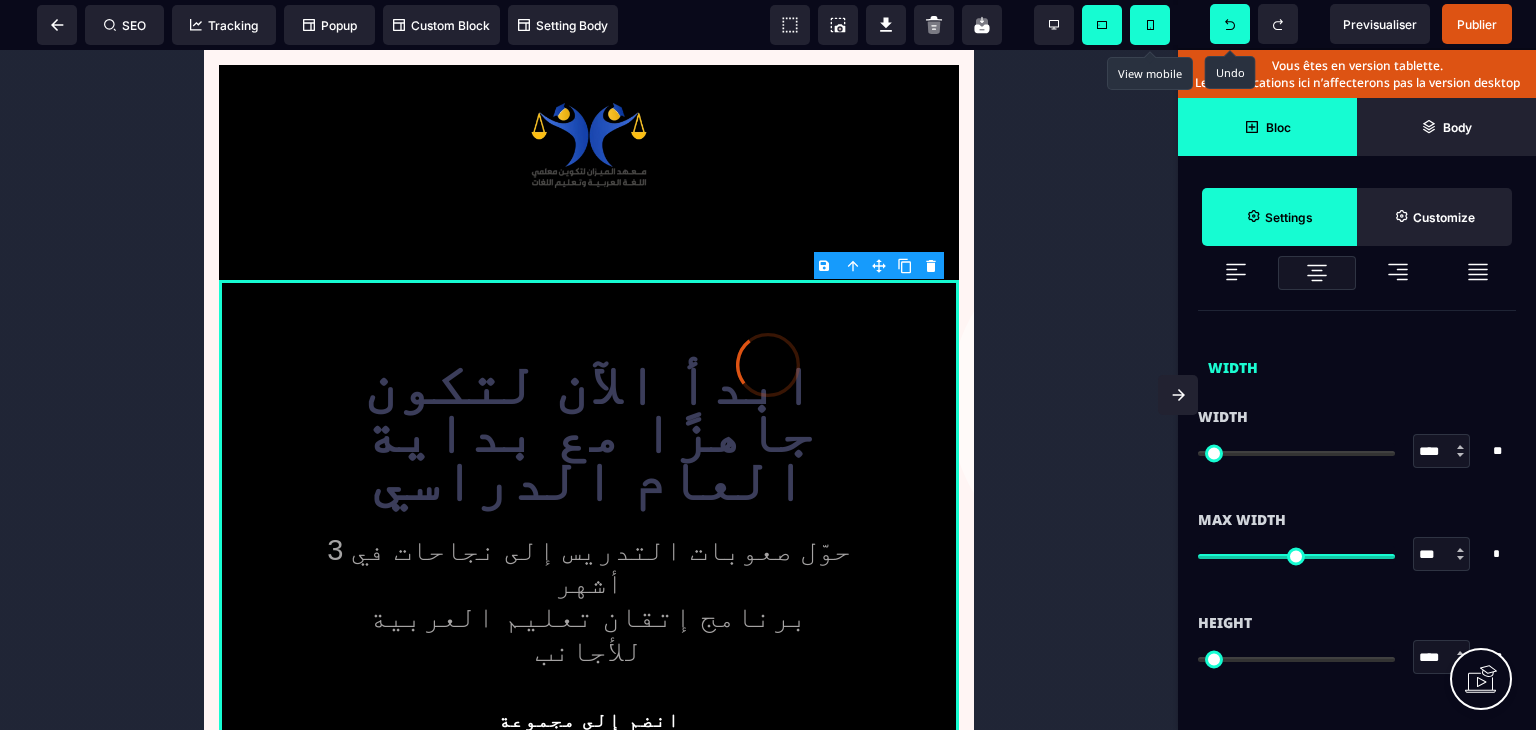 scroll, scrollTop: 0, scrollLeft: 0, axis: both 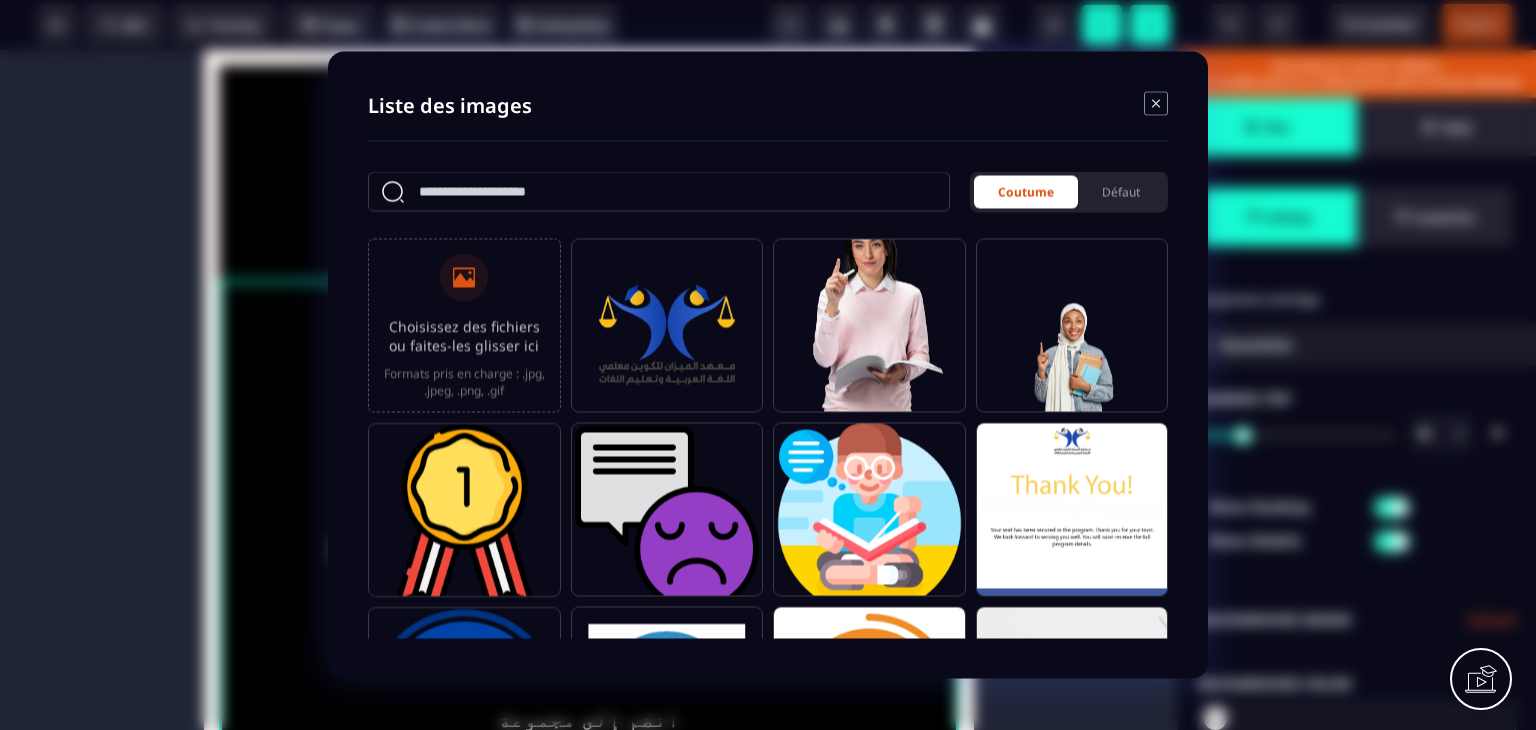 drag, startPoint x: 1160, startPoint y: 94, endPoint x: 1126, endPoint y: 112, distance: 38.470768 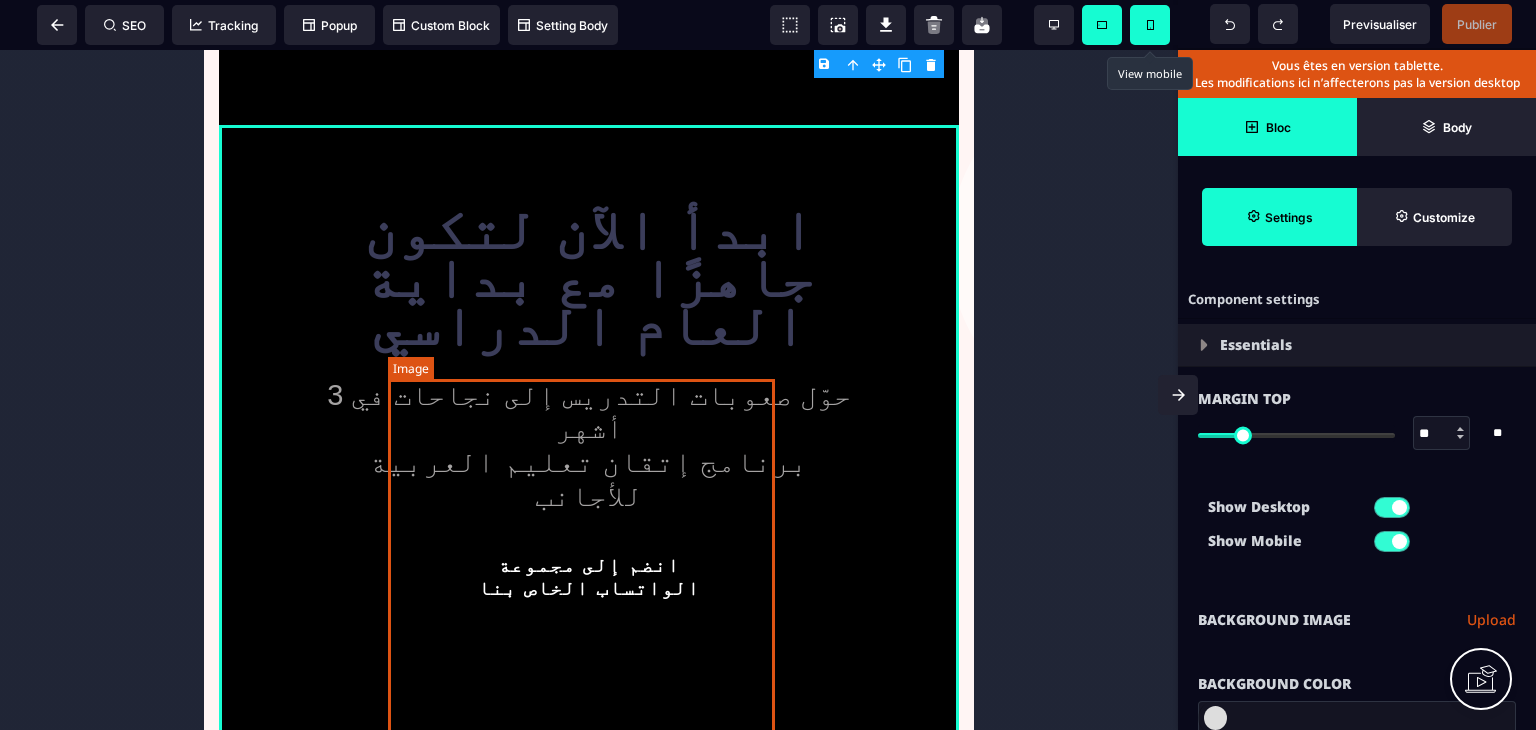 scroll, scrollTop: 400, scrollLeft: 0, axis: vertical 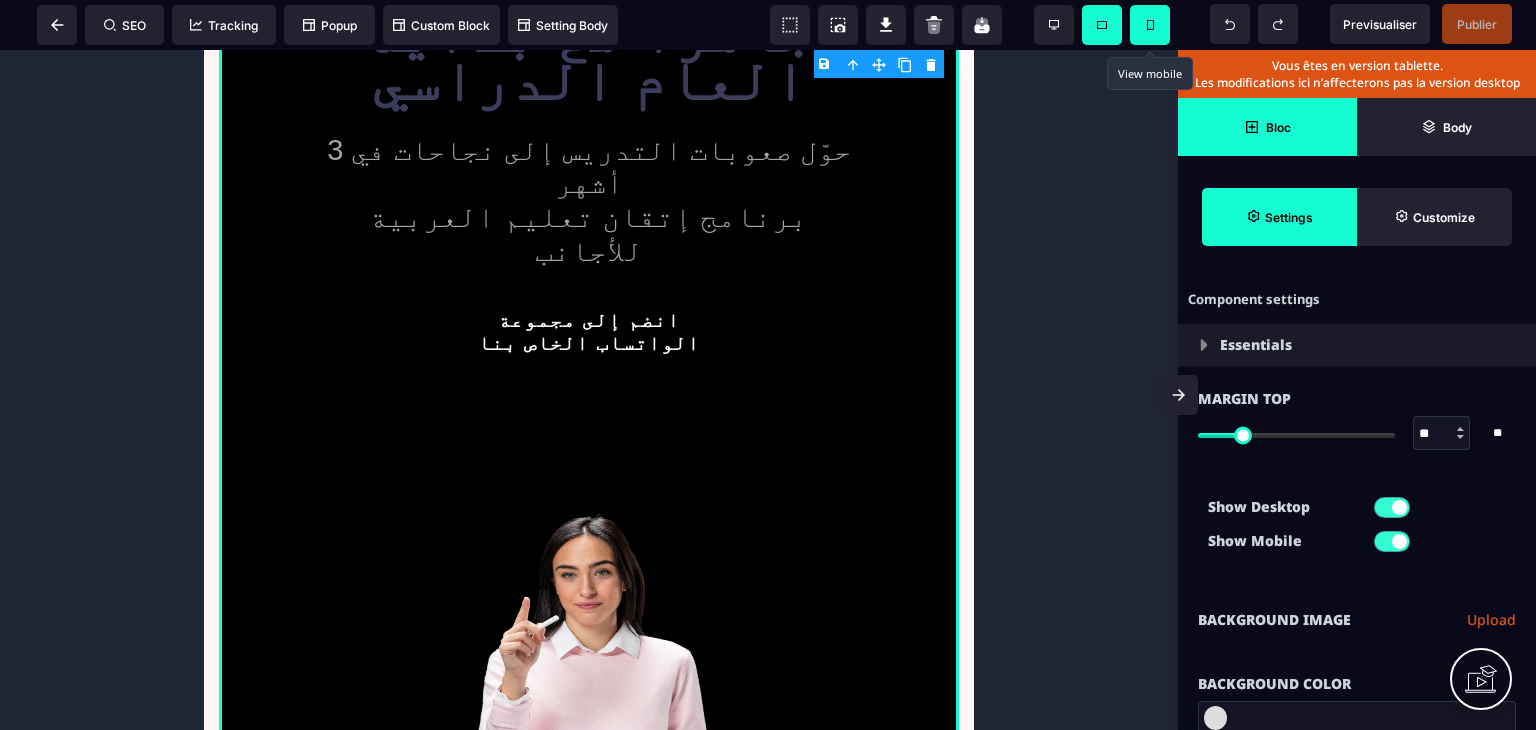 click at bounding box center [1150, 25] 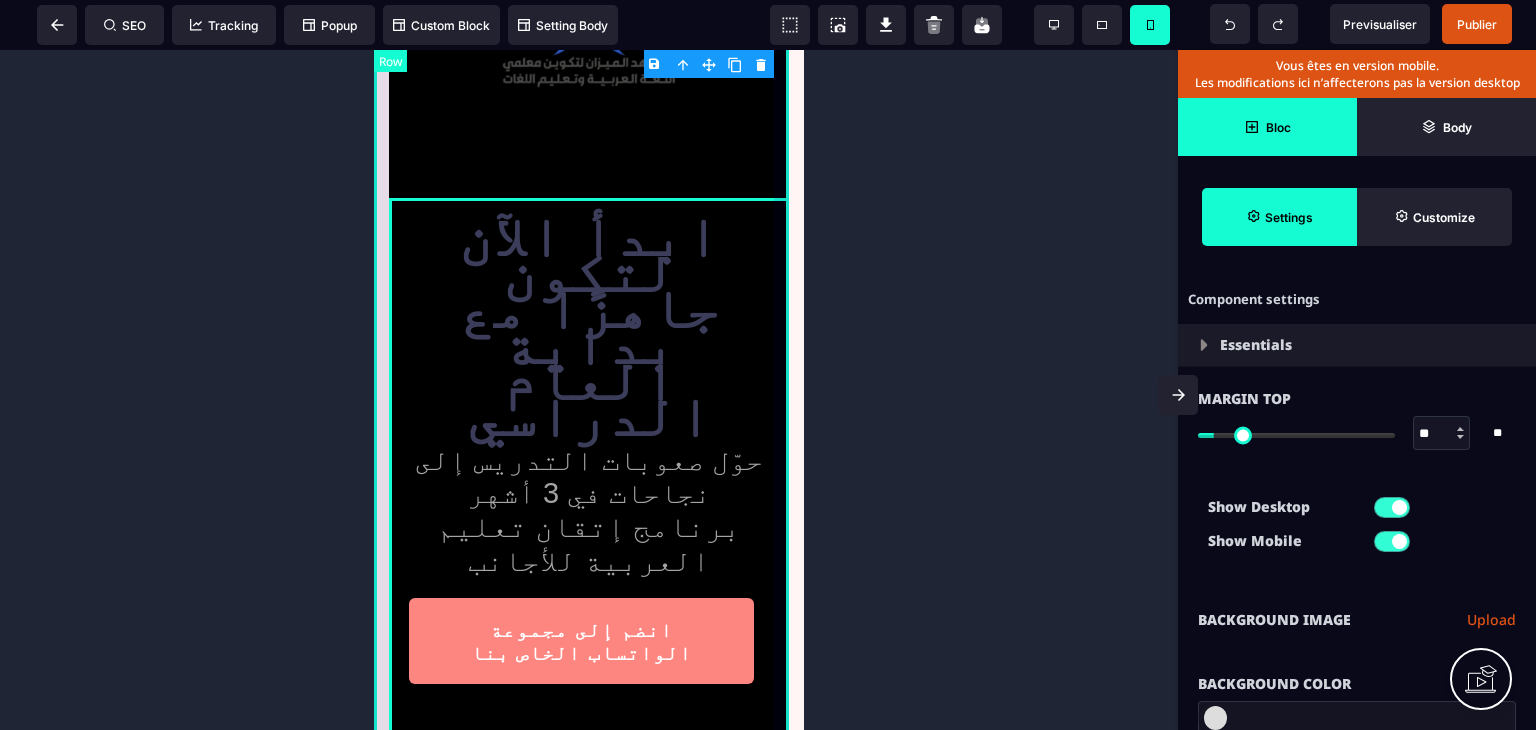 scroll, scrollTop: 0, scrollLeft: 0, axis: both 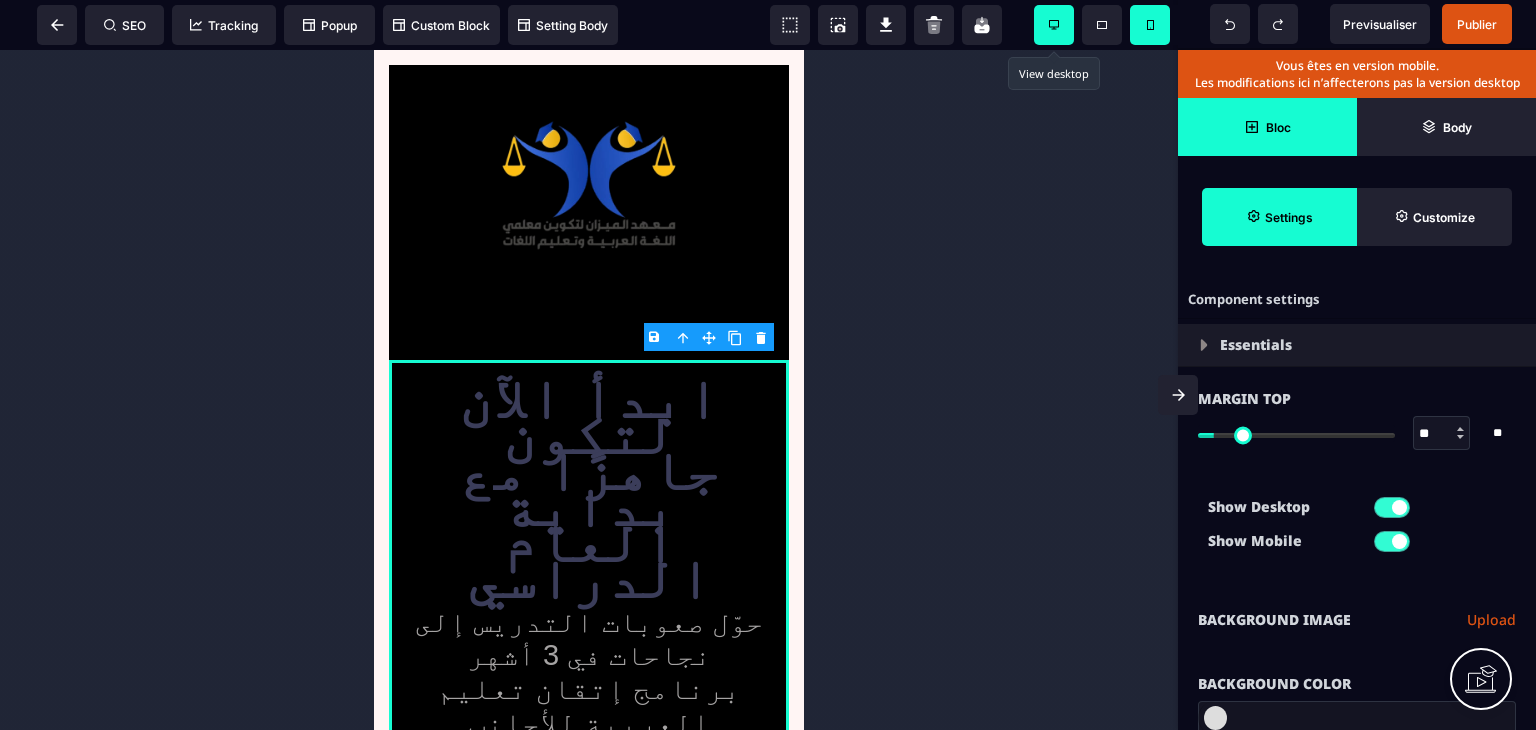 click at bounding box center [1054, 25] 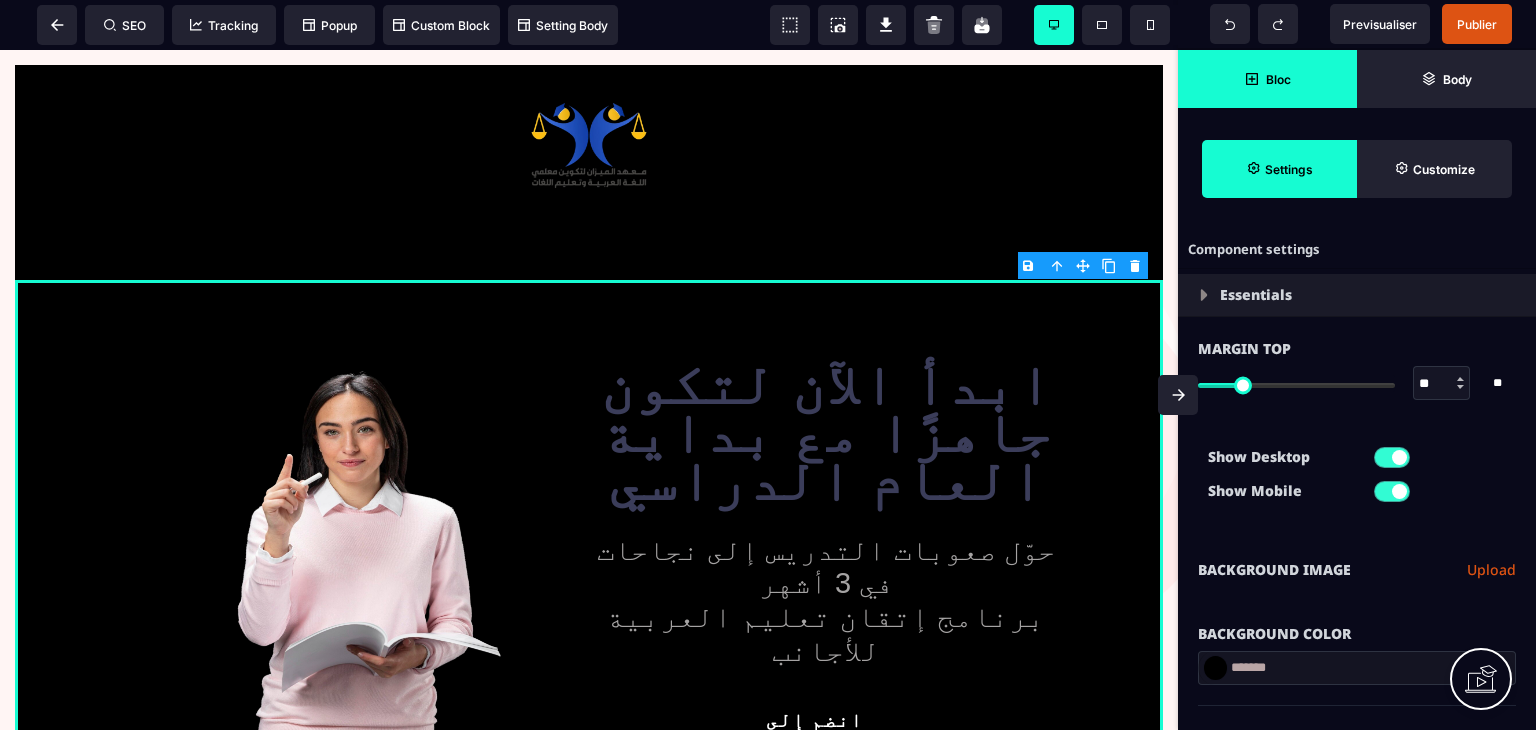 click 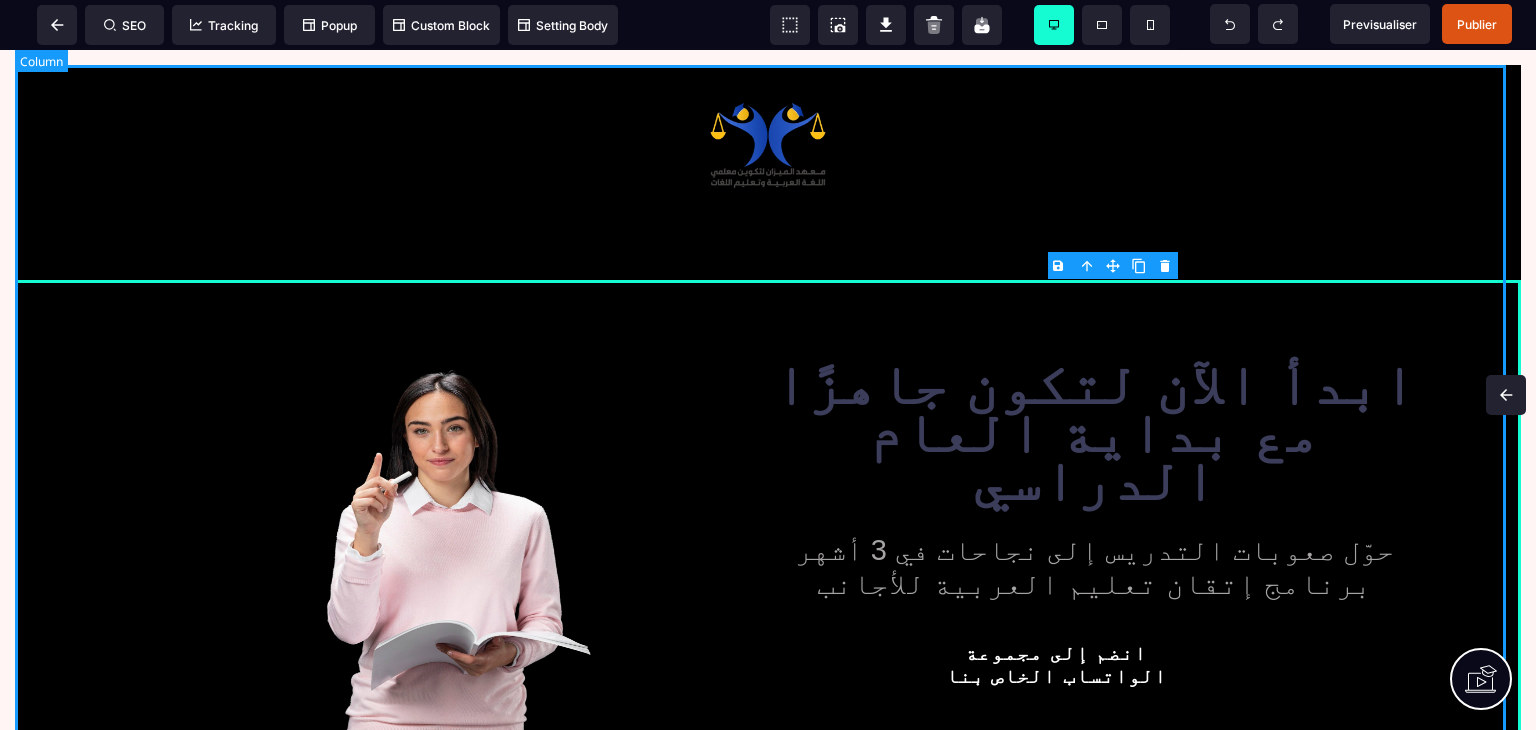 click on "ابدأ الآن لتكون جاهزًا مع بداية العام الدراسي حوّل صعوبات التدريس إلى نجاحات في 3 أشهر برنامج إتقان تعليم العربية للأجانب انضم إلى مجموعة الواتساب الخاص بنا انضم إلى مجموعة الواتساب الخاص بنا" at bounding box center (768, 500) 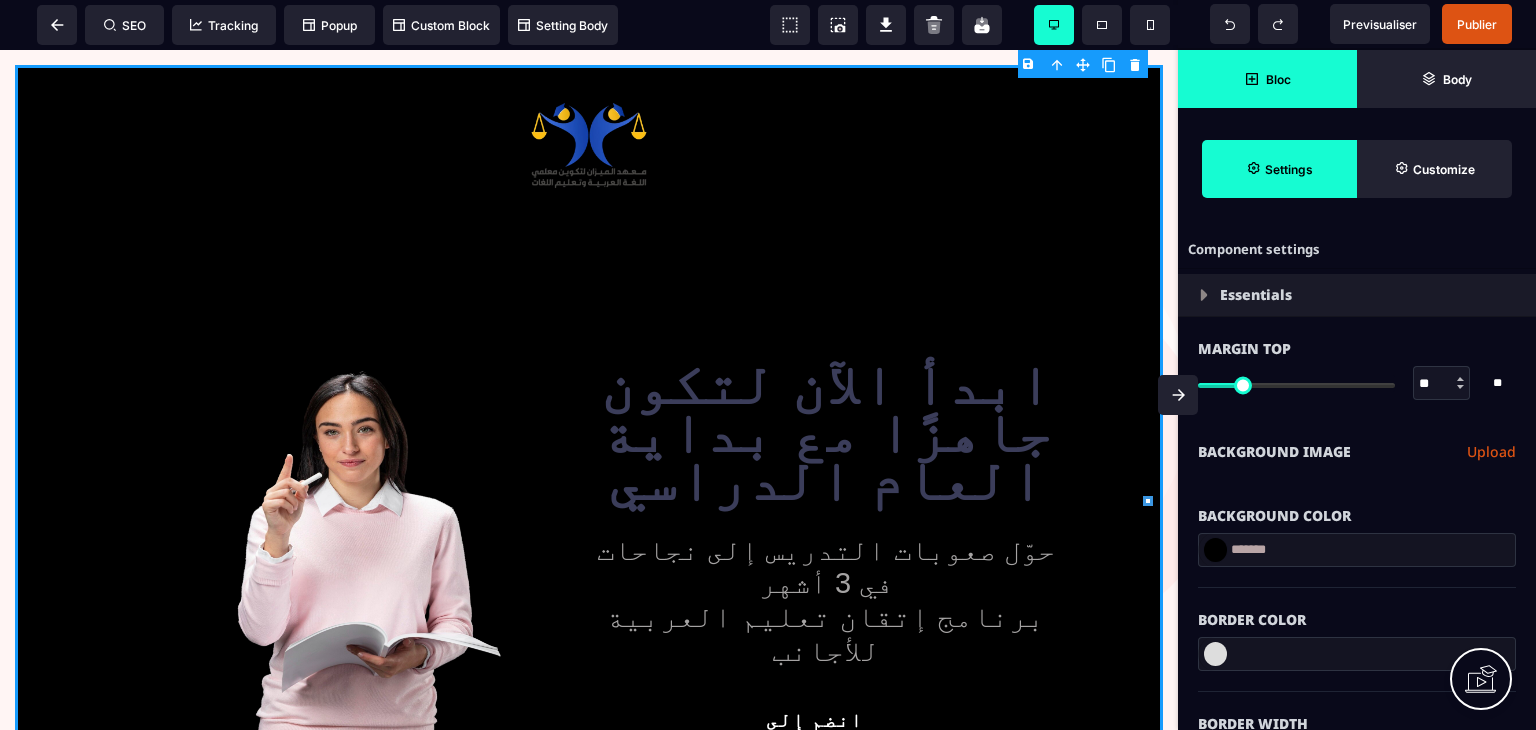 click at bounding box center [1178, 395] 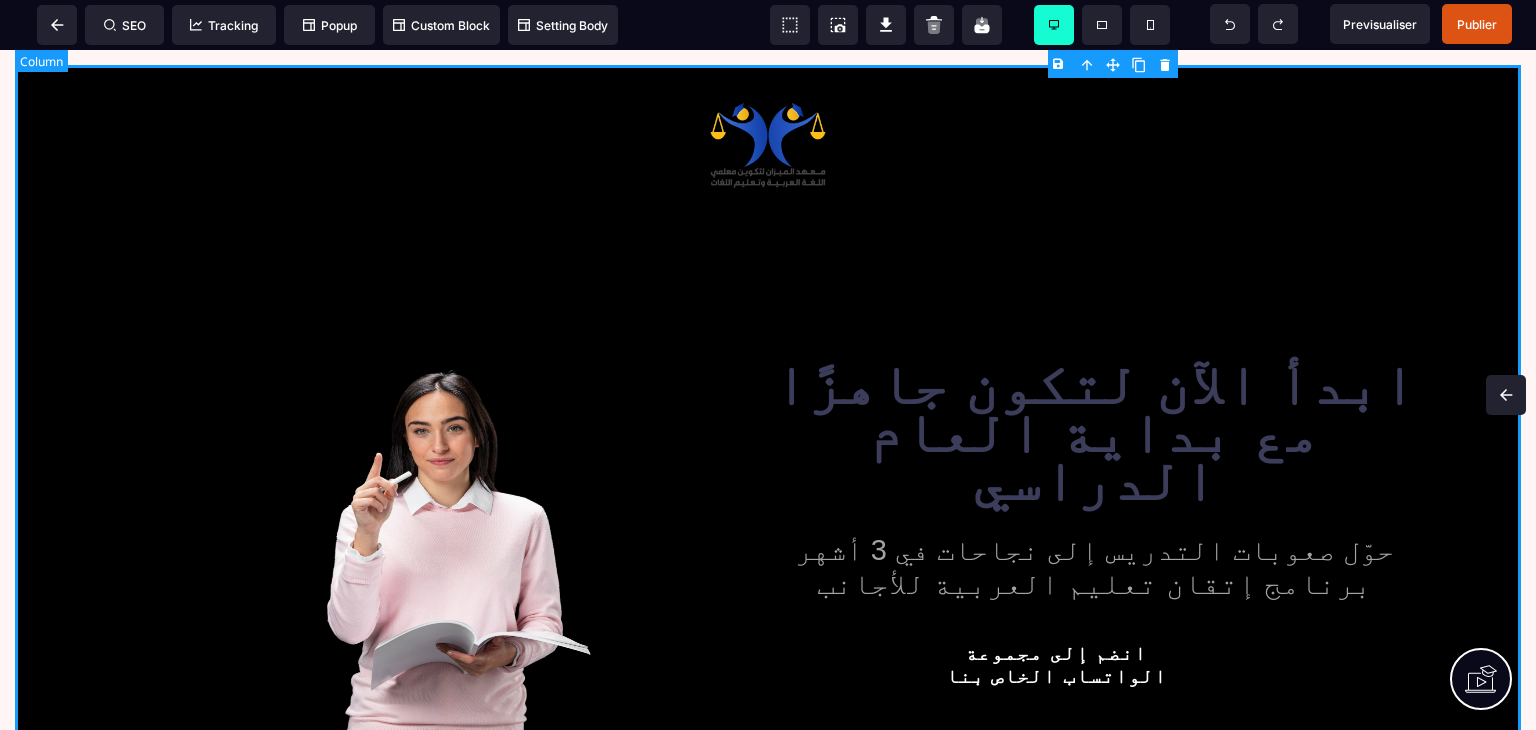 scroll, scrollTop: 600, scrollLeft: 0, axis: vertical 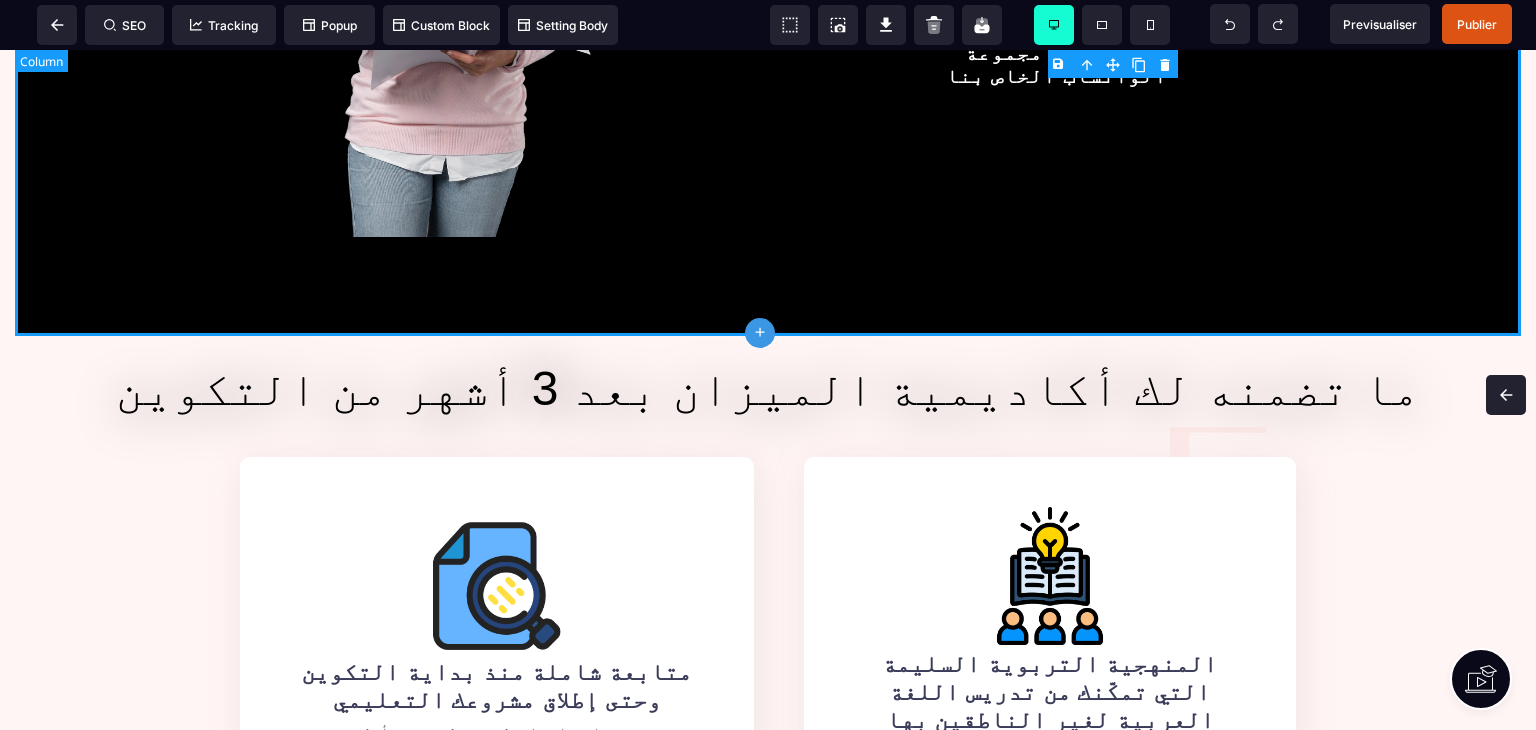 click on "ابدأ الآن لتكون جاهزًا مع بداية العام الدراسي حوّل صعوبات التدريس إلى نجاحات في 3 أشهر برنامج إتقان تعليم العربية للأجانب انضم إلى مجموعة الواتساب الخاص بنا انضم إلى مجموعة الواتساب الخاص بنا" at bounding box center (768, -100) 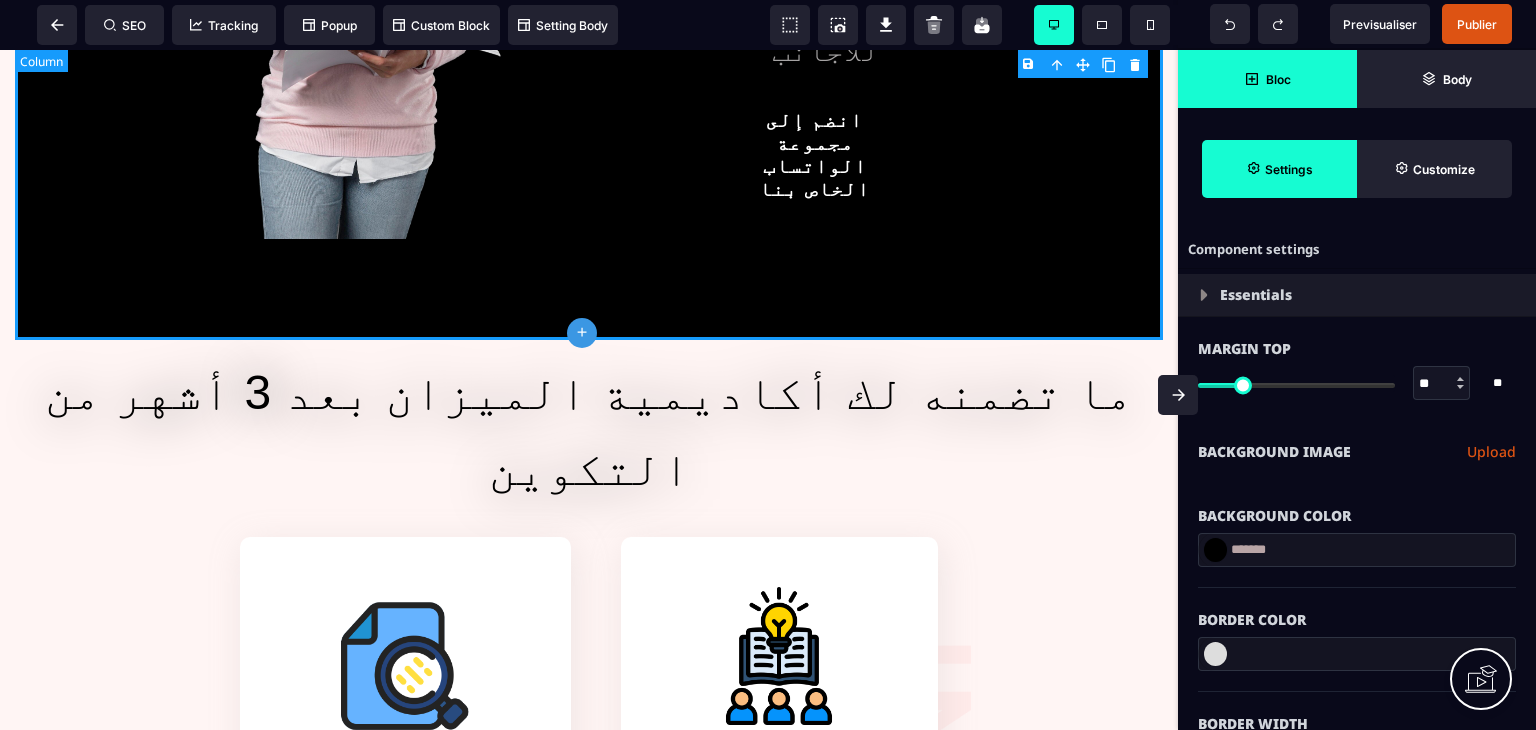 click on "ابدأ الآن لتكون جاهزًا مع بداية العام الدراسي حوّل صعوبات التدريس إلى نجاحات في 3 أشهر برنامج إتقان تعليم العربية للأجانب انضم إلى مجموعة الواتساب الخاص بنا انضم إلى مجموعة الواتساب الخاص بنا" at bounding box center (589, -98) 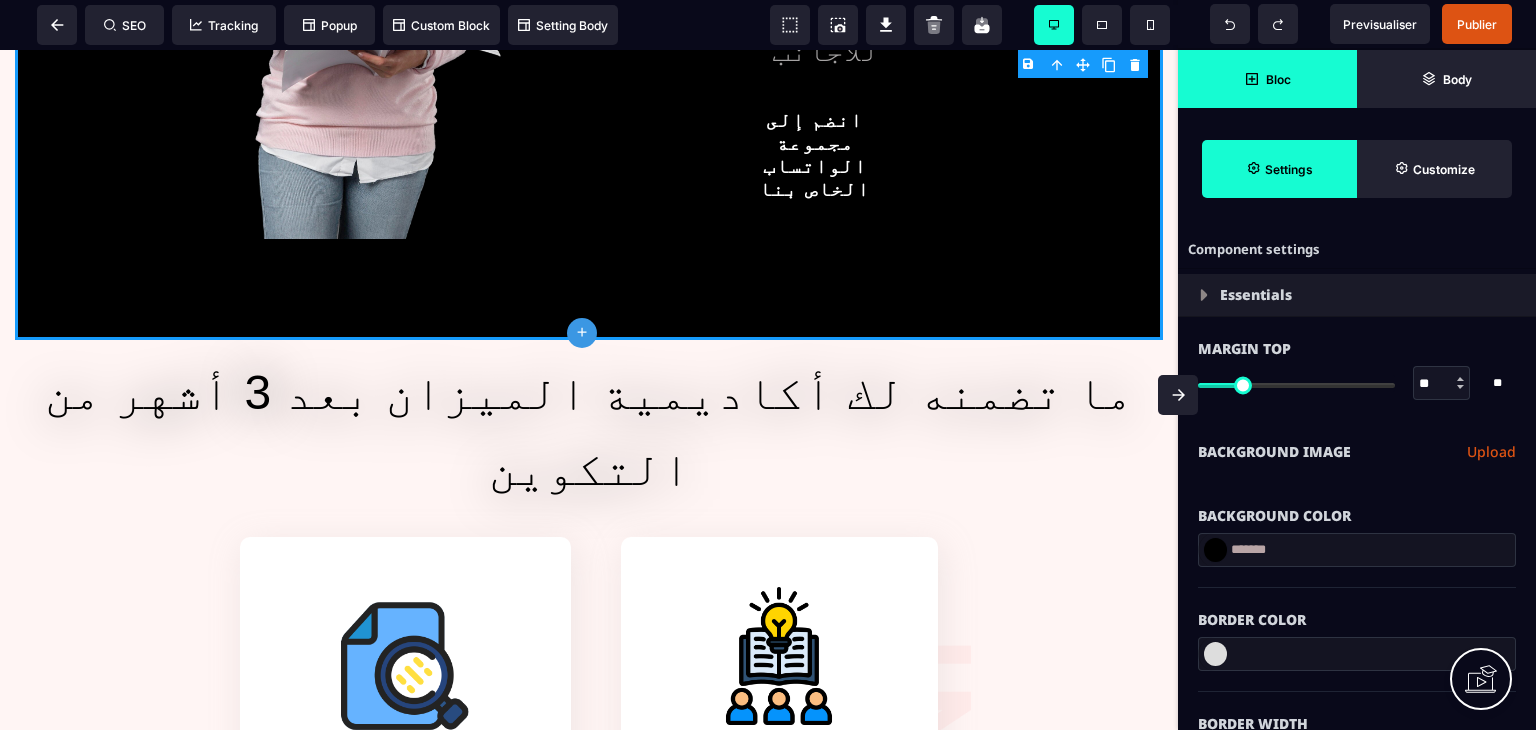 click at bounding box center (1215, 550) 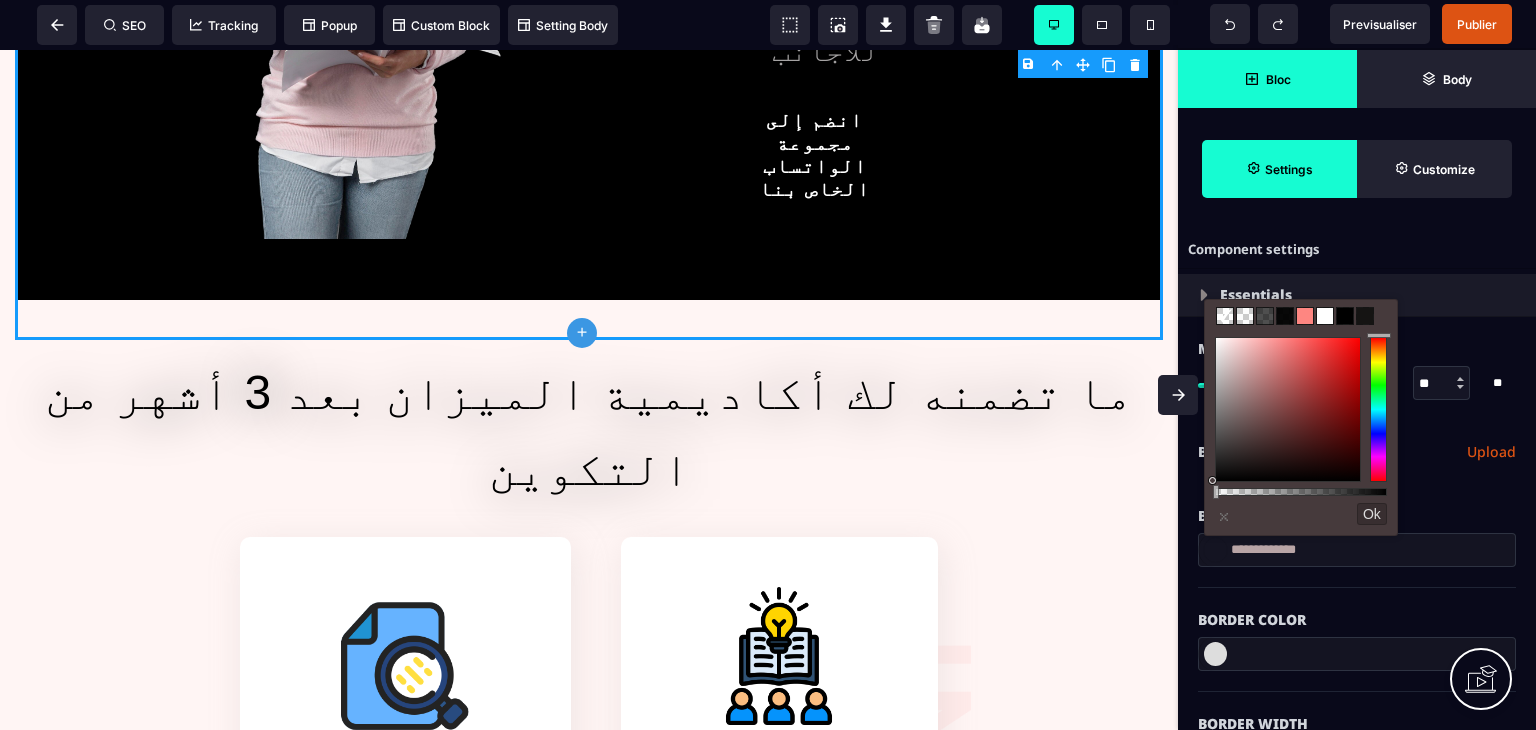 drag, startPoint x: 1381, startPoint y: 492, endPoint x: 1186, endPoint y: 502, distance: 195.25624 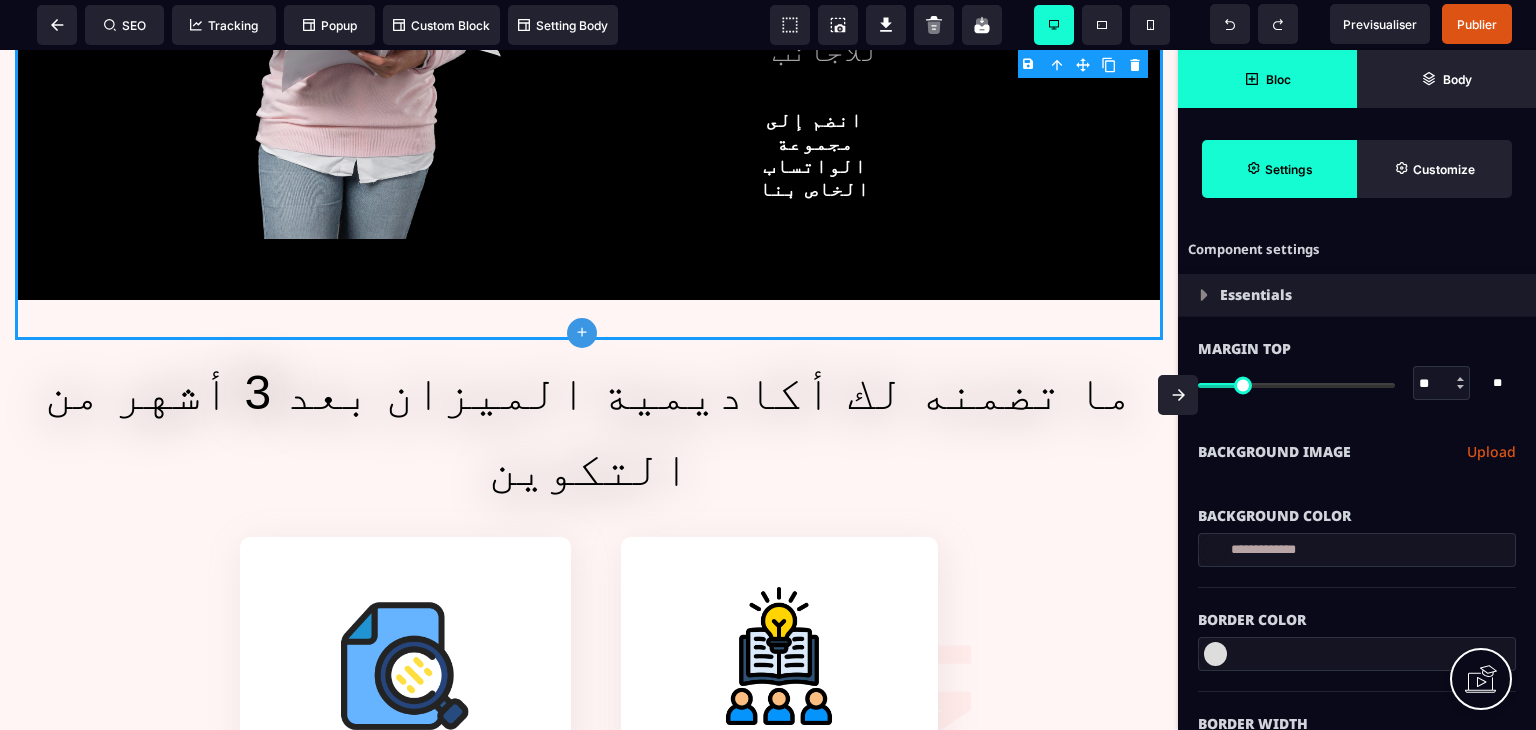 click at bounding box center (1215, 550) 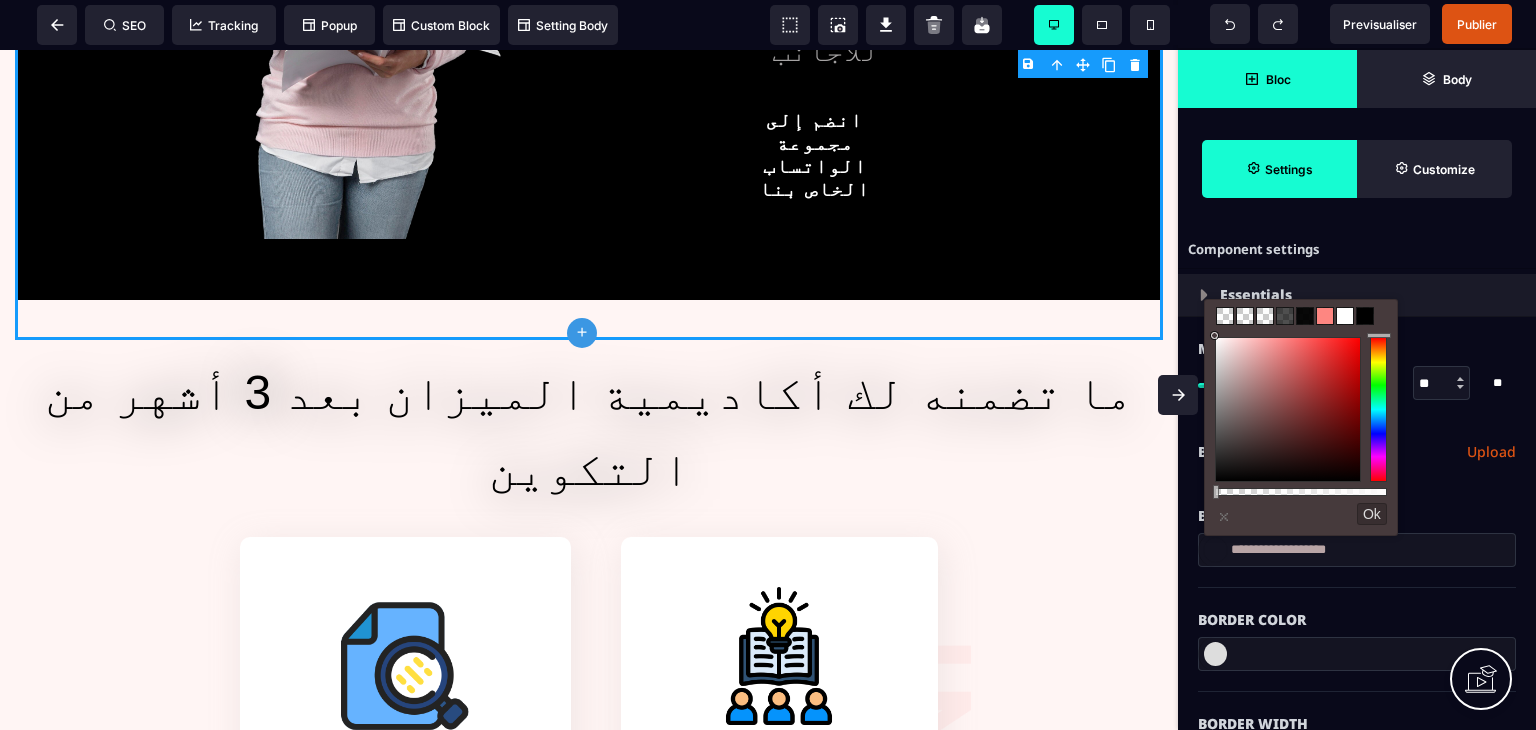 drag, startPoint x: 1228, startPoint y: 393, endPoint x: 1216, endPoint y: 337, distance: 57.271286 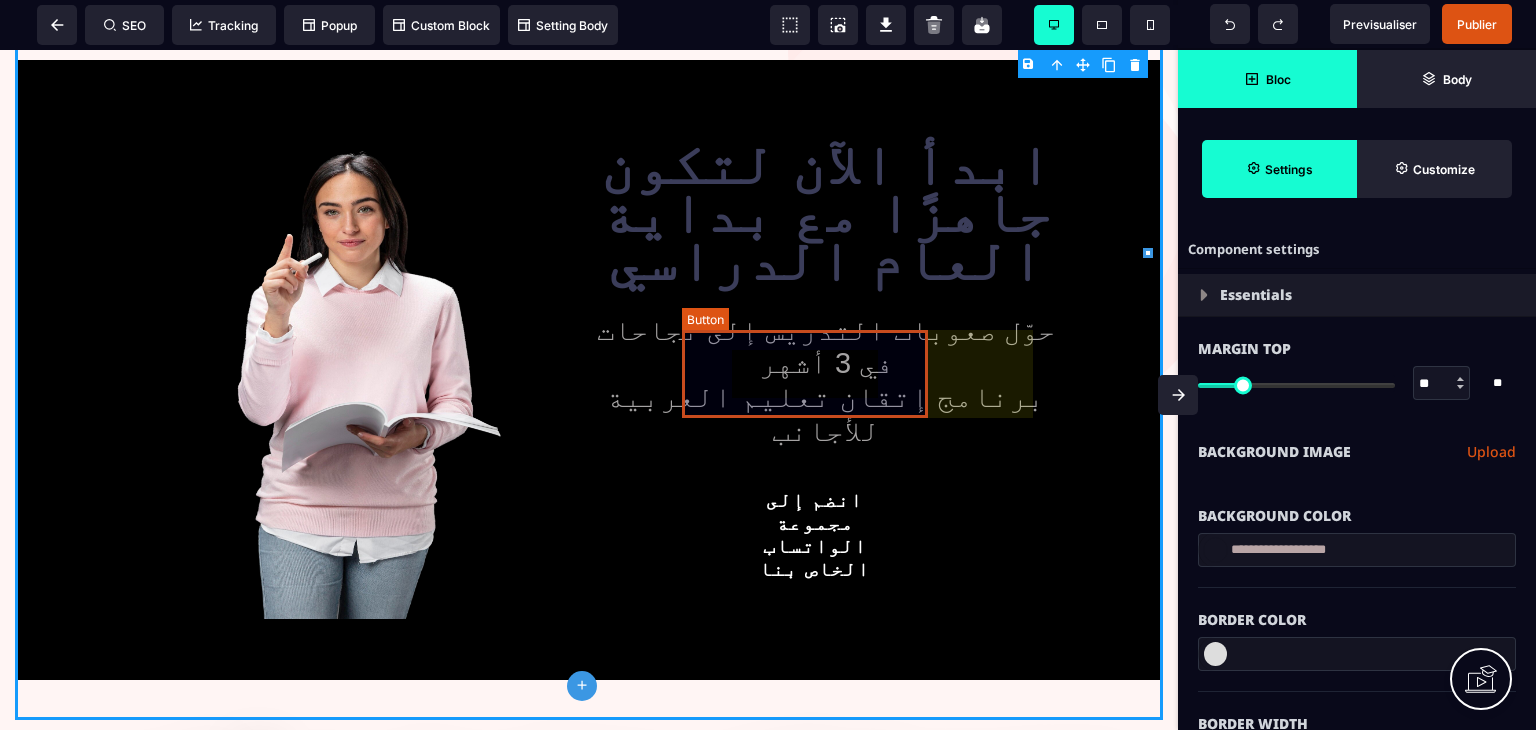 scroll, scrollTop: 200, scrollLeft: 0, axis: vertical 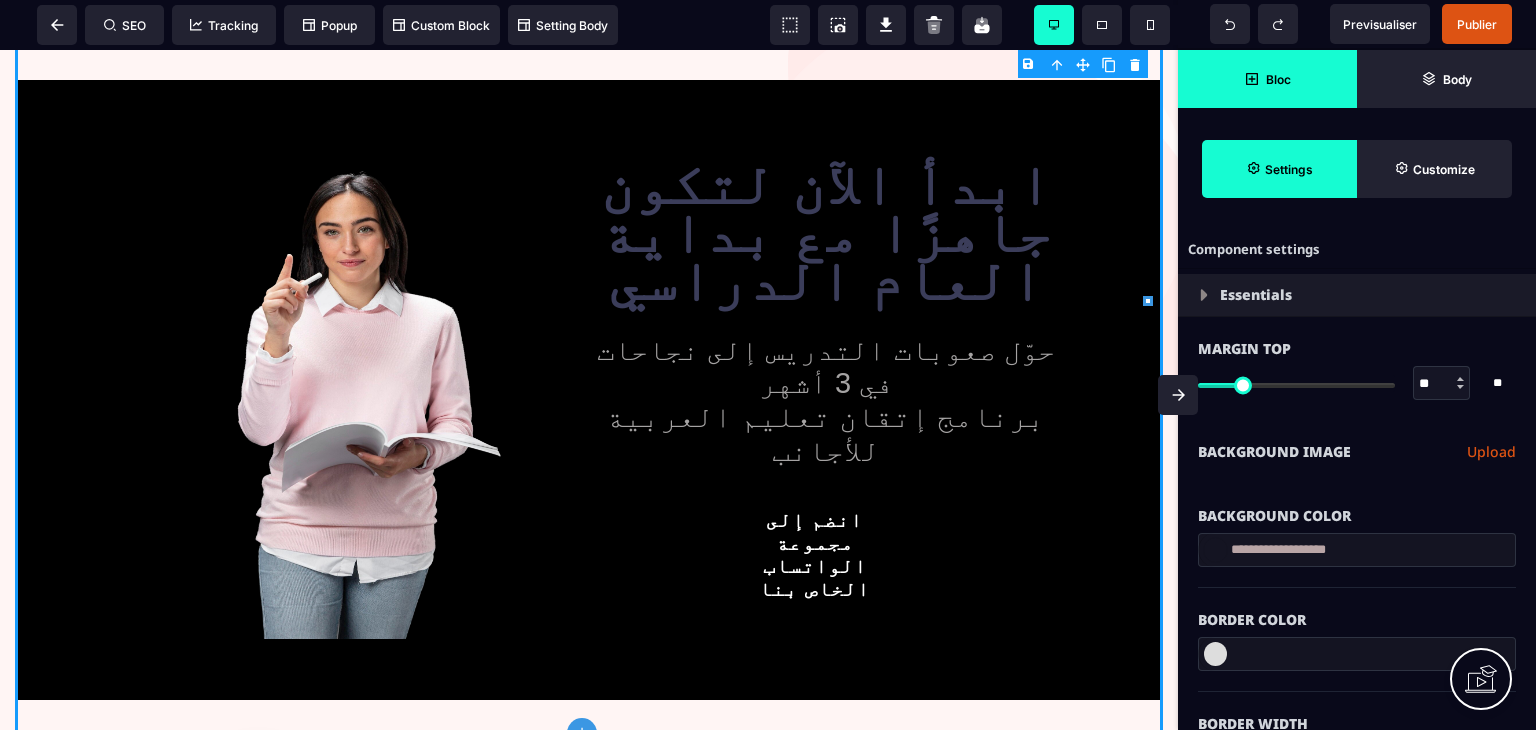 click at bounding box center [1178, 395] 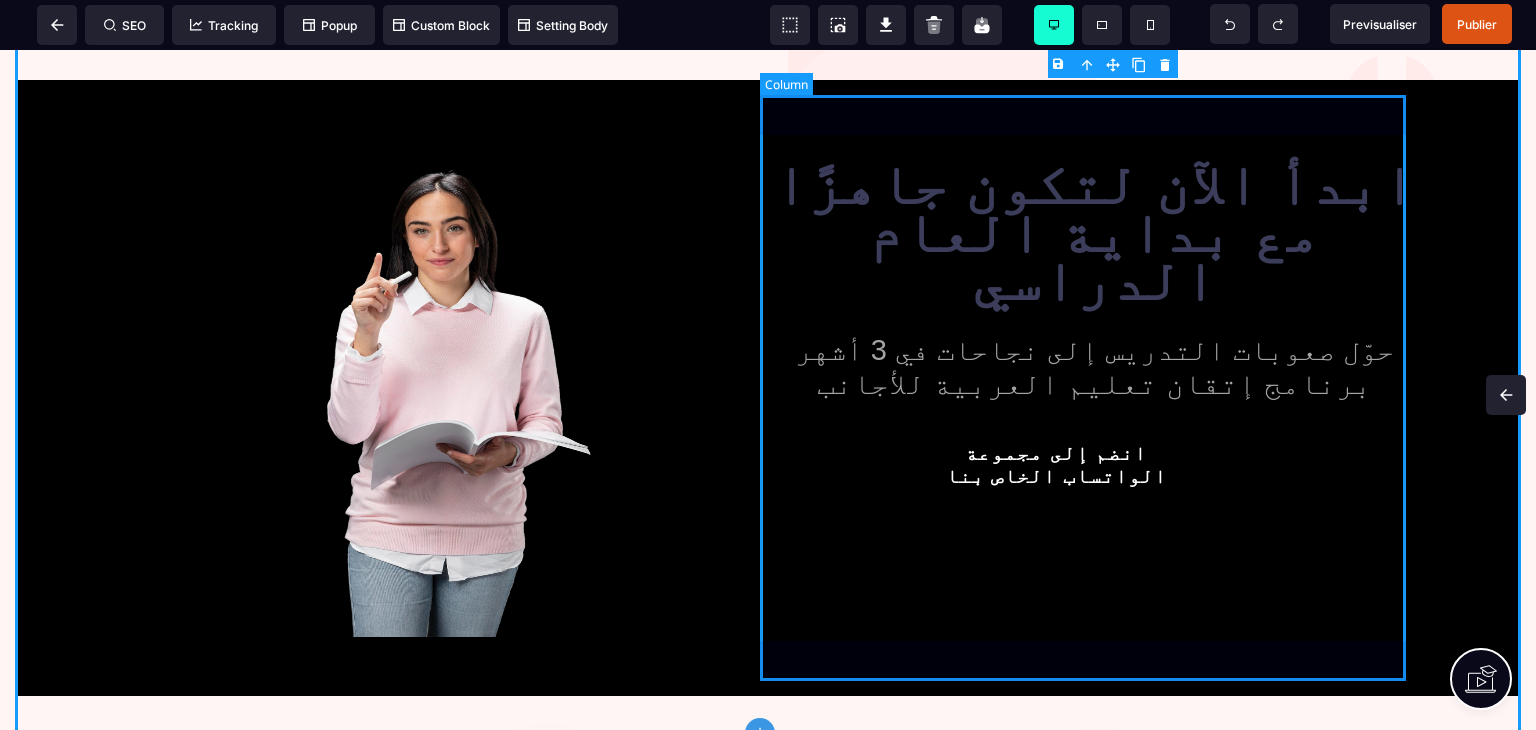 click on "ابدأ الآن لتكون جاهزًا مع بداية العام الدراسي حوّل صعوبات التدريس إلى نجاحات في 3 أشهر برنامج إتقان تعليم العربية للأجانب انضم إلى مجموعة الواتساب الخاص بنا انضم إلى مجموعة الواتساب الخاص بنا" at bounding box center [1094, 388] 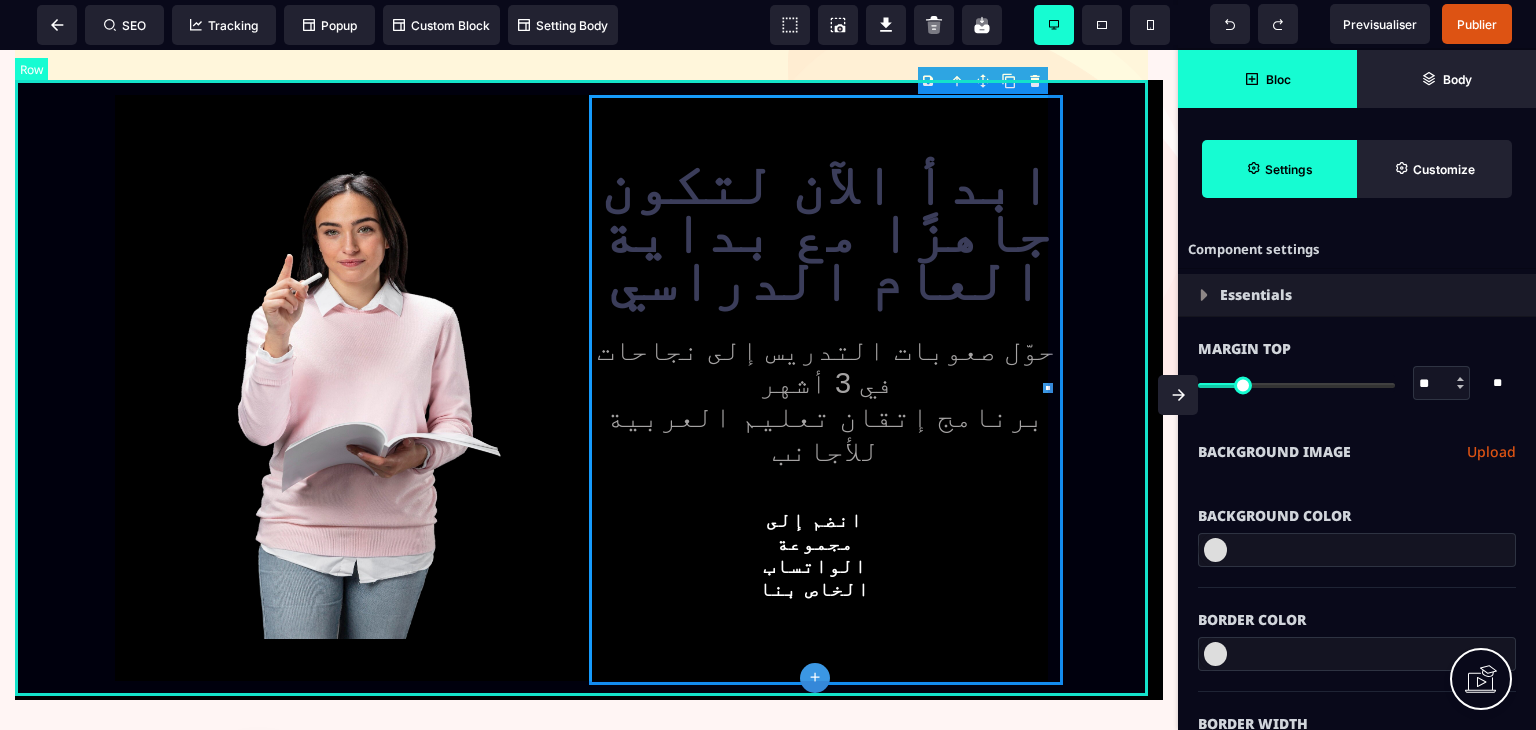 click on "ابدأ الآن لتكون جاهزًا مع بداية العام الدراسي حوّل صعوبات التدريس إلى نجاحات في 3 أشهر برنامج إتقان تعليم العربية للأجانب انضم إلى مجموعة الواتساب الخاص بنا انضم إلى مجموعة الواتساب الخاص بنا" at bounding box center (589, 390) 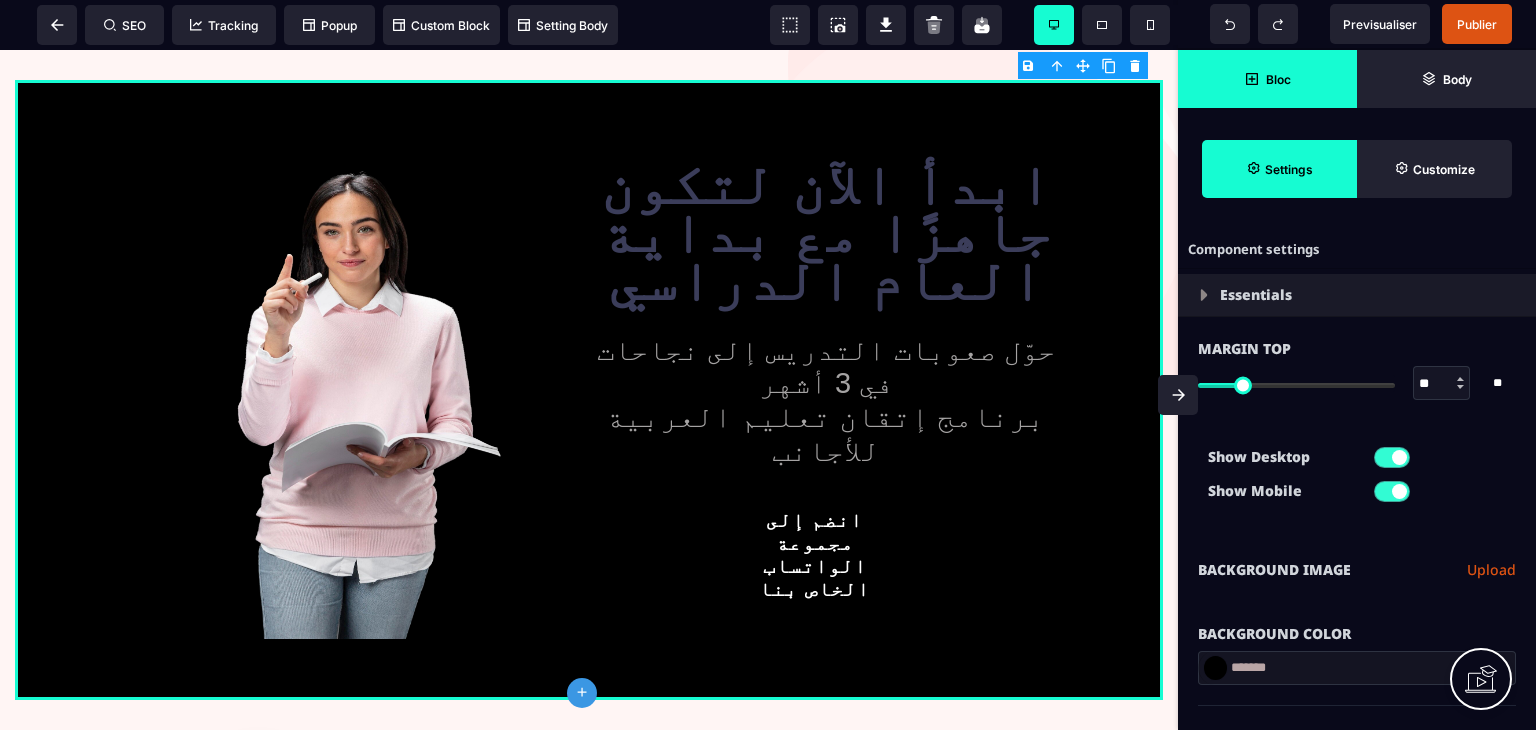 click at bounding box center [1215, 668] 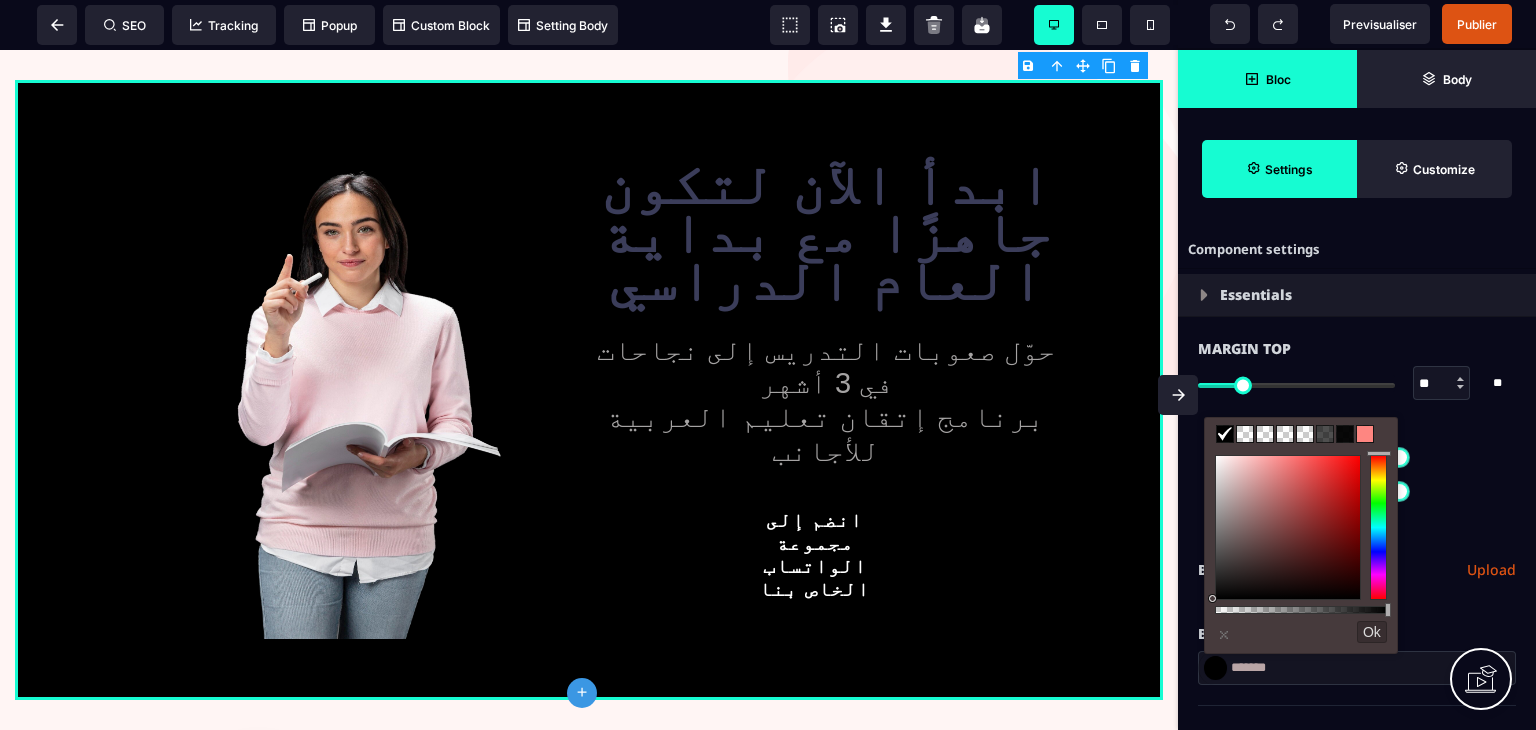 click at bounding box center [1245, 434] 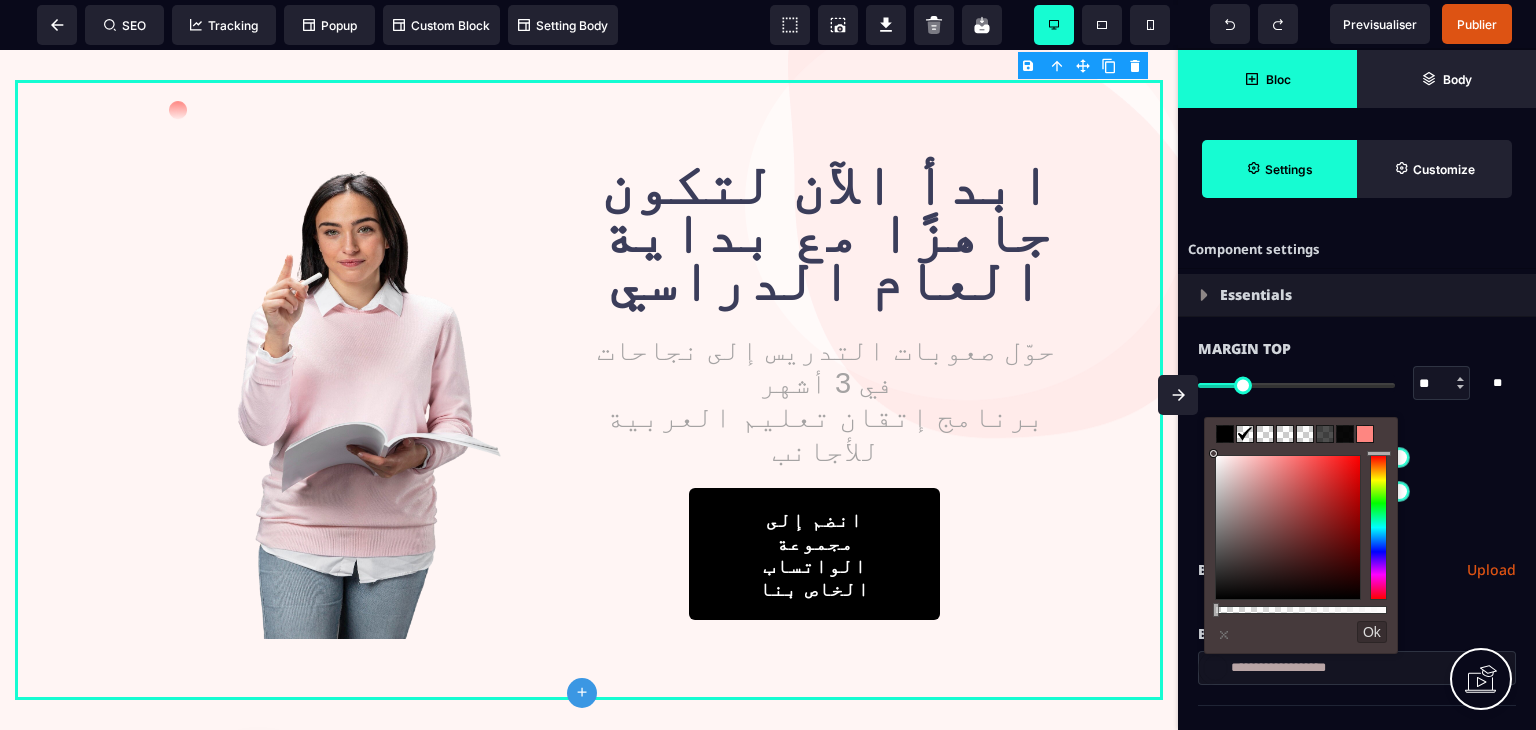 click on "Ok" at bounding box center [1372, 632] 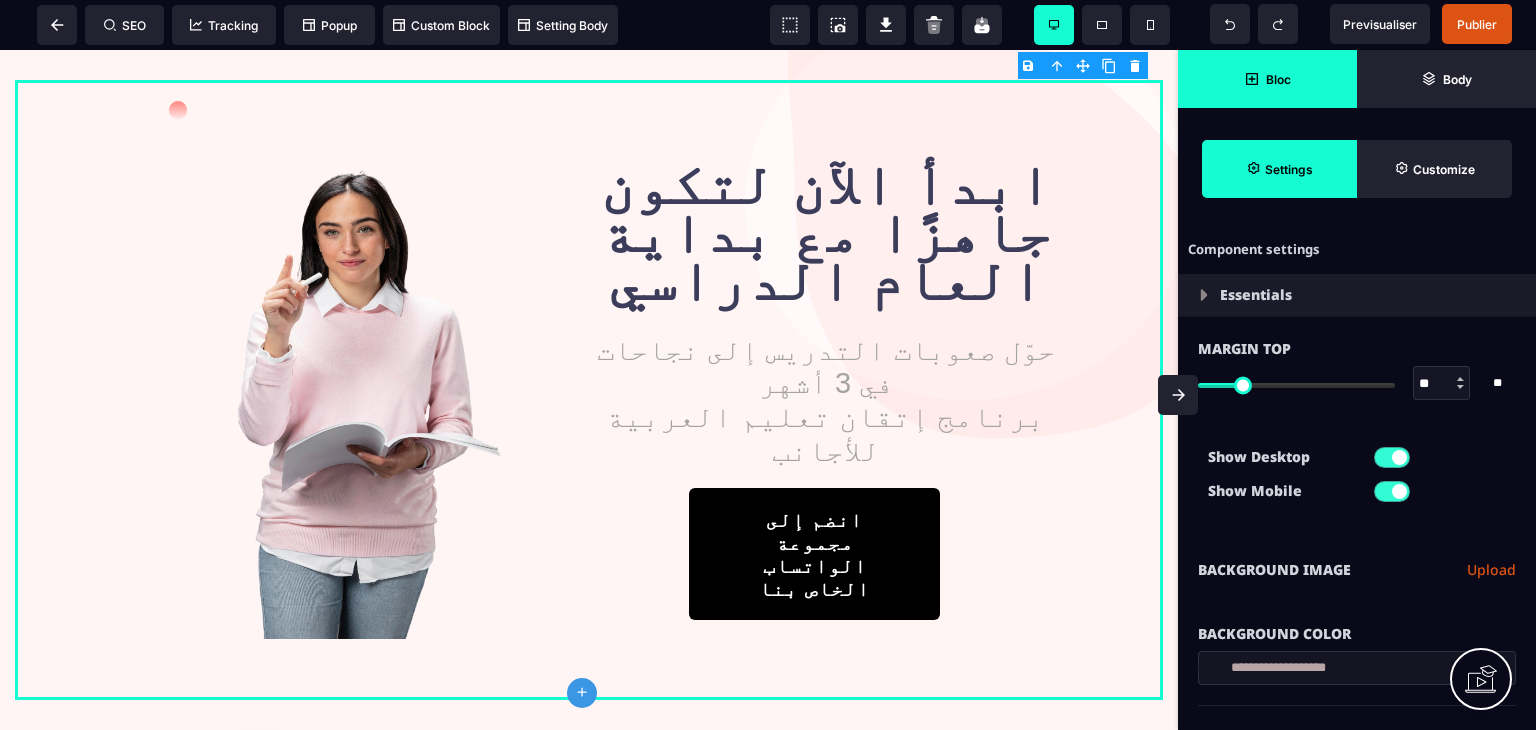 click at bounding box center (1178, 395) 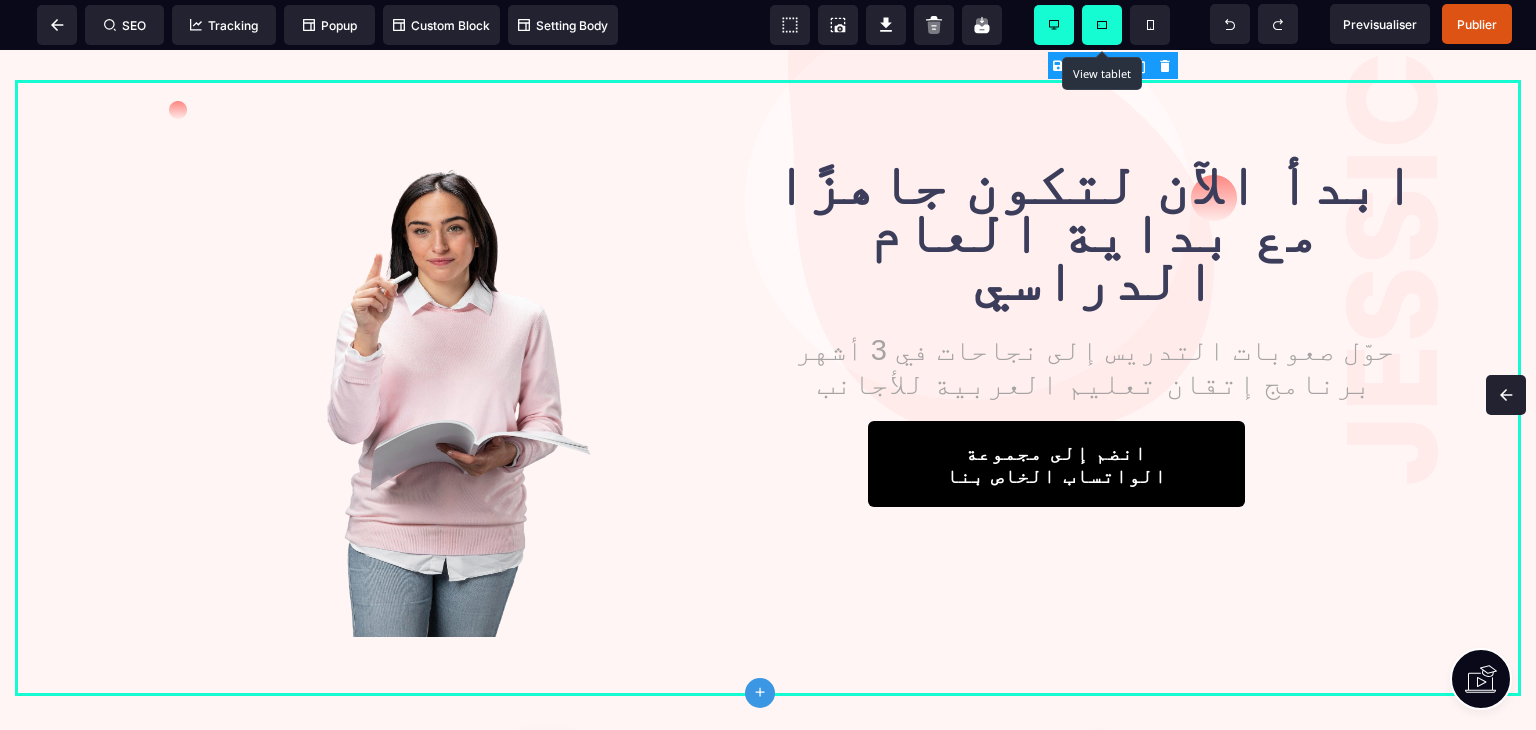 click at bounding box center (1102, 25) 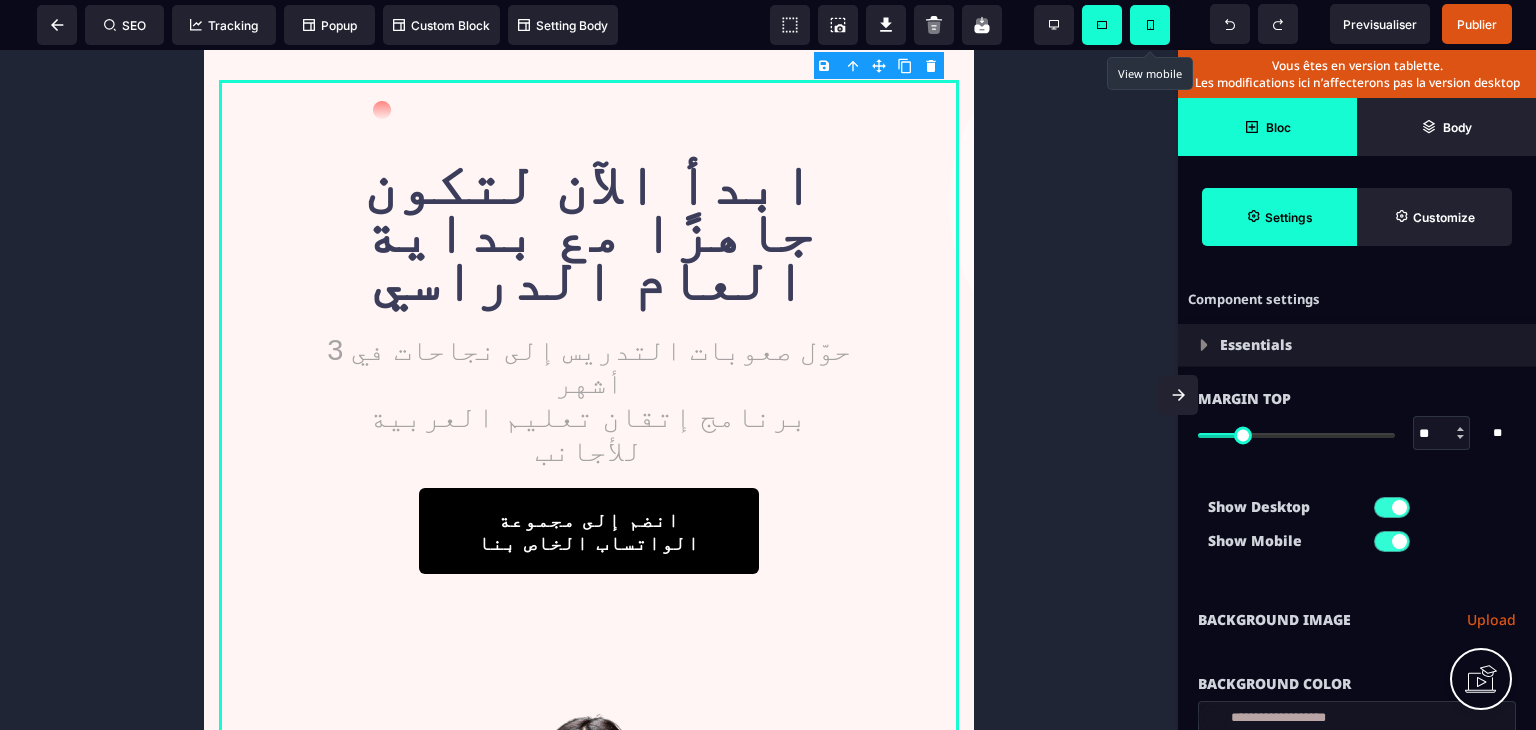 click 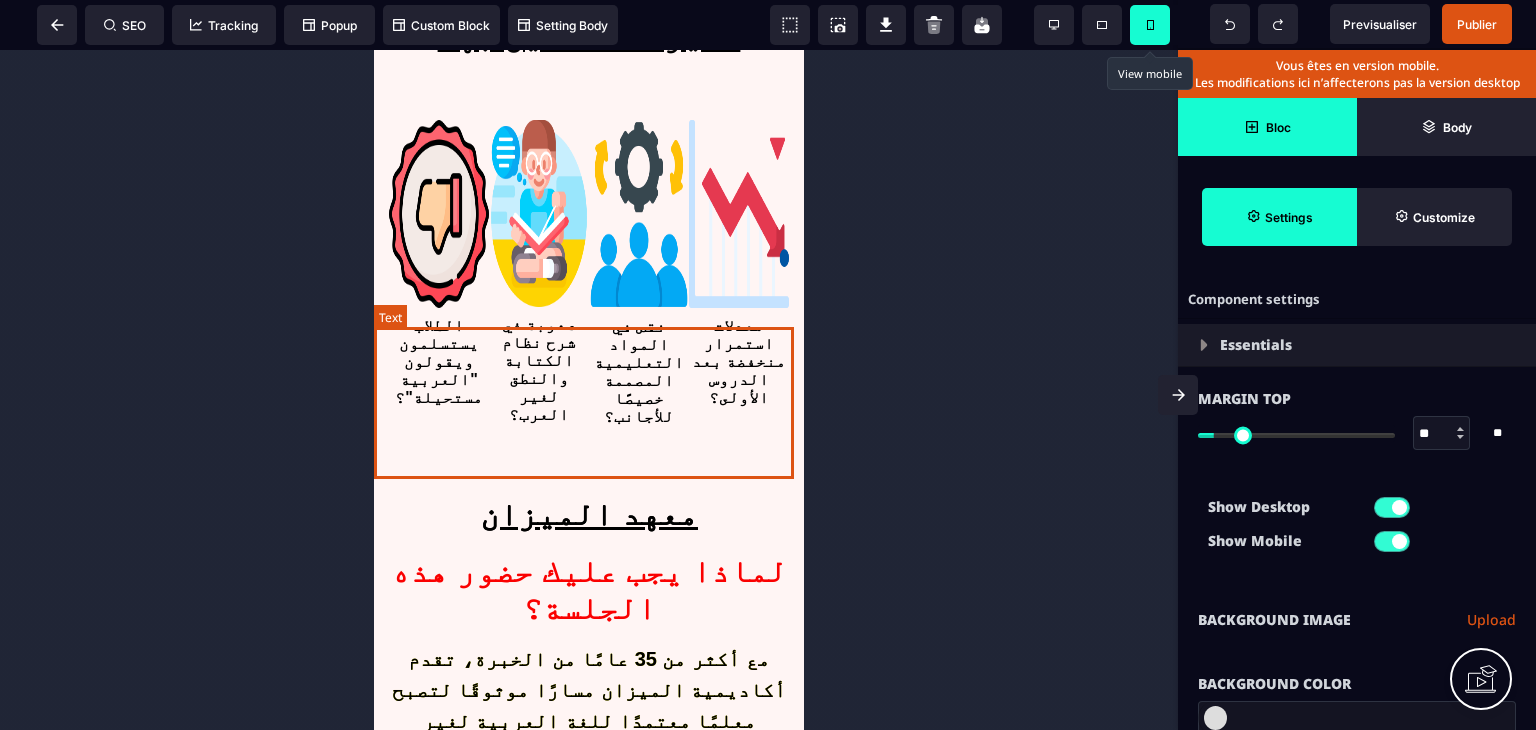 scroll, scrollTop: 3917, scrollLeft: 0, axis: vertical 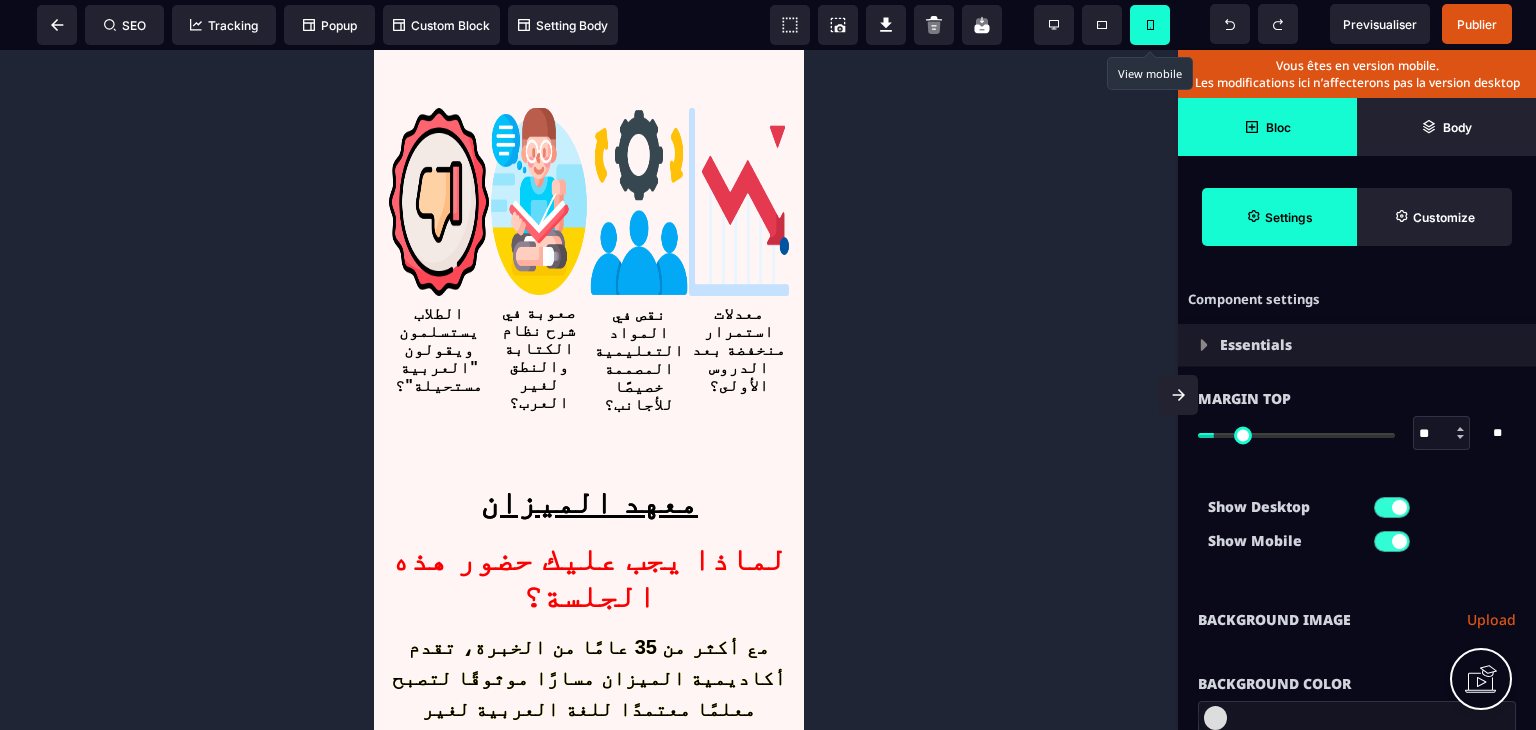 click at bounding box center [1178, 395] 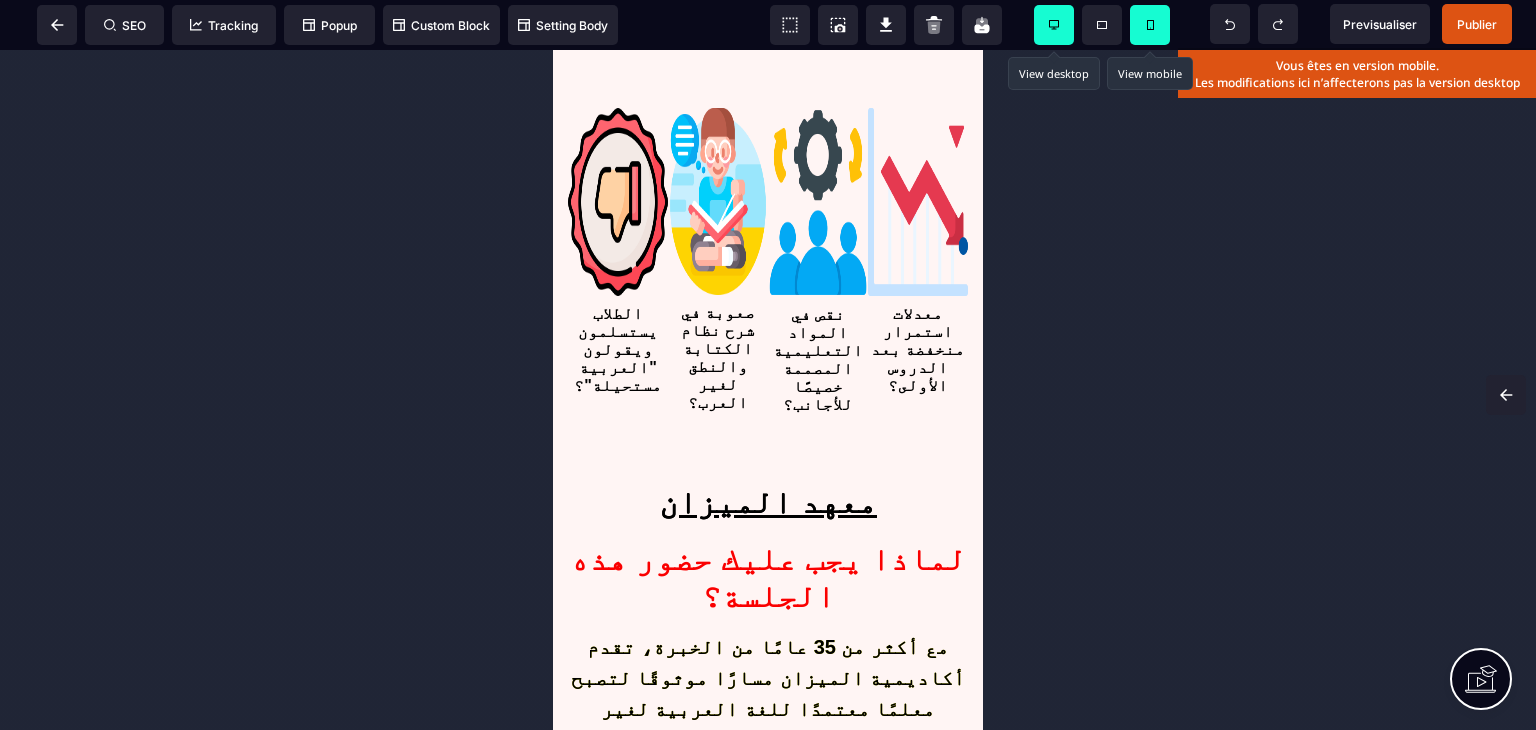 click at bounding box center [1054, 25] 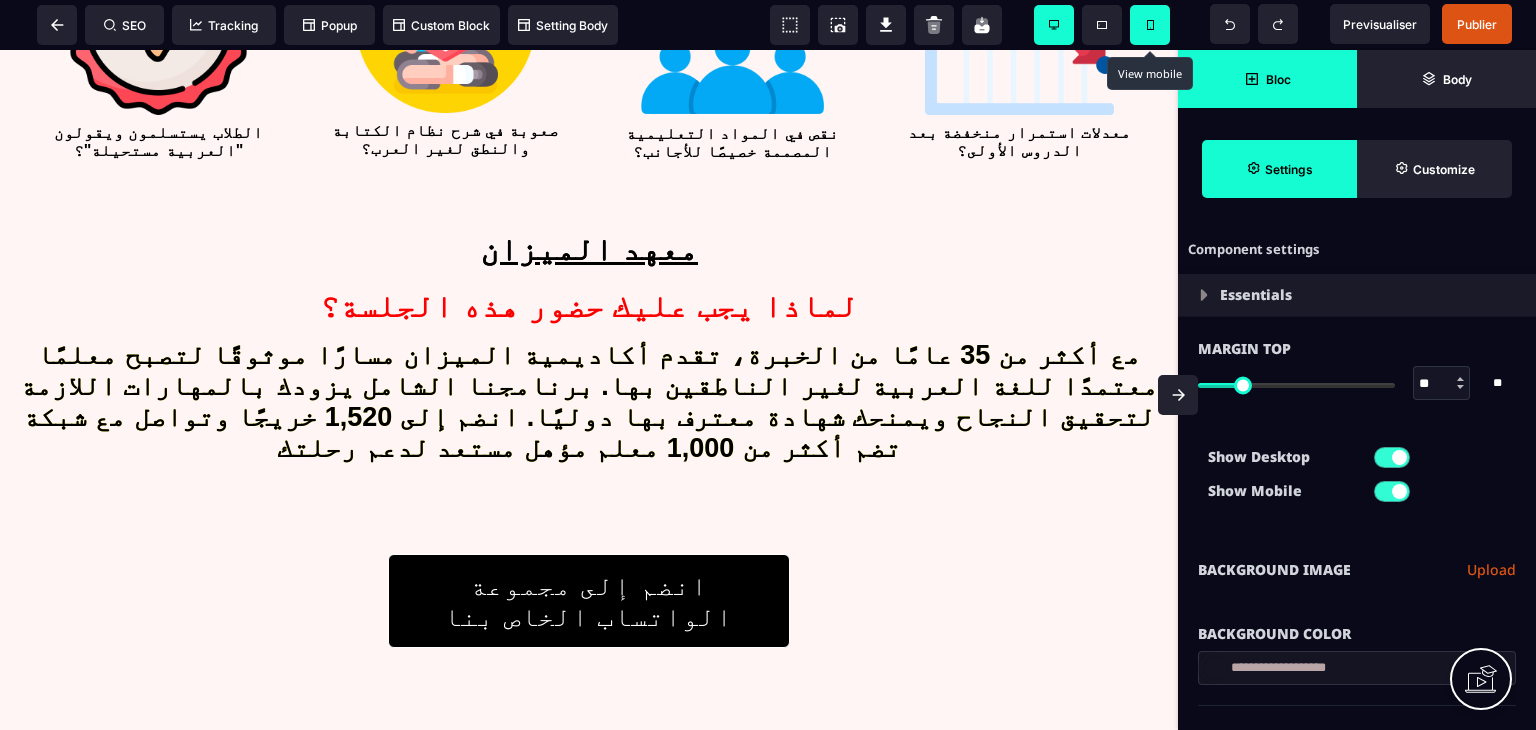 scroll, scrollTop: 3028, scrollLeft: 0, axis: vertical 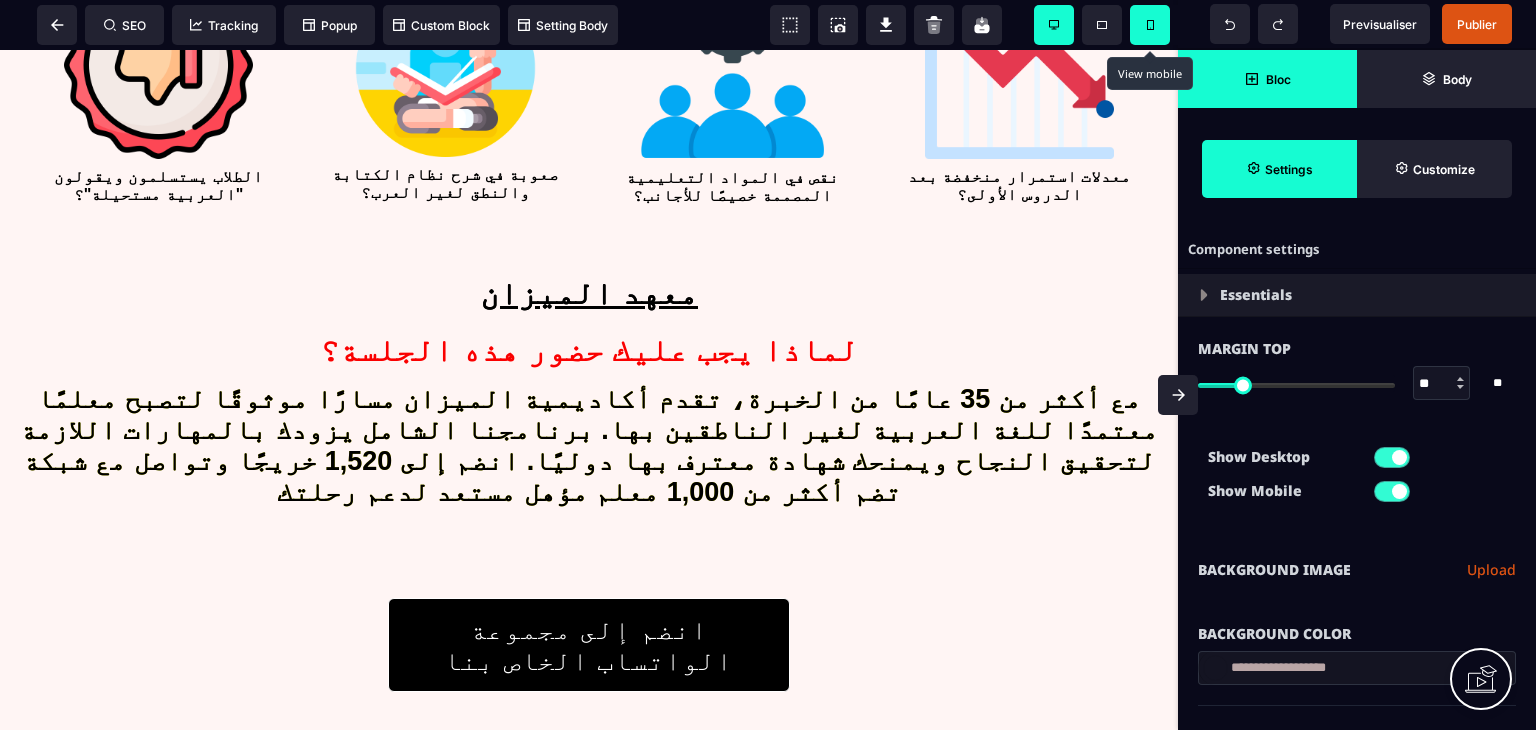 click at bounding box center (1178, 395) 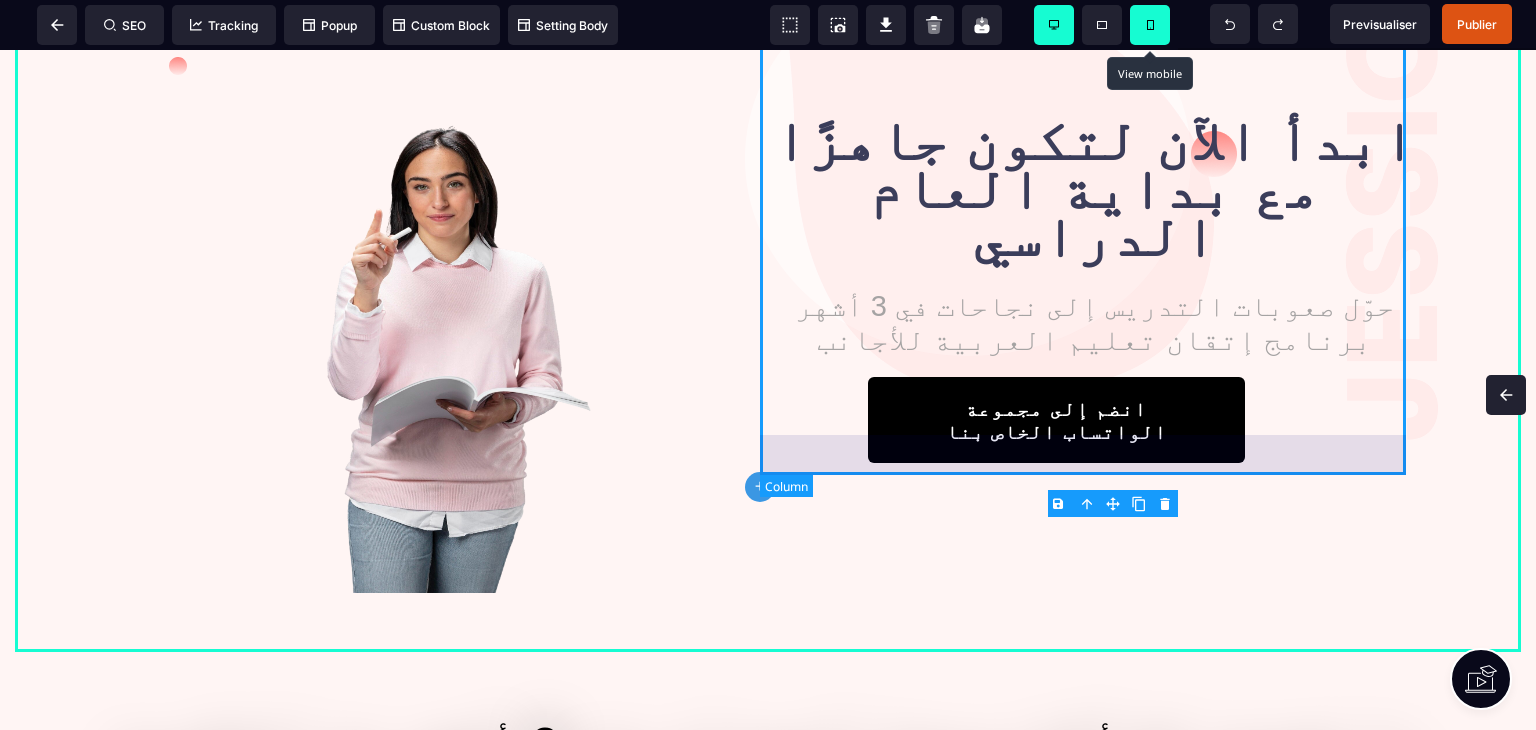 scroll, scrollTop: 0, scrollLeft: 0, axis: both 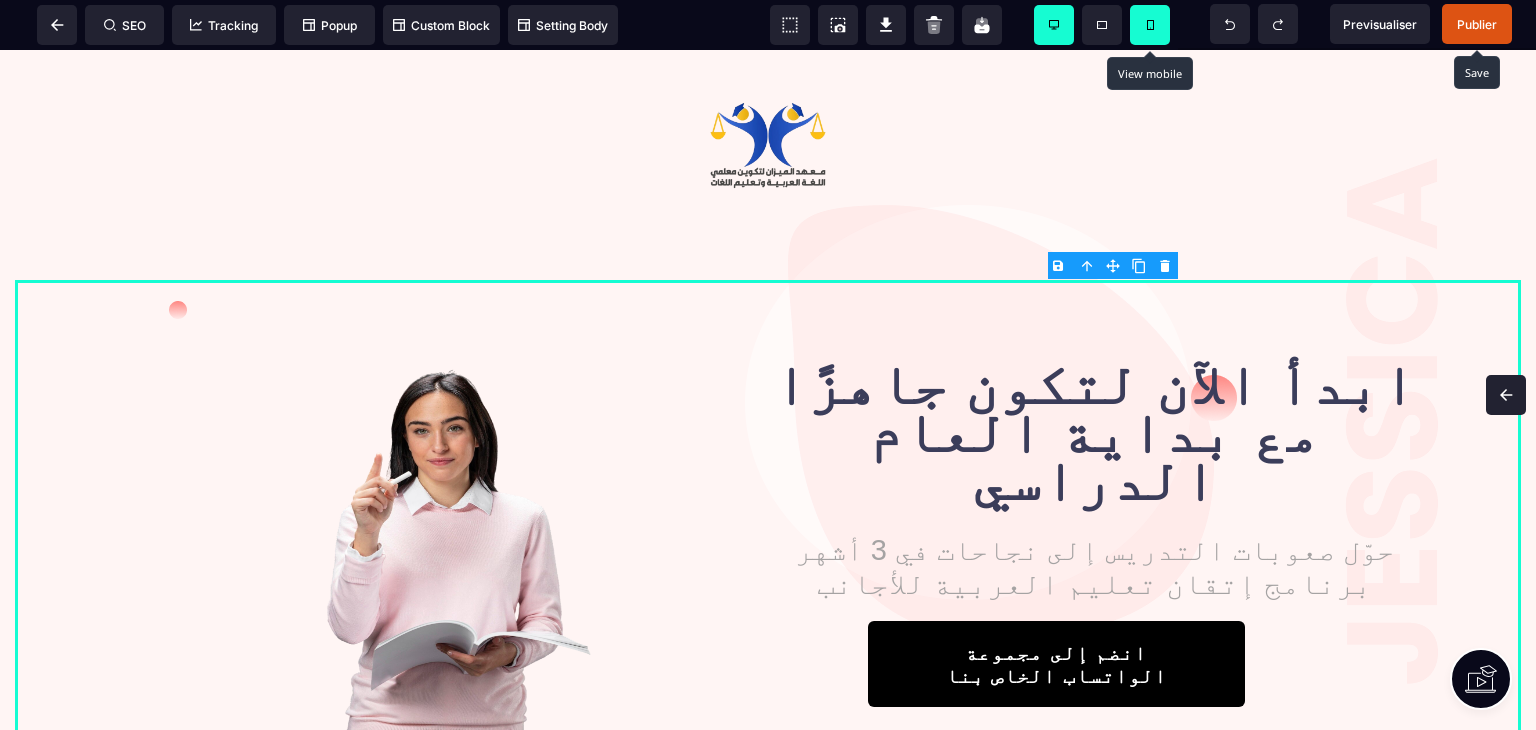 click on "Publier" at bounding box center [1477, 24] 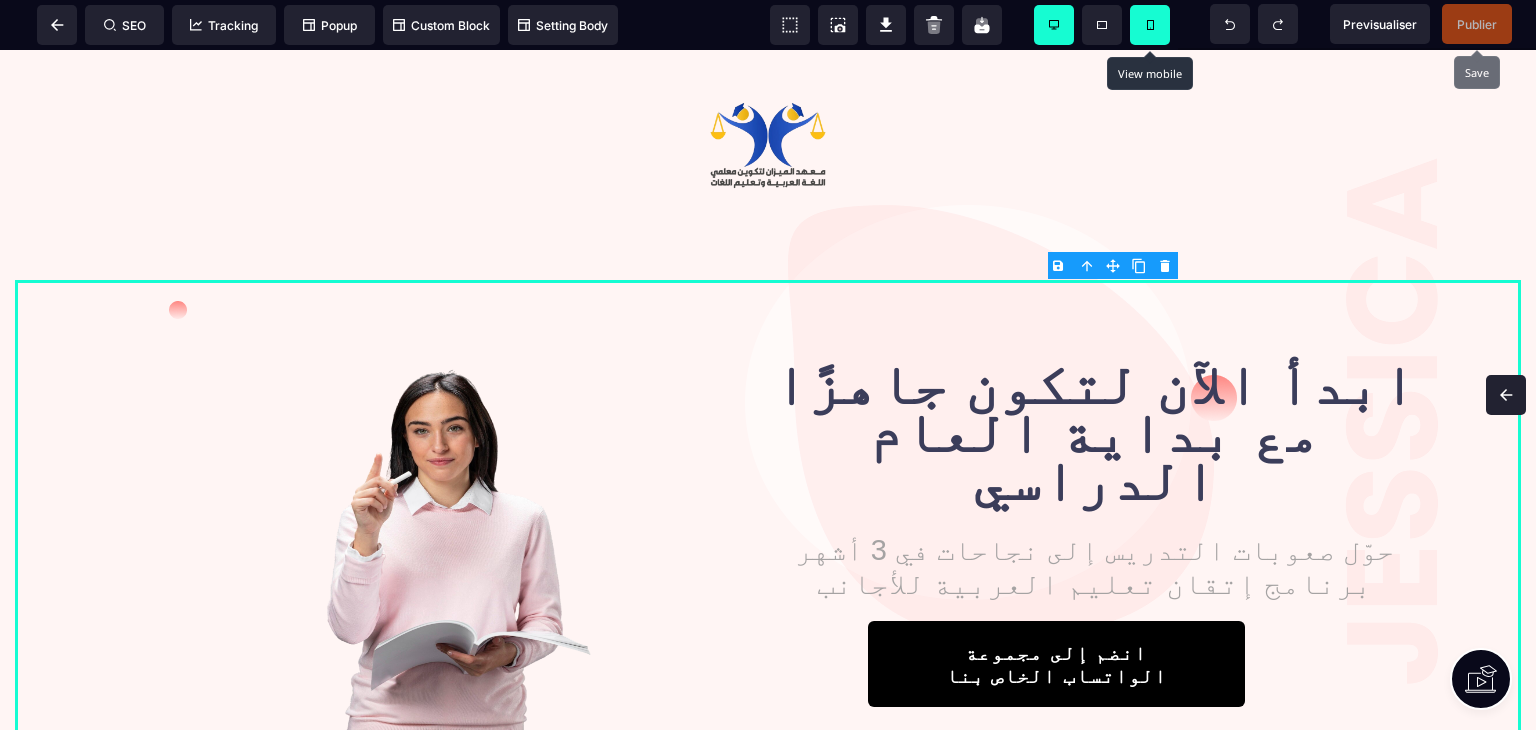 click on "Publier" at bounding box center [1477, 24] 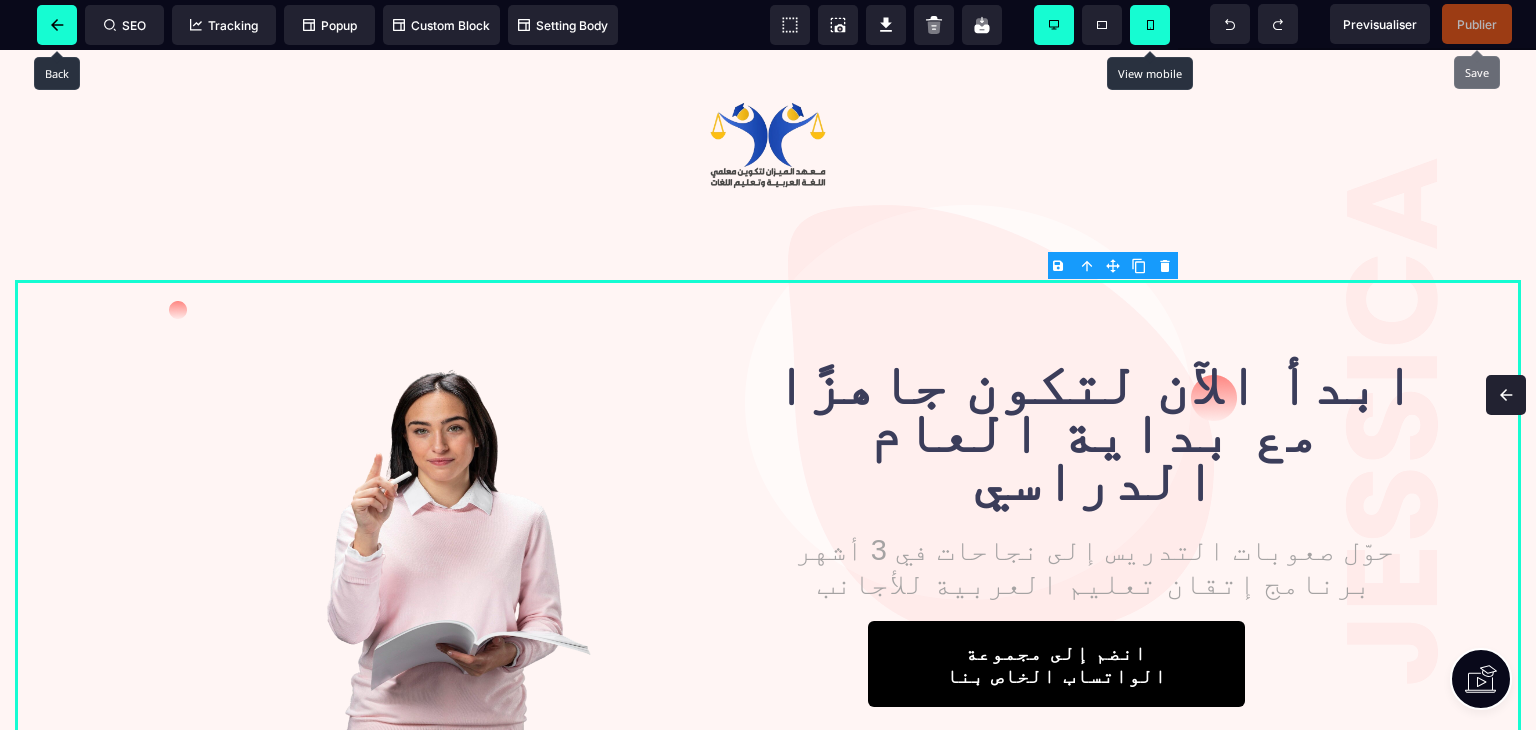 click at bounding box center [57, 25] 